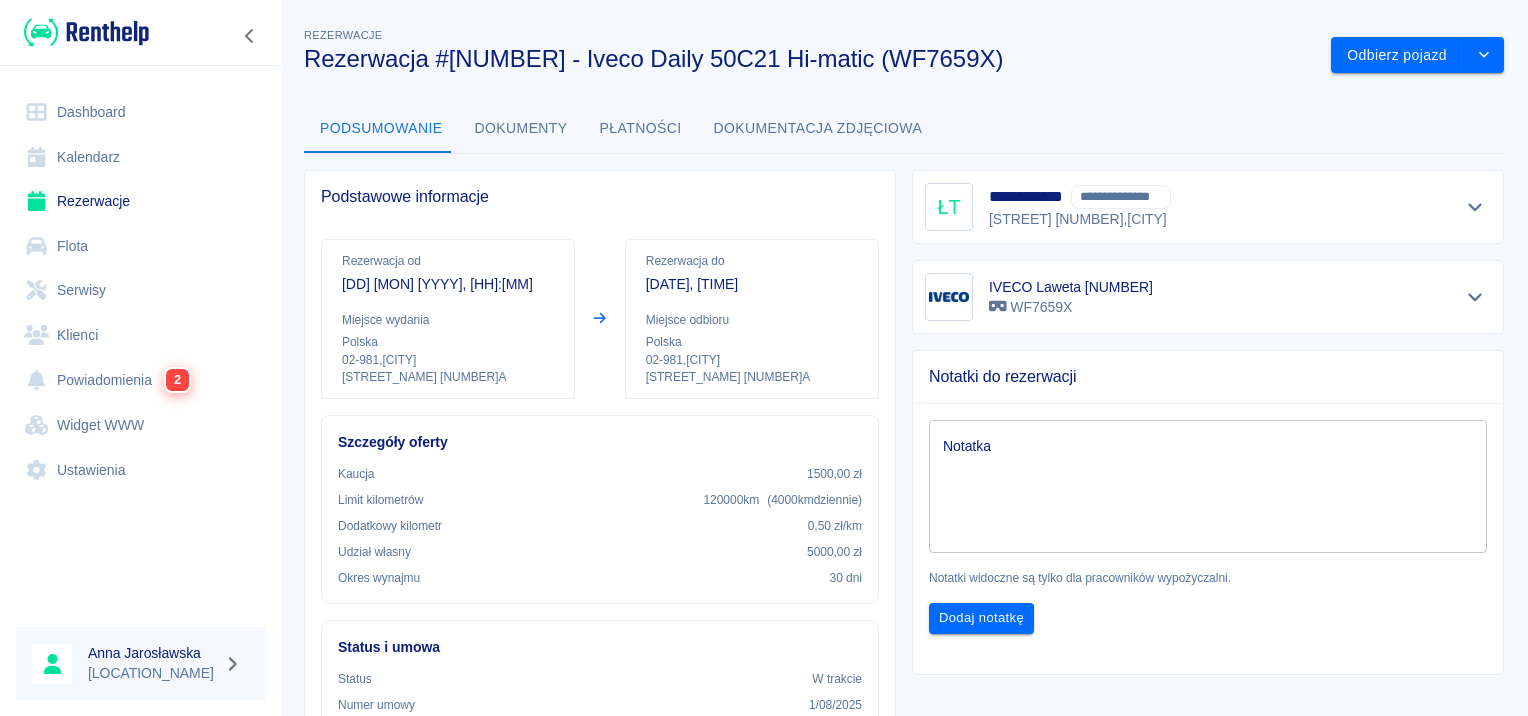 scroll, scrollTop: 0, scrollLeft: 0, axis: both 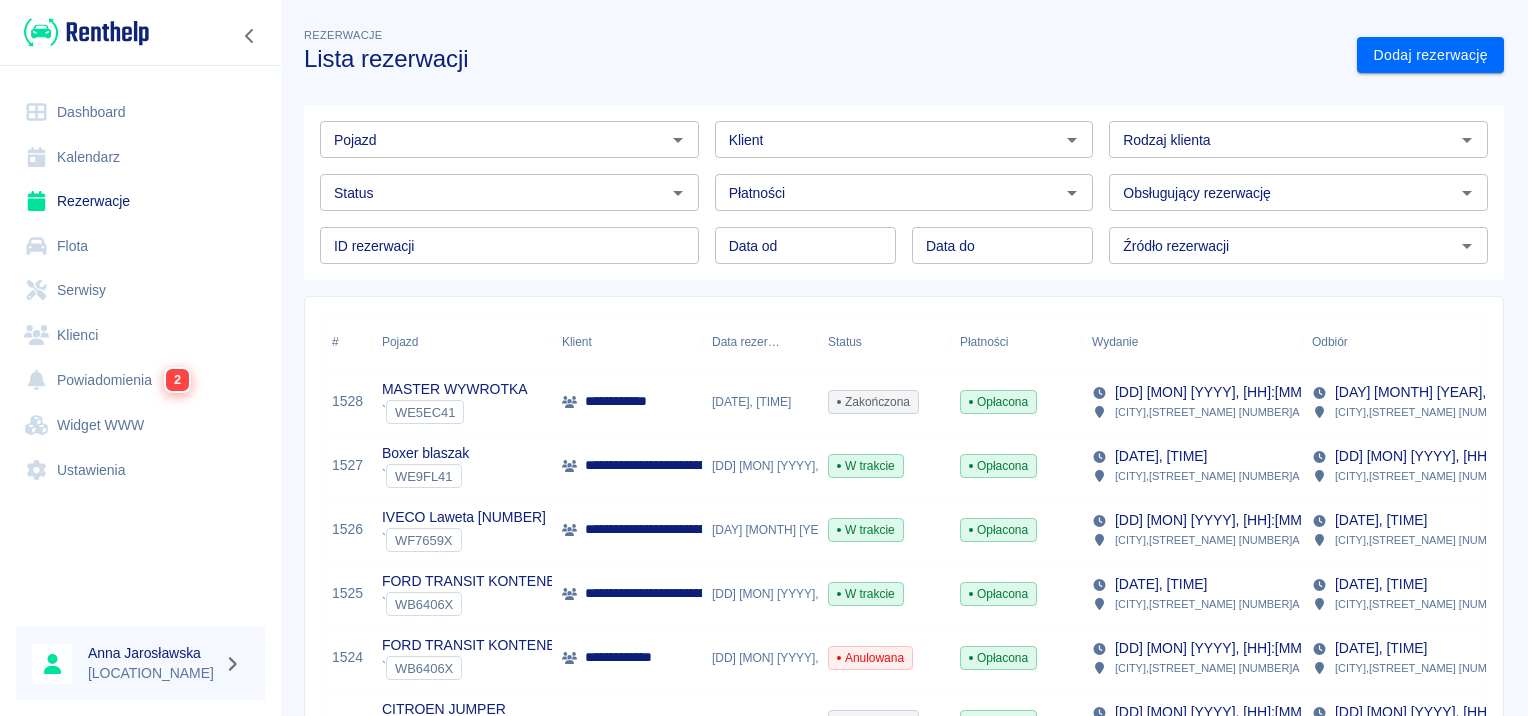 click on "Pojazd" at bounding box center [493, 139] 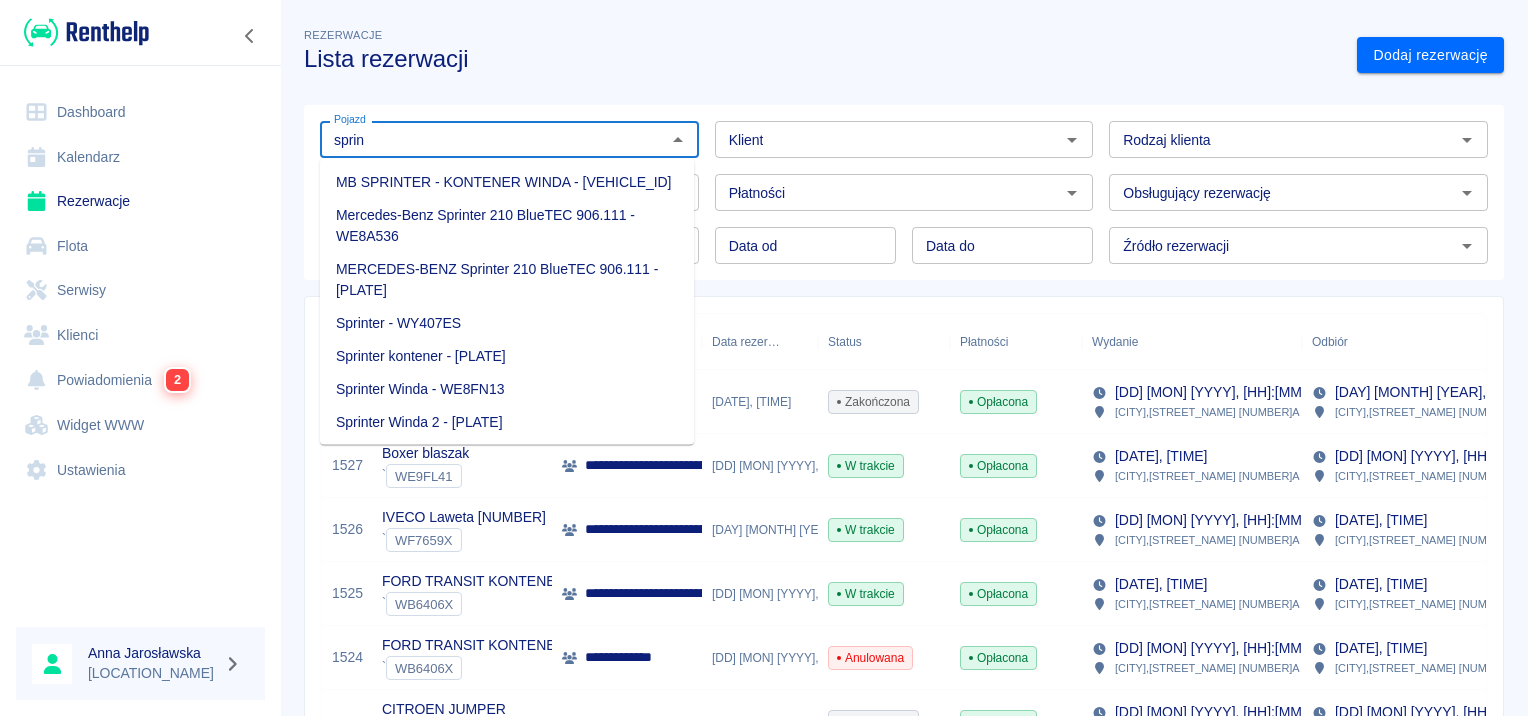 click on "Sprinter - WY407ES" at bounding box center (507, 323) 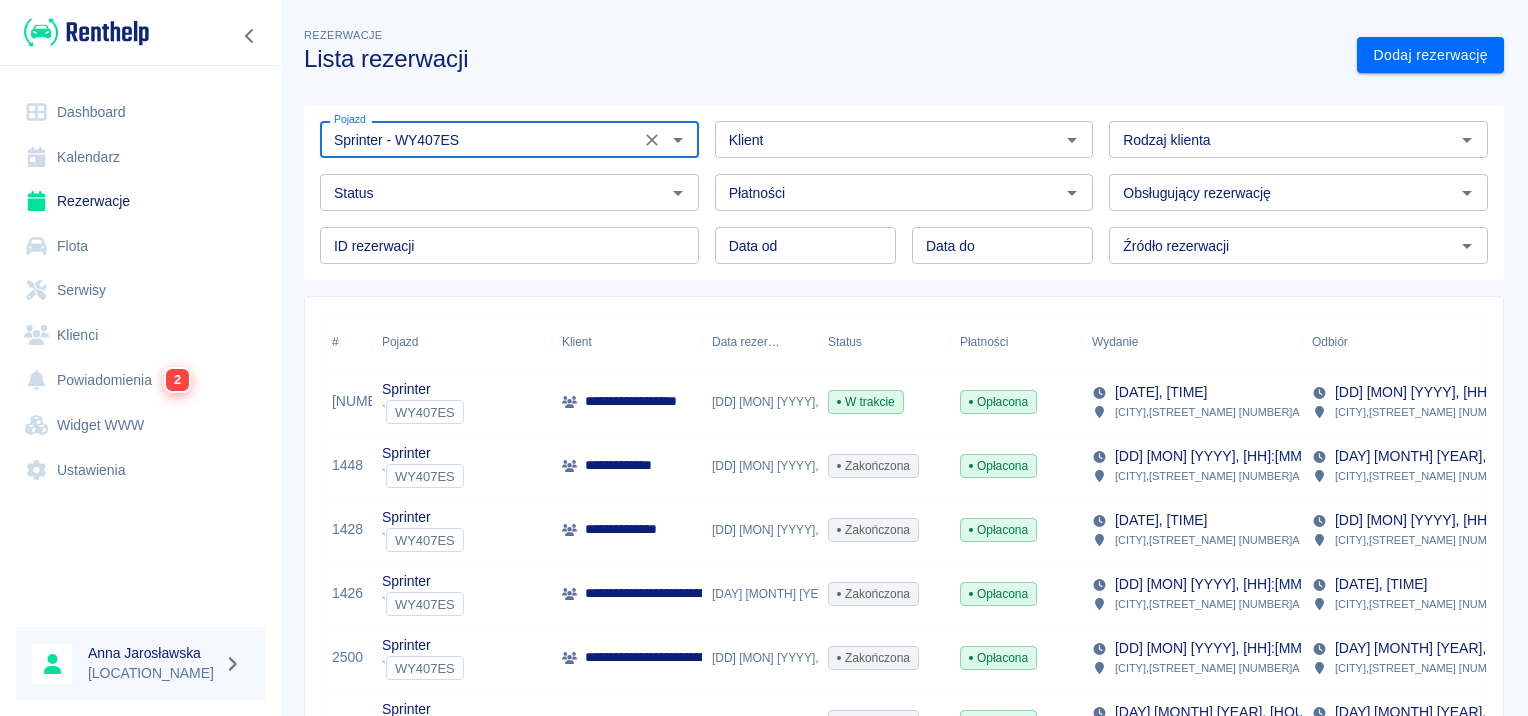 type on "Sprinter - WY407ES" 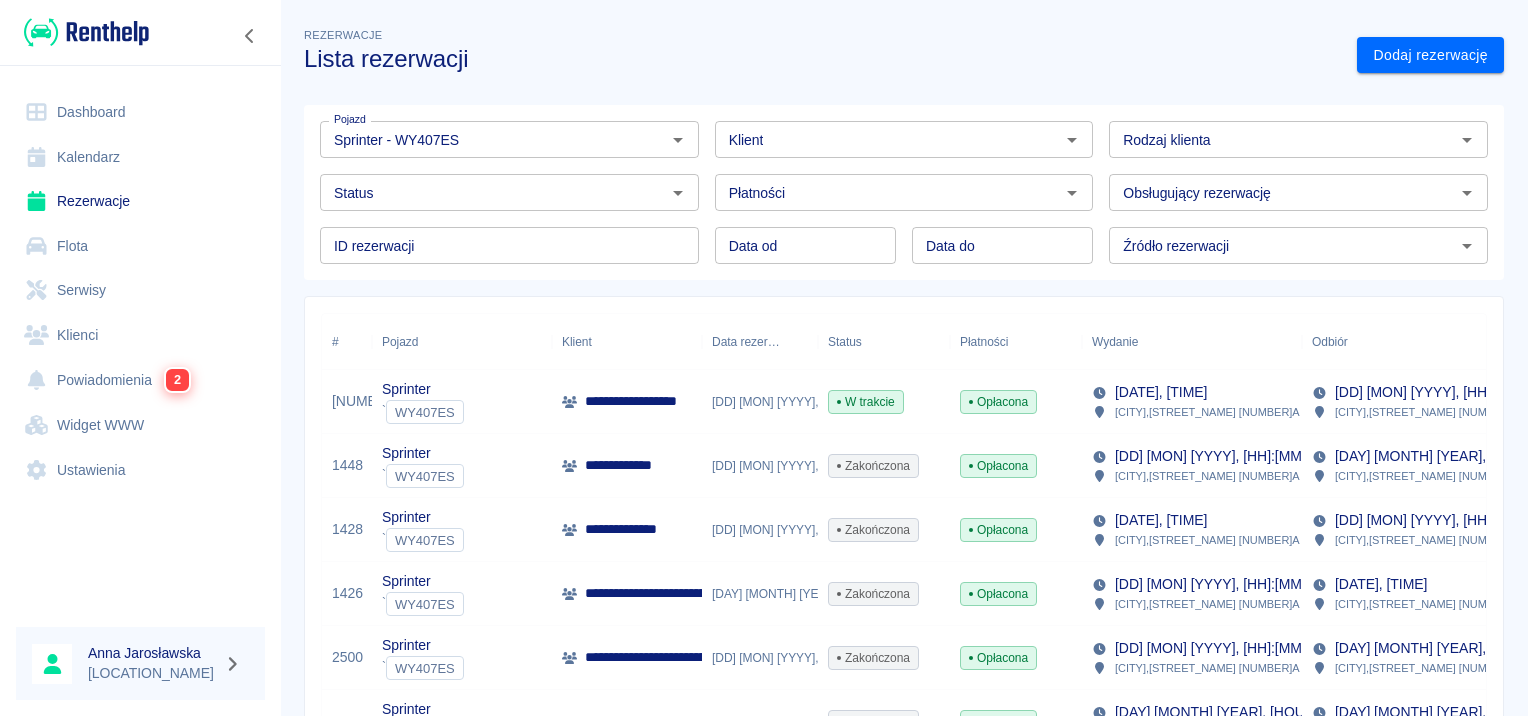click on "**********" at bounding box center [649, 401] 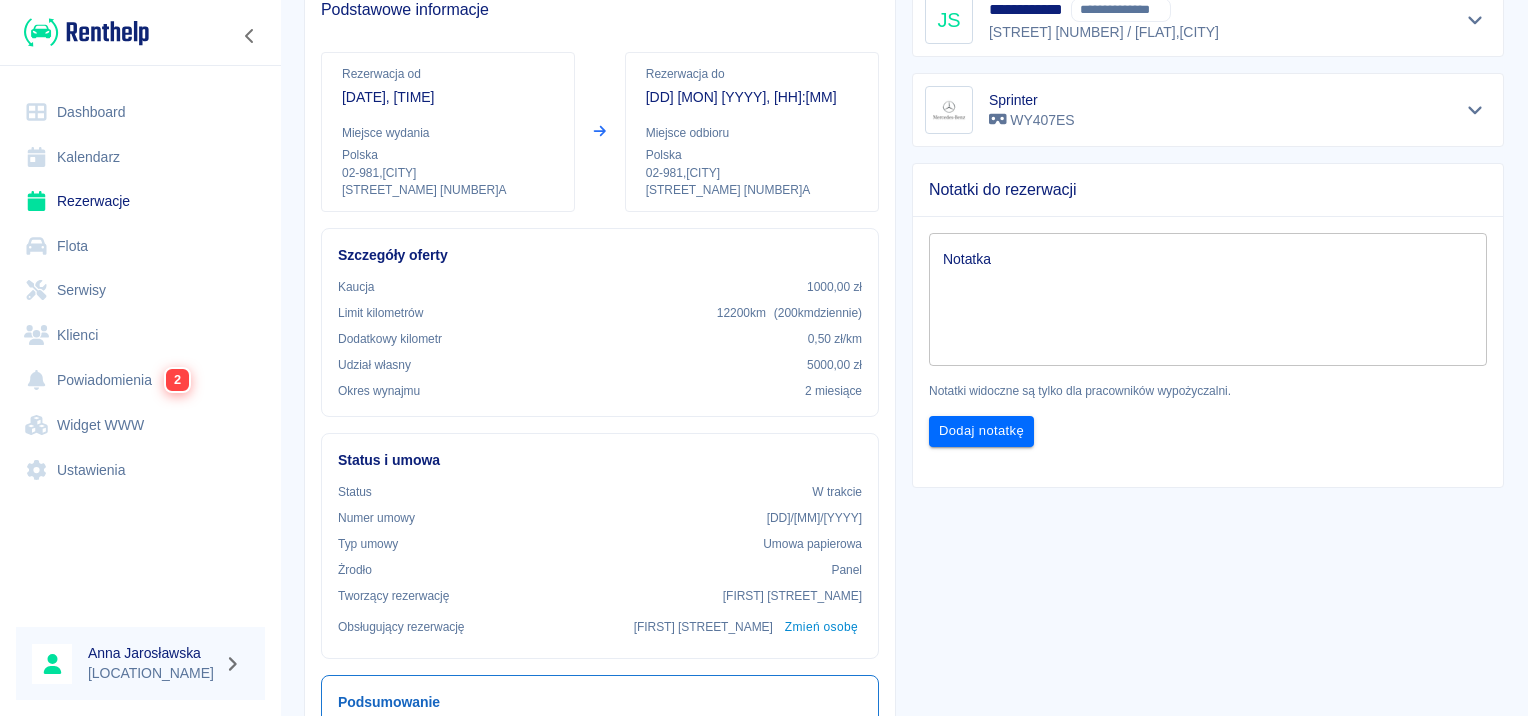scroll, scrollTop: 300, scrollLeft: 0, axis: vertical 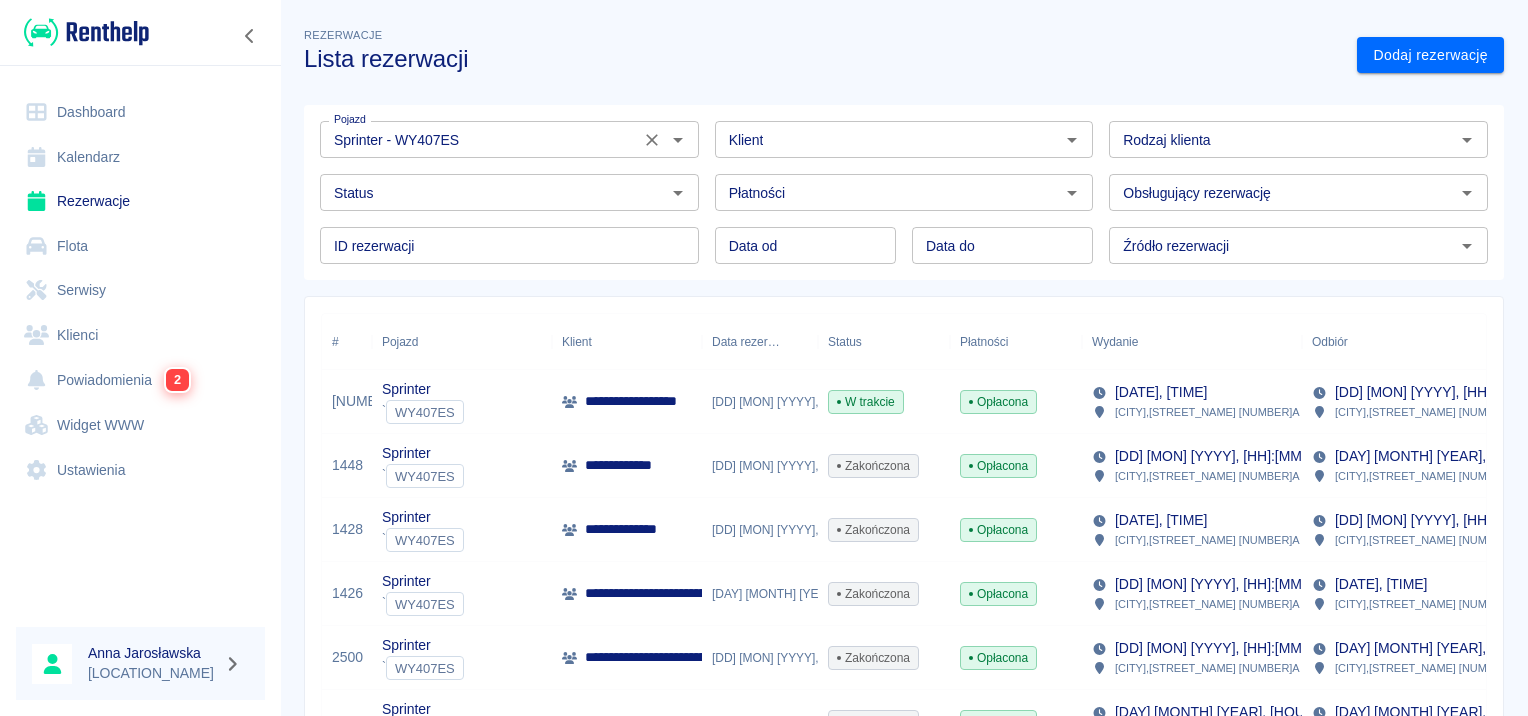 click on "Sprinter - WY407ES" at bounding box center [480, 139] 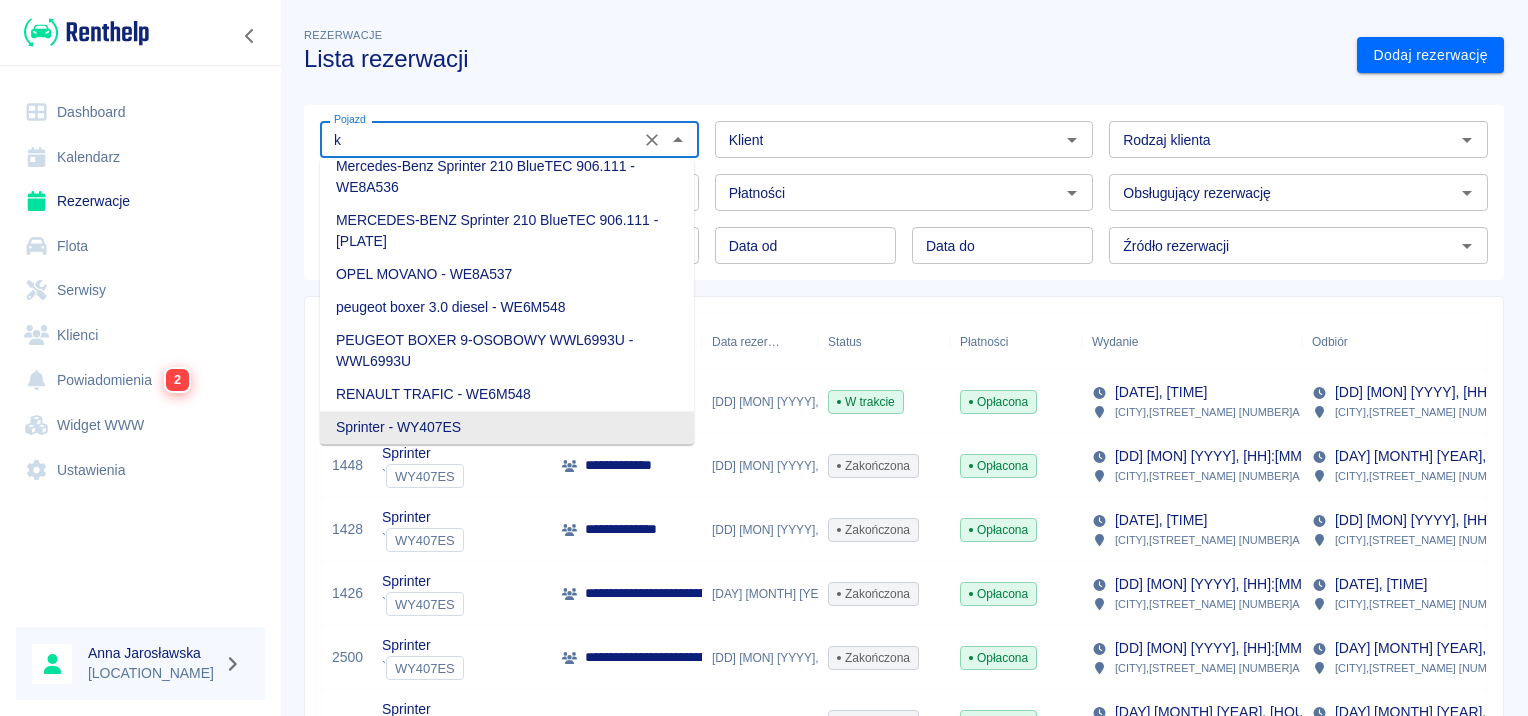 scroll, scrollTop: 0, scrollLeft: 0, axis: both 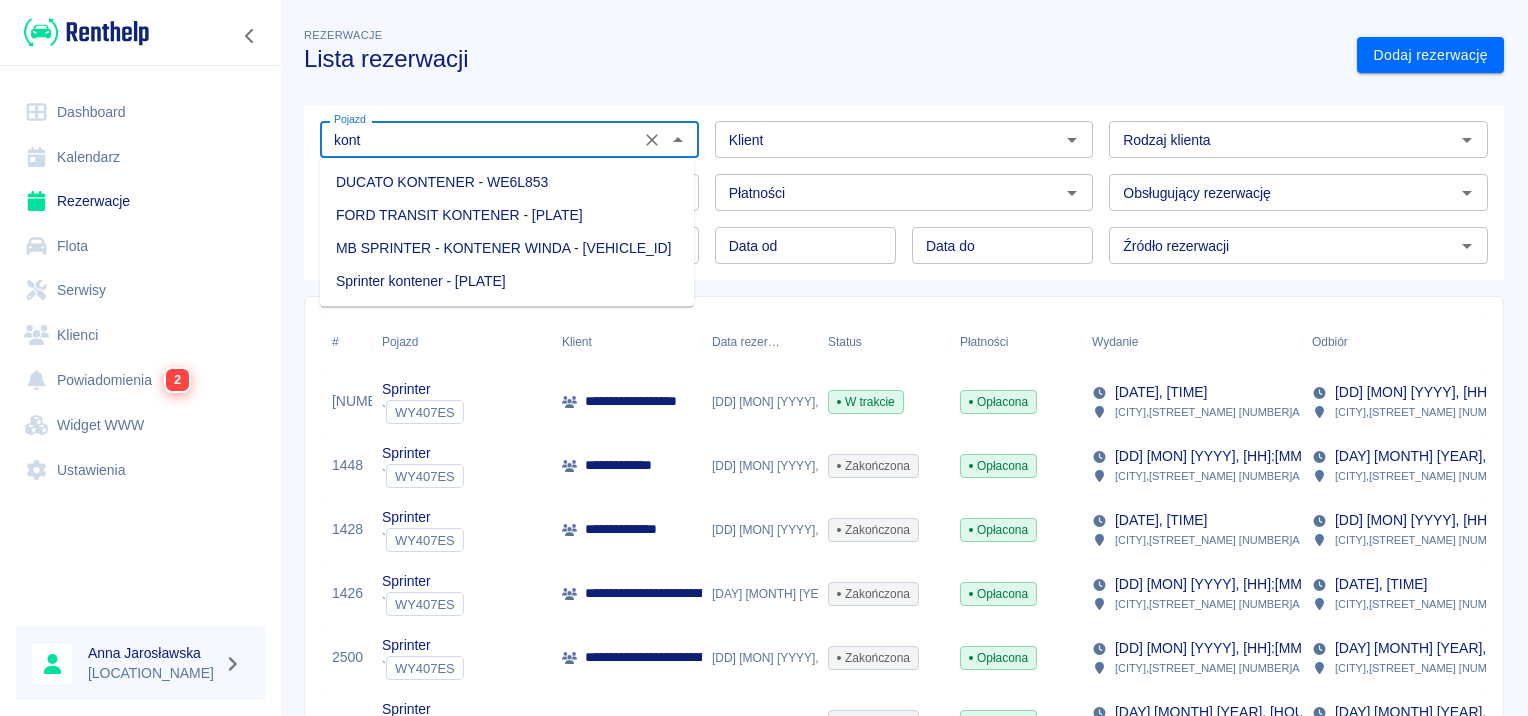 click on "Sprinter kontener - [PLATE]" at bounding box center (507, 281) 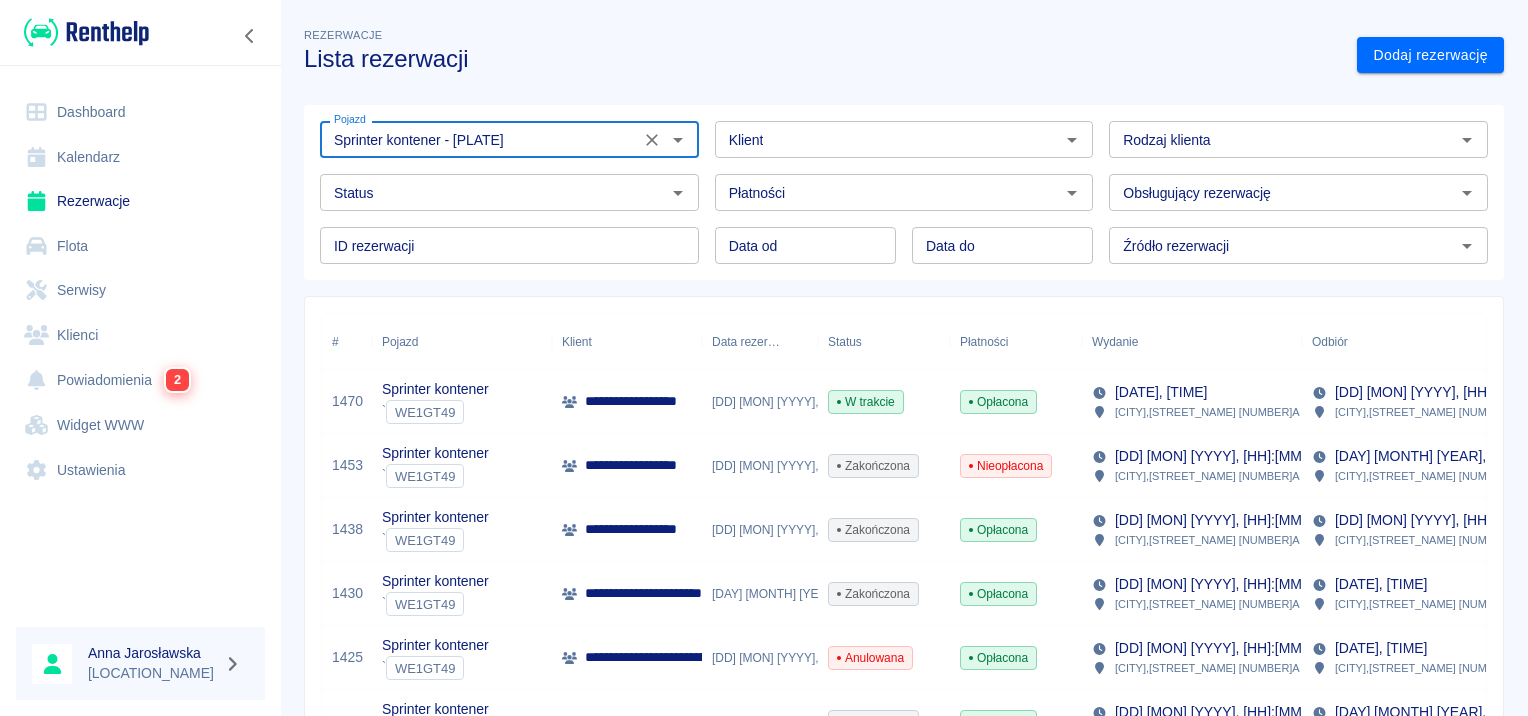 type on "Sprinter kontener - [PLATE]" 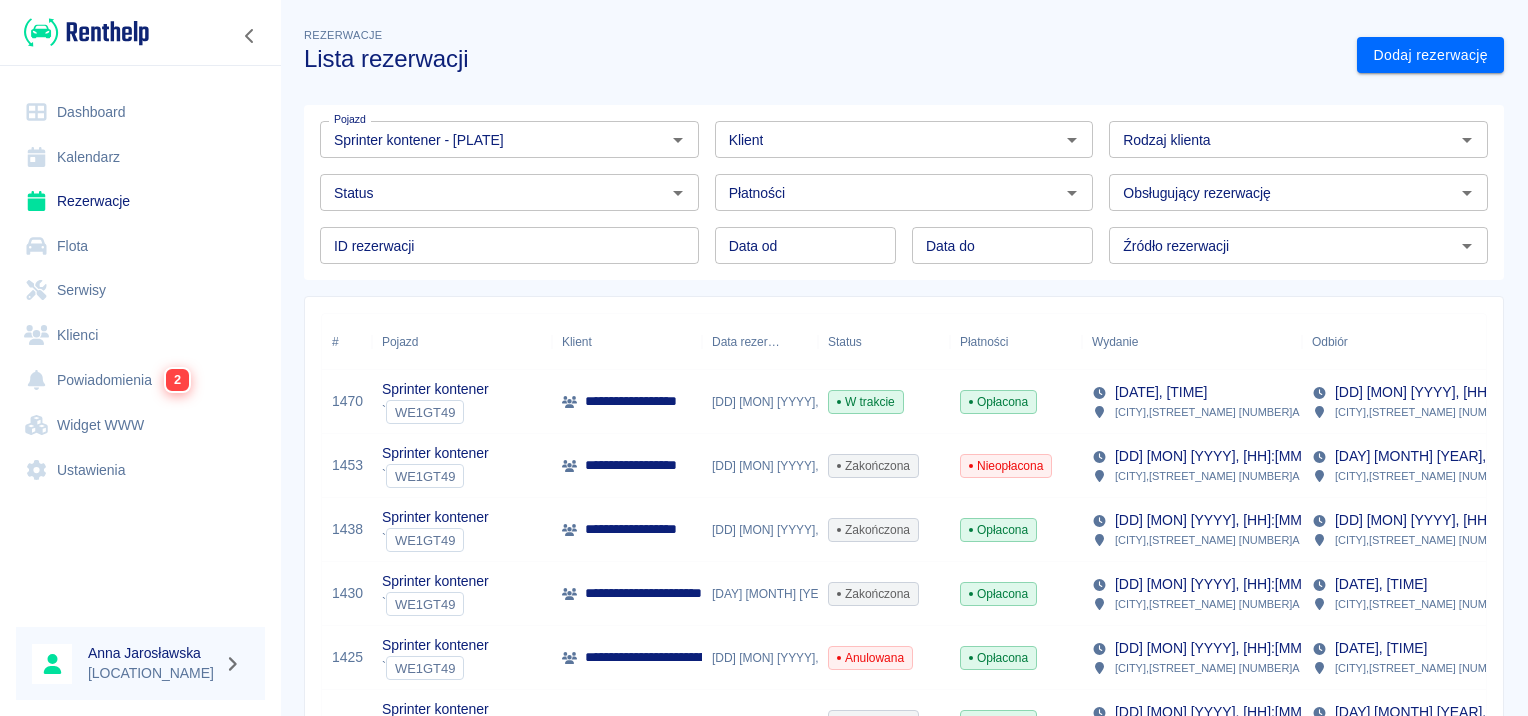 click on "**********" at bounding box center [649, 401] 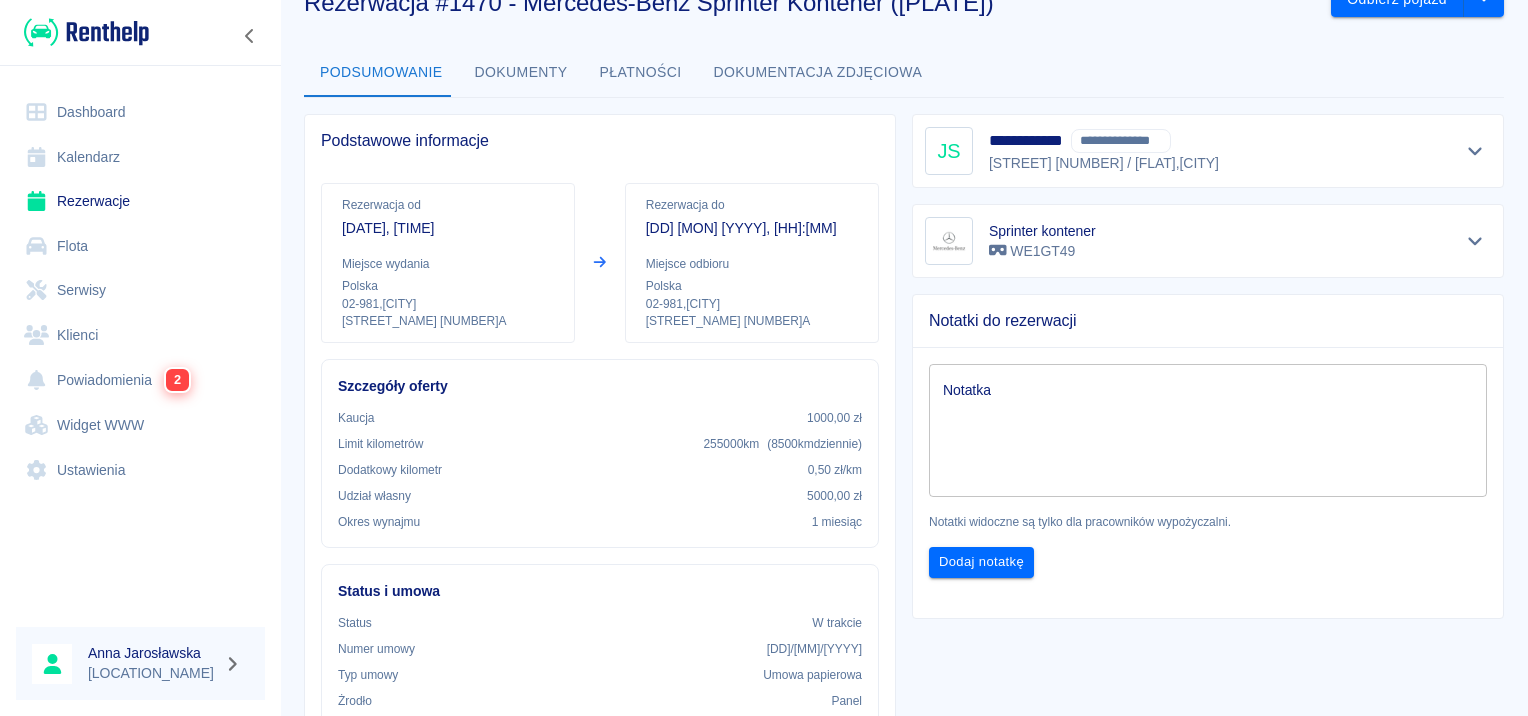 scroll, scrollTop: 300, scrollLeft: 0, axis: vertical 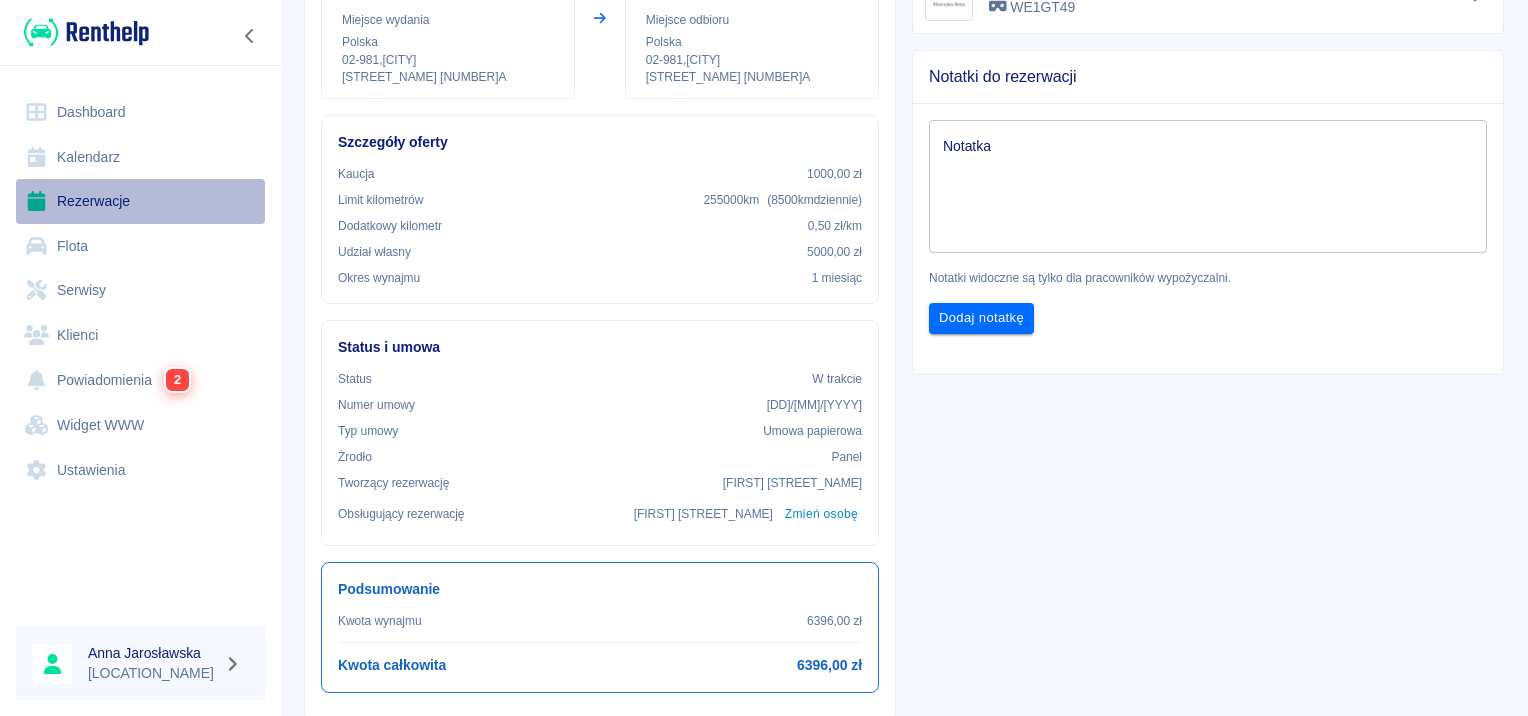 click on "Rezerwacje" at bounding box center [140, 201] 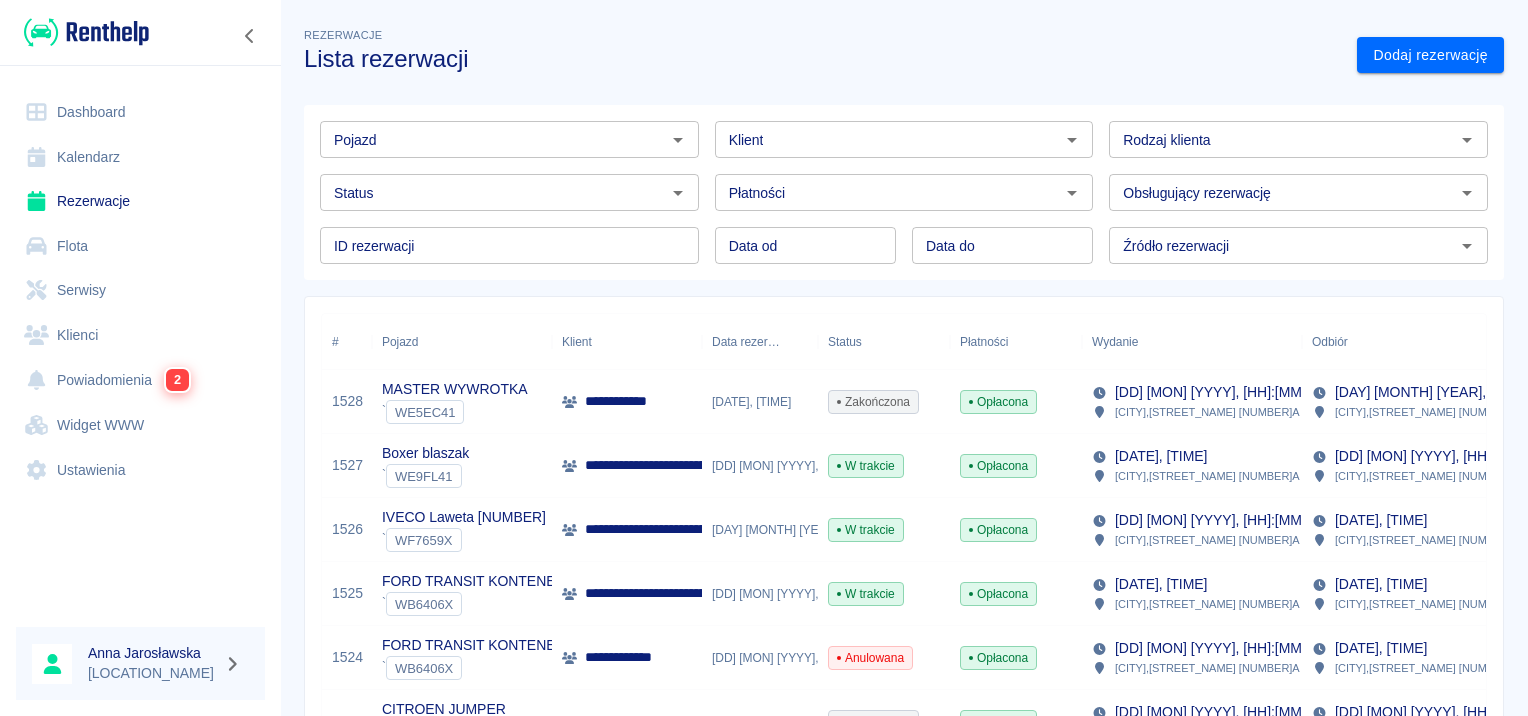 click on "Pojazd" at bounding box center [493, 139] 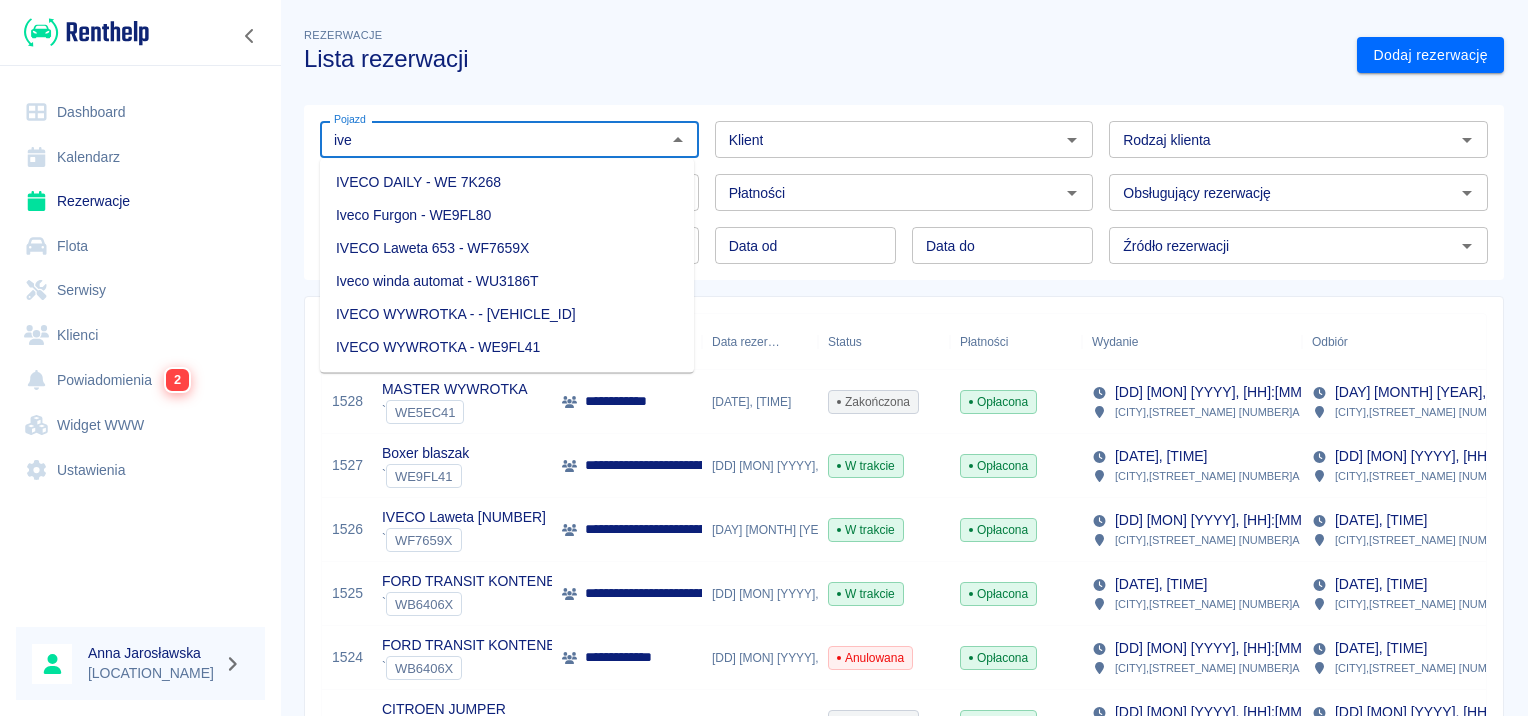 click on "Iveco winda automat - WU3186T" at bounding box center (507, 281) 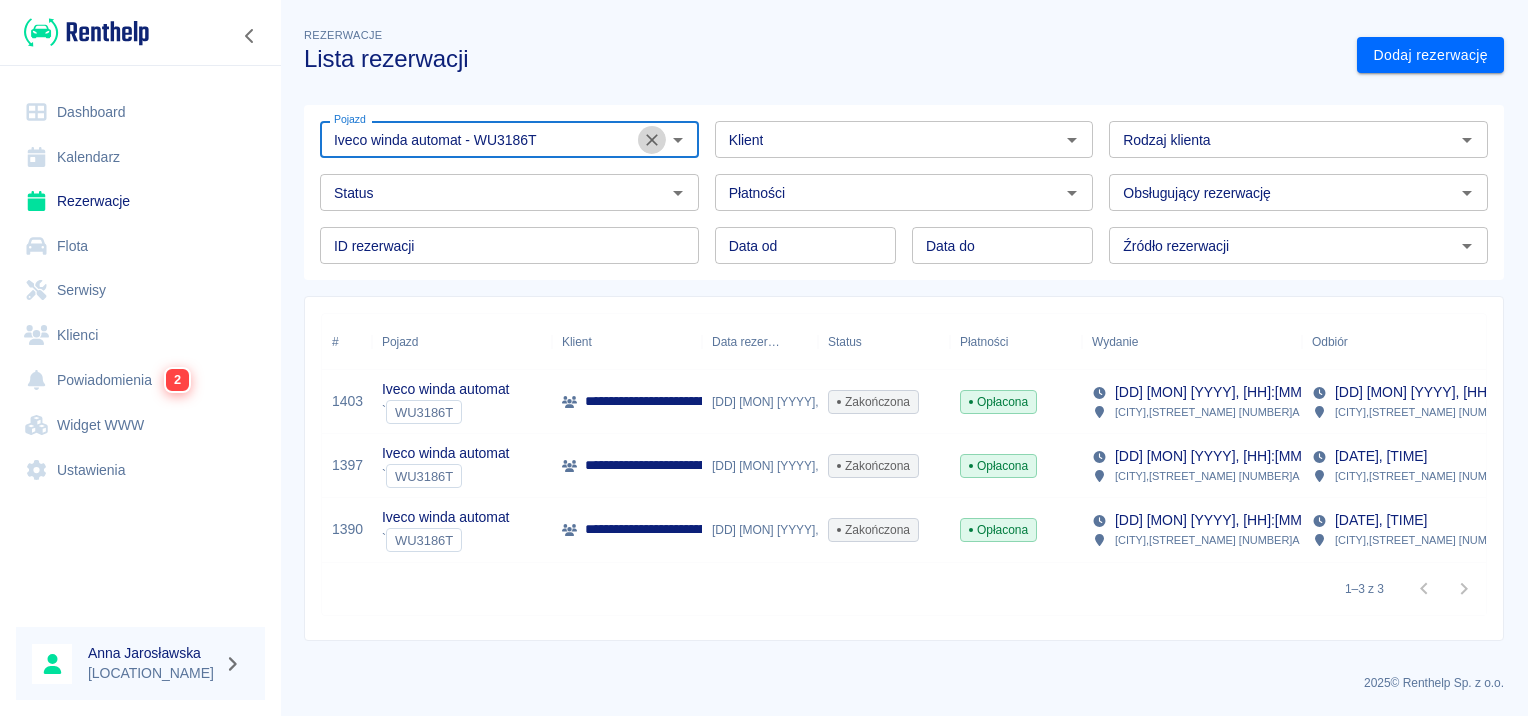 click 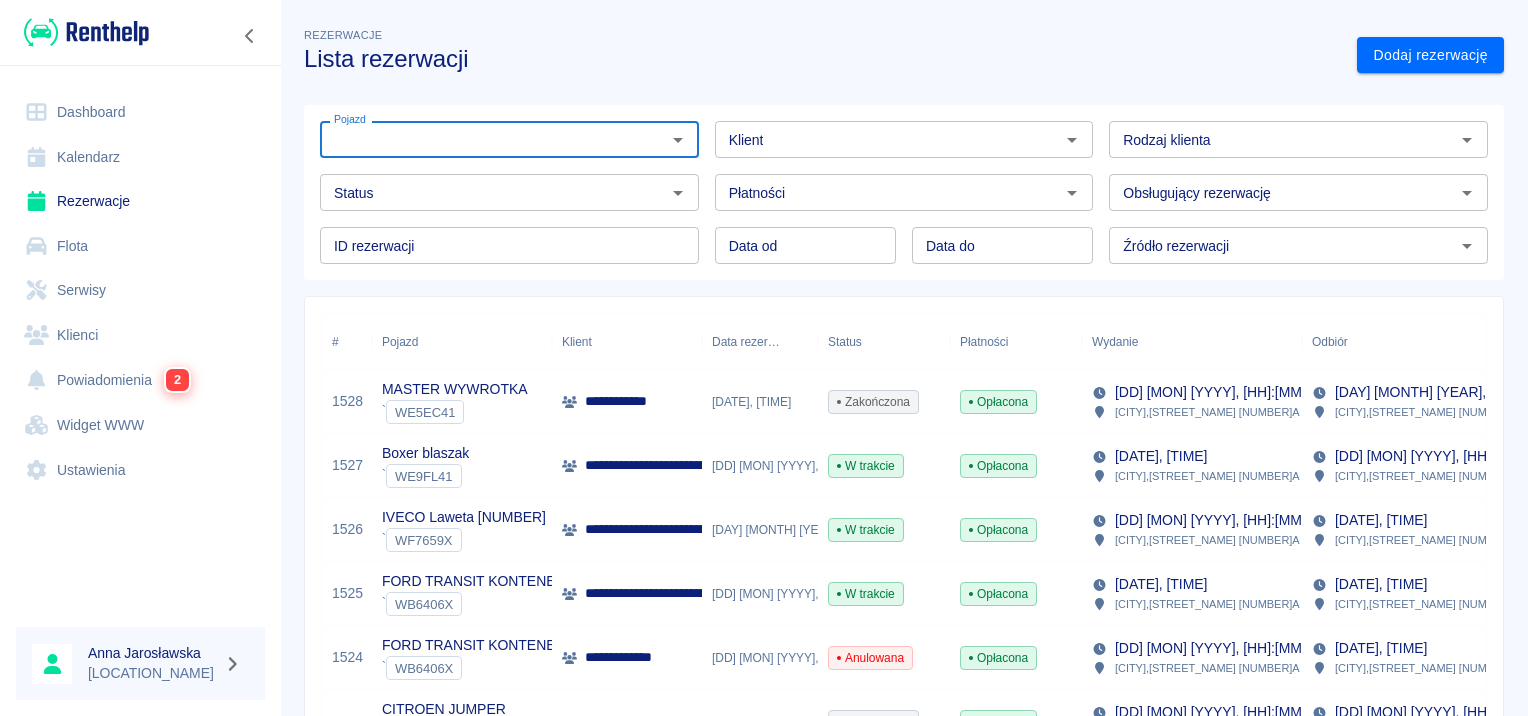 click on "Klient" at bounding box center [888, 139] 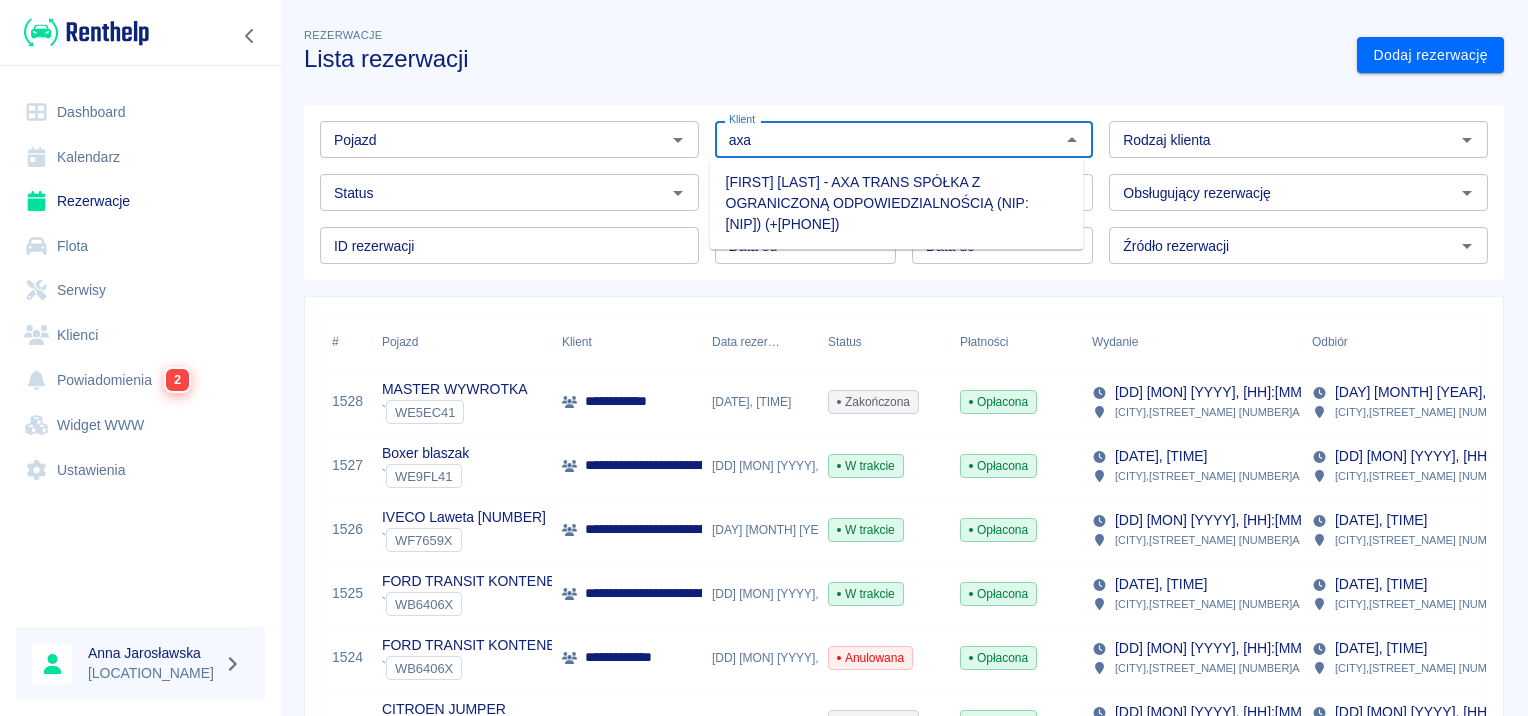 click on "[FIRST] [LAST] - AXA TRANS SPÓŁKA Z OGRANICZONĄ ODPOWIEDZIALNOŚCIĄ (NIP: [NIP]) (+[PHONE])" at bounding box center (897, 203) 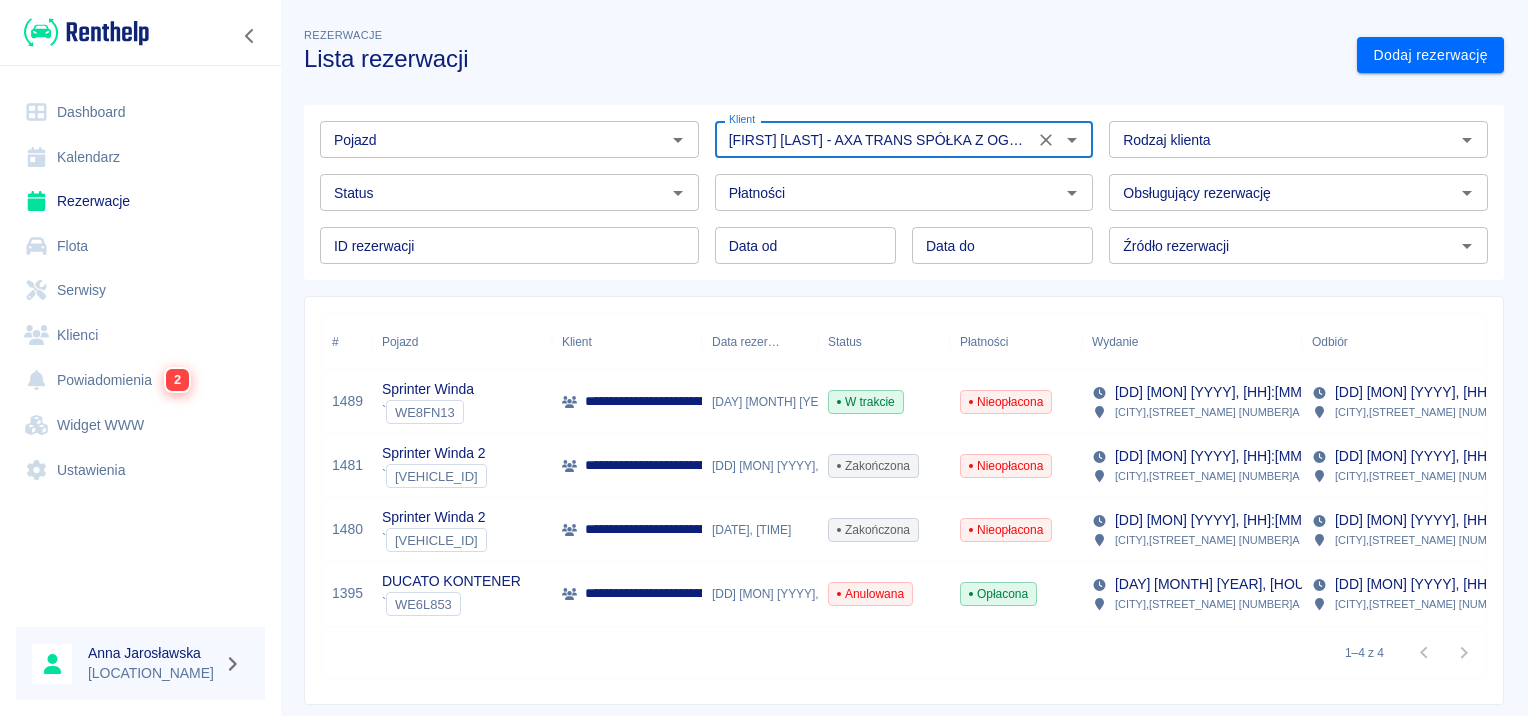 type on "[FIRST] [LAST] - AXA TRANS SPÓŁKA Z OGRANICZONĄ ODPOWIEDZIALNOŚCIĄ (NIP: [NIP]) (+[PHONE])" 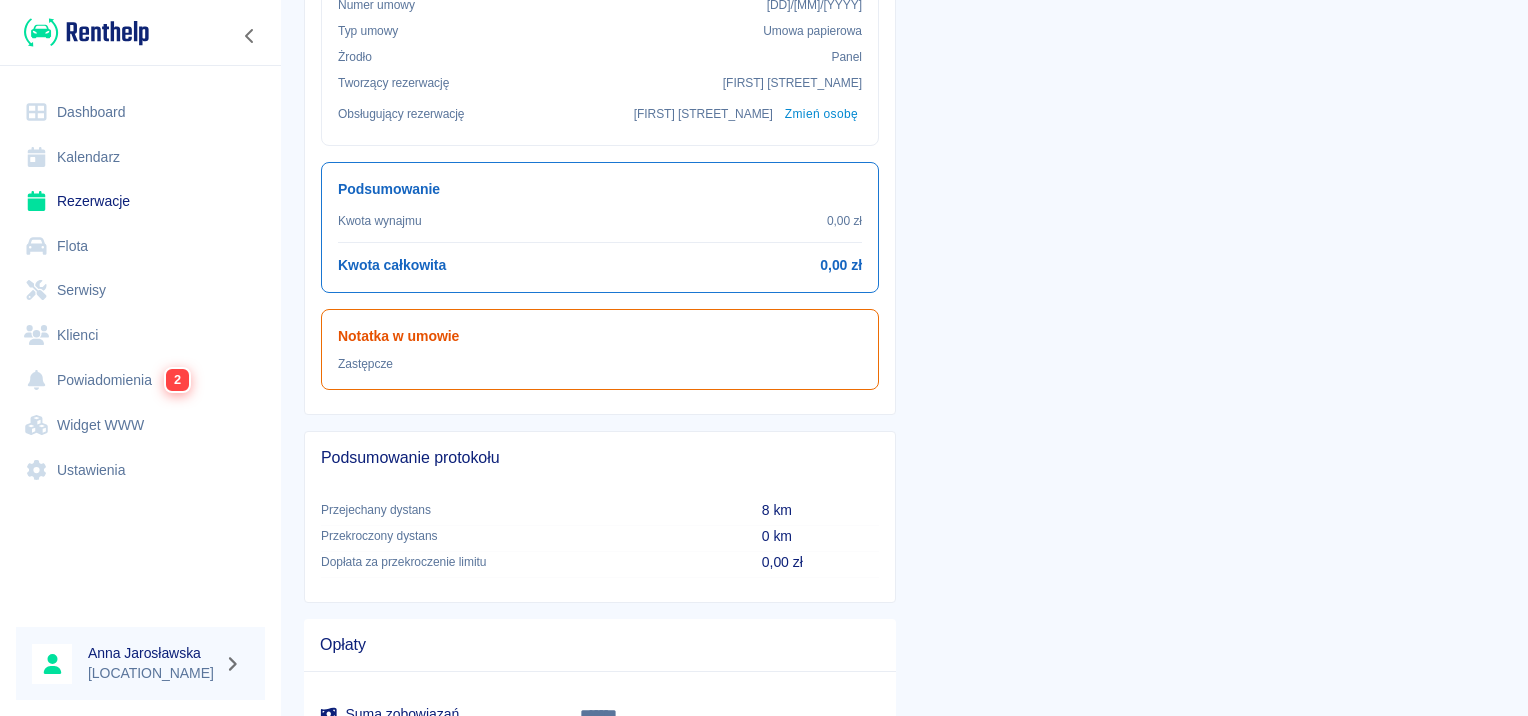 scroll, scrollTop: 900, scrollLeft: 0, axis: vertical 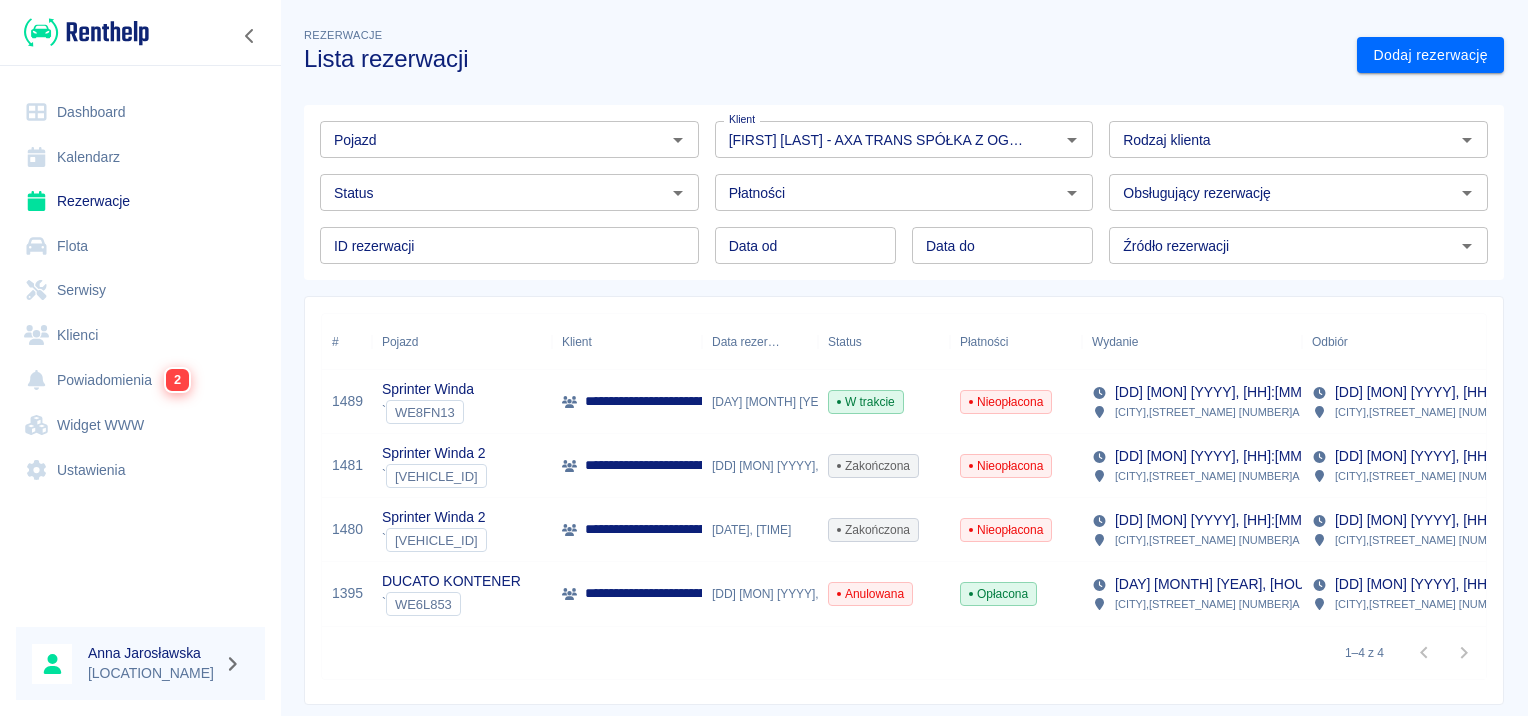 click on "**********" at bounding box center [782, 401] 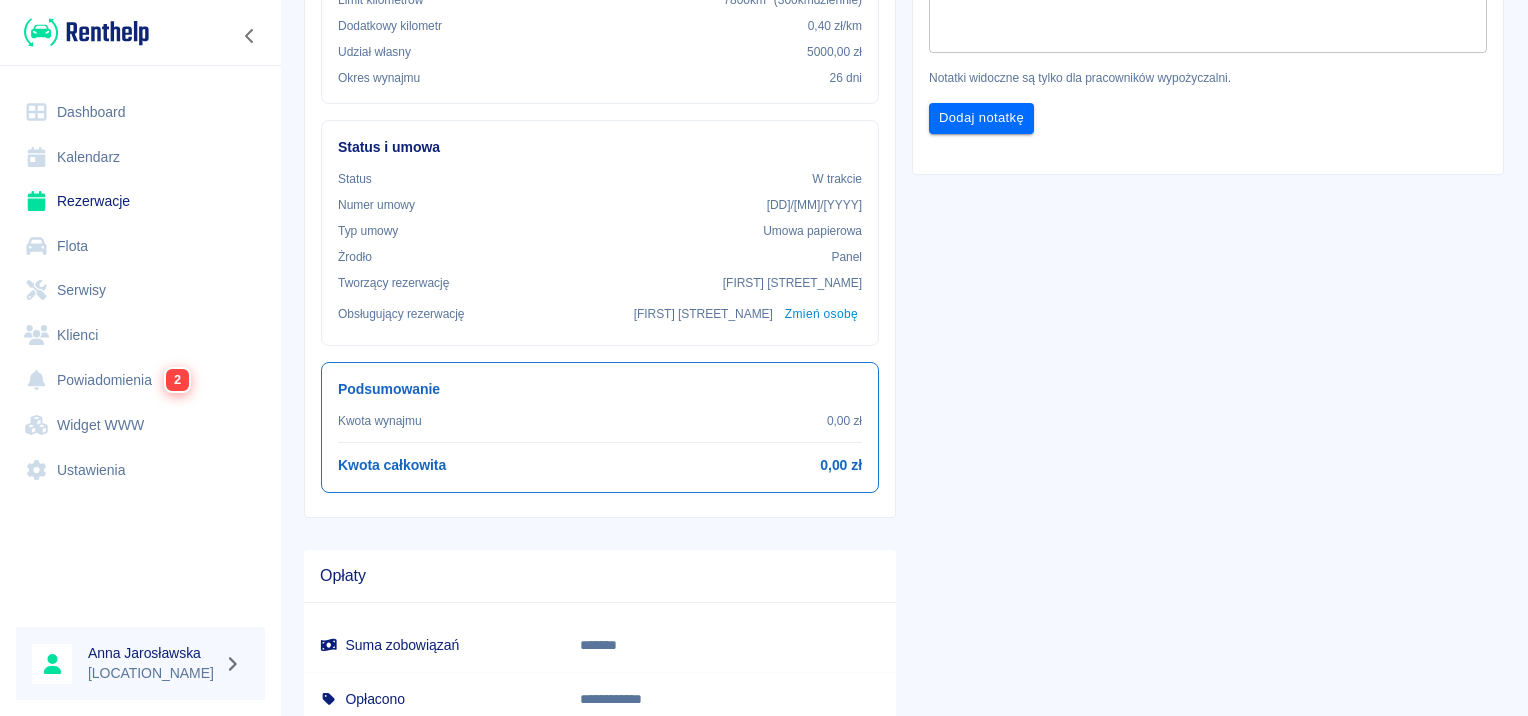 scroll, scrollTop: 0, scrollLeft: 0, axis: both 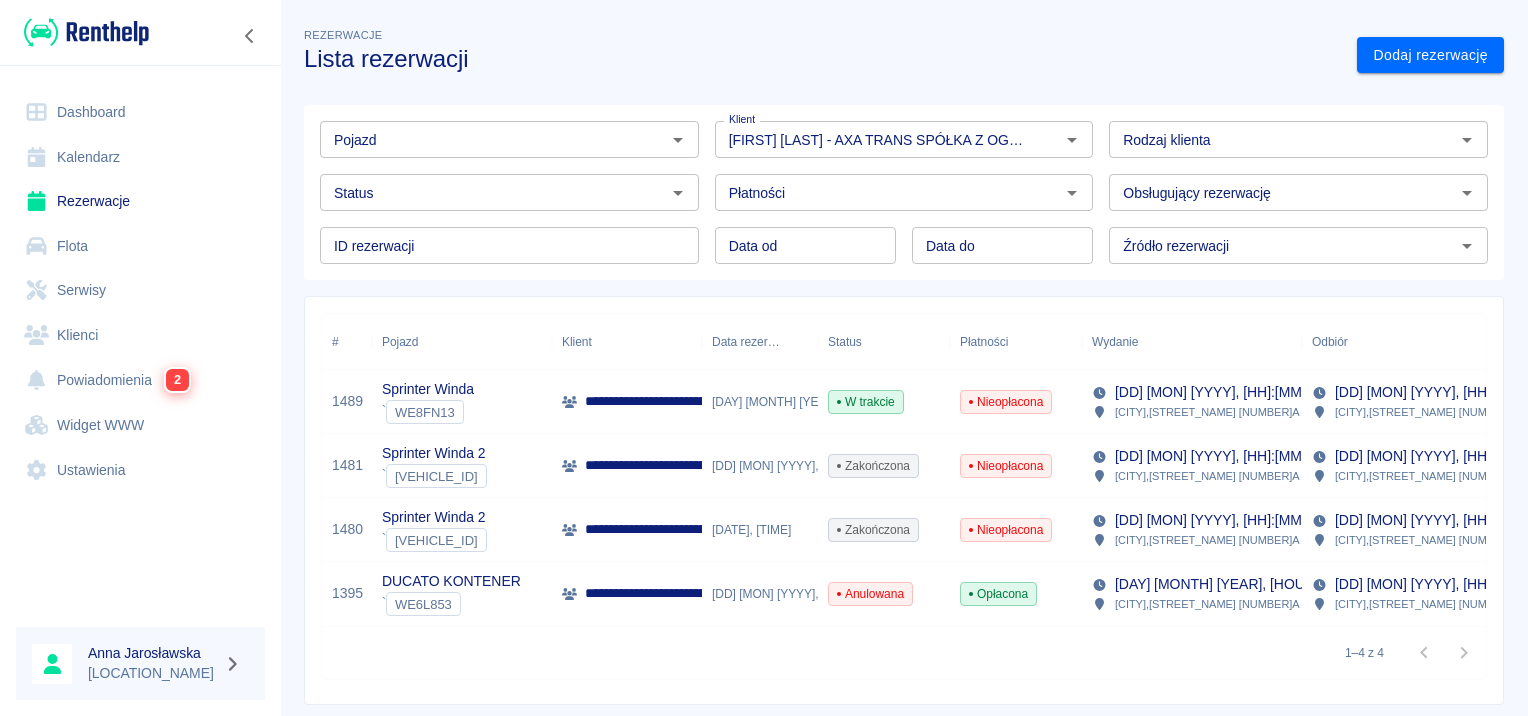 click on "**********" at bounding box center [782, 465] 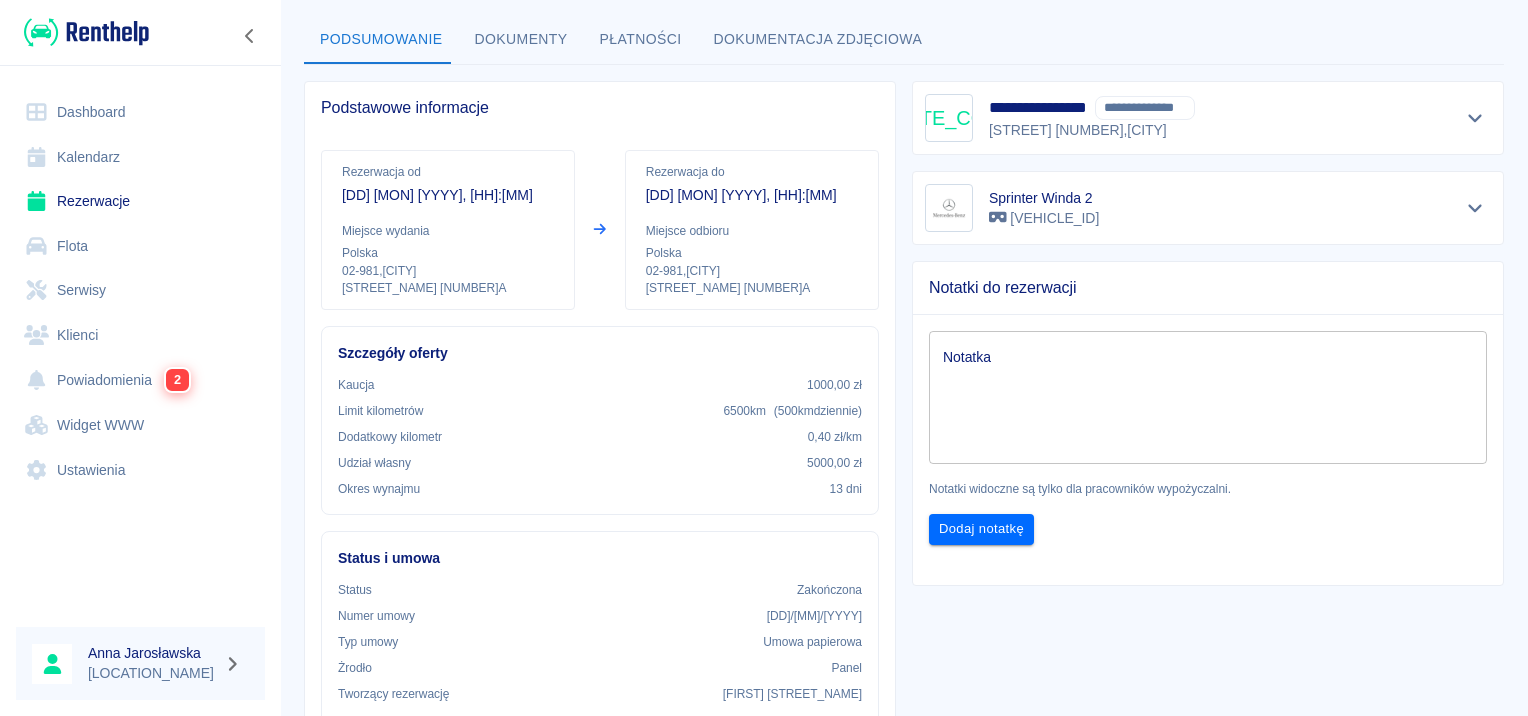 scroll, scrollTop: 300, scrollLeft: 0, axis: vertical 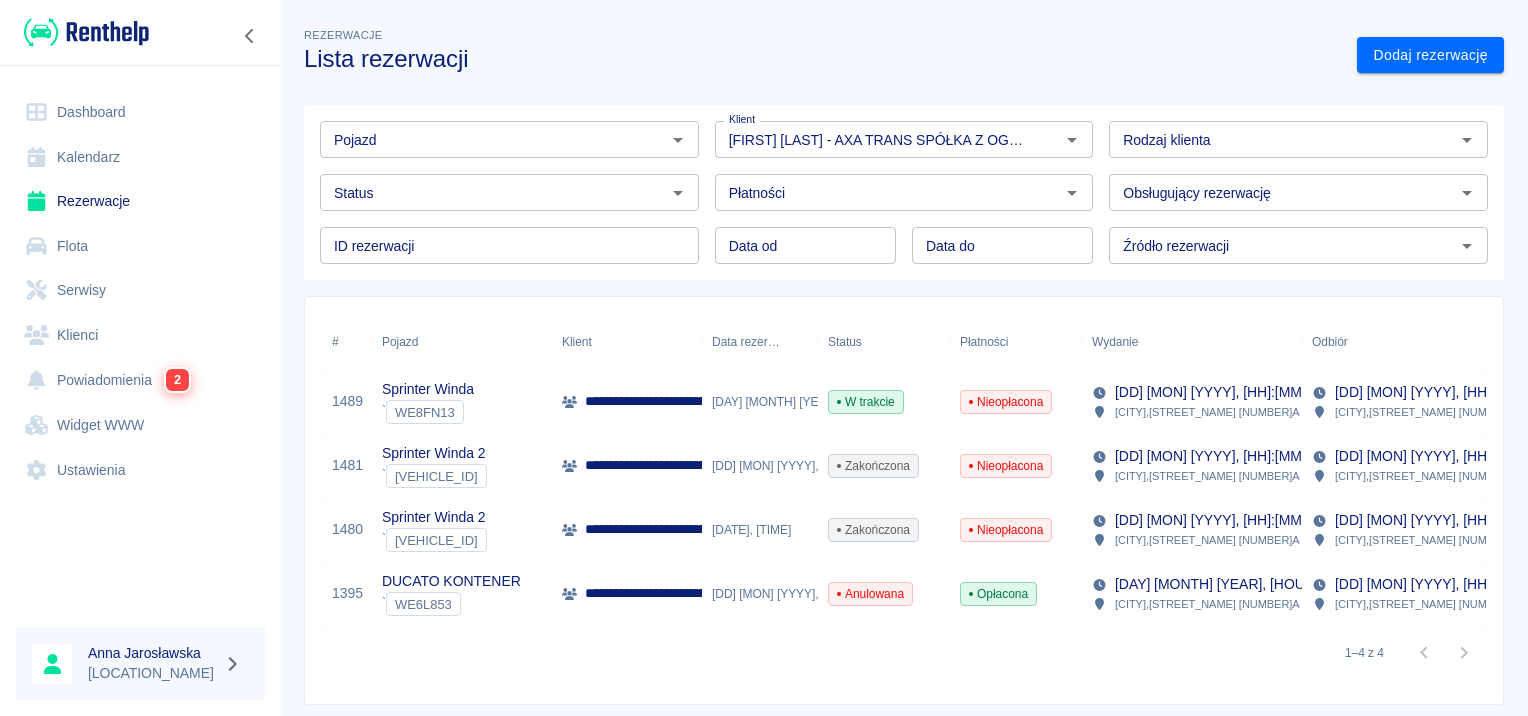 click on "**********" at bounding box center [782, 529] 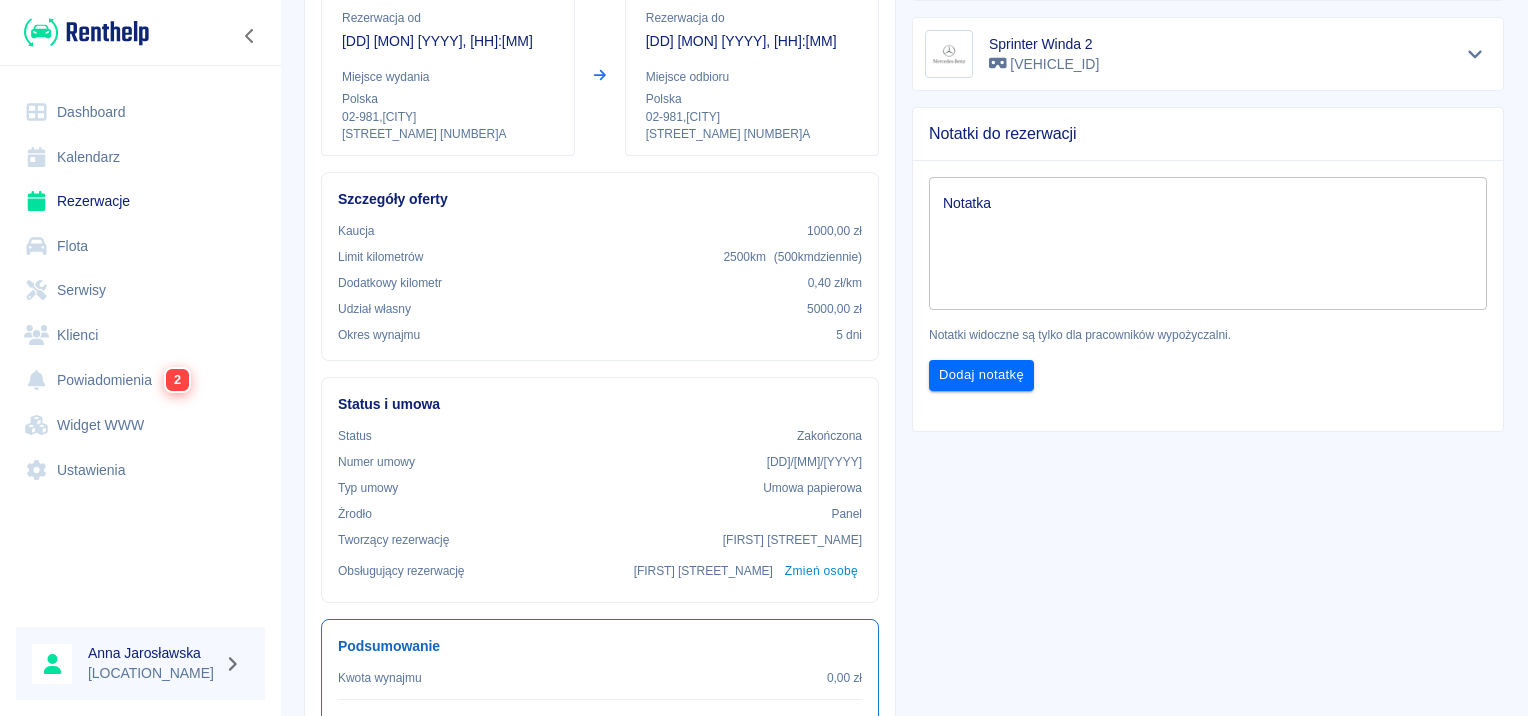 scroll, scrollTop: 0, scrollLeft: 0, axis: both 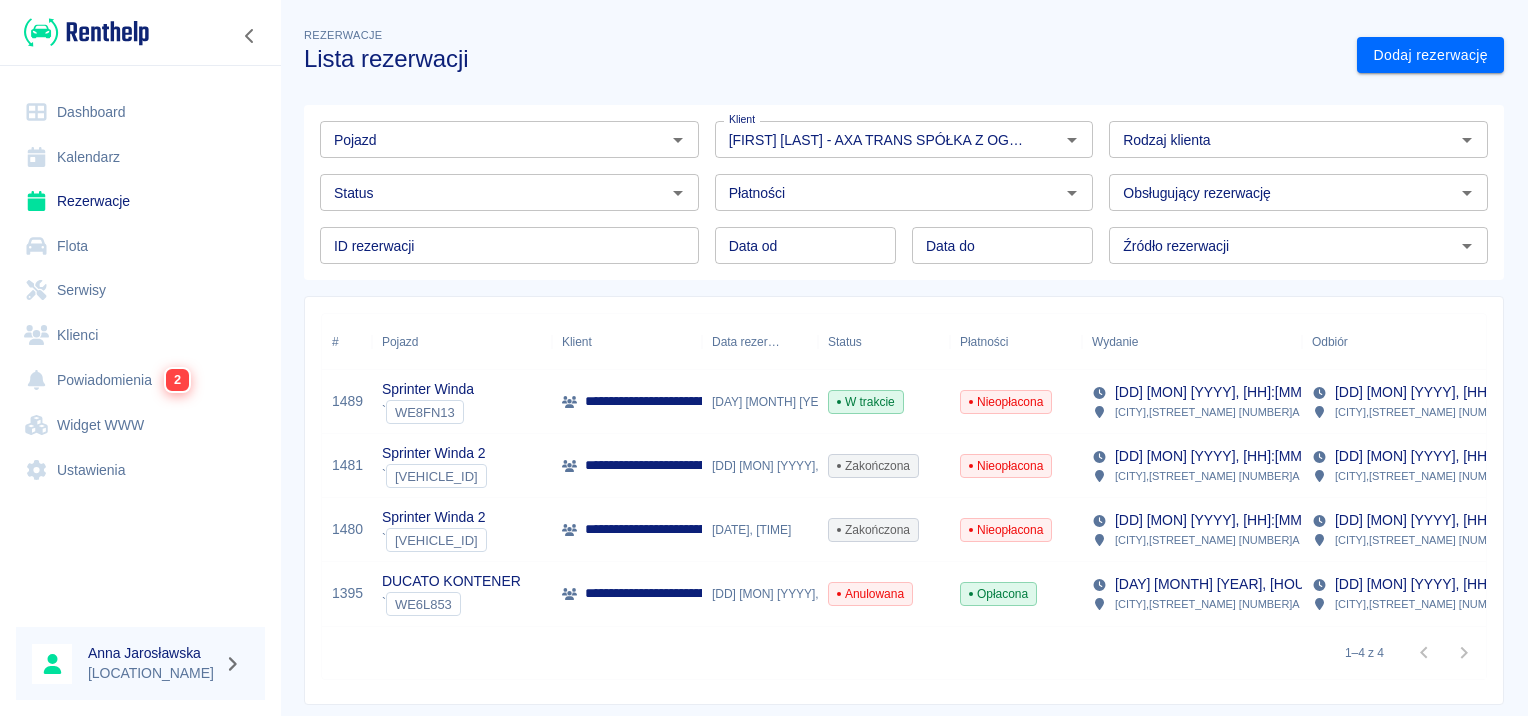 click on "**********" at bounding box center (782, 593) 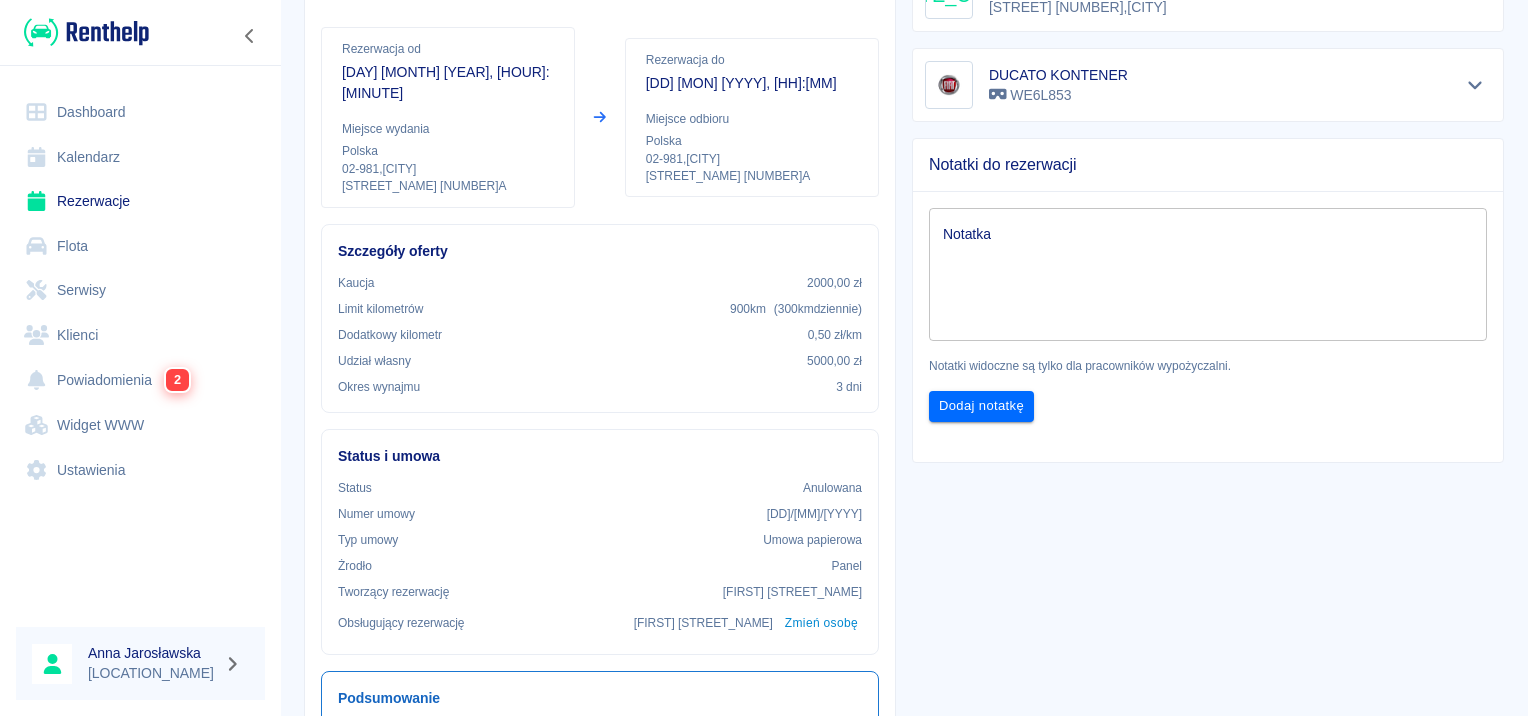scroll, scrollTop: 0, scrollLeft: 0, axis: both 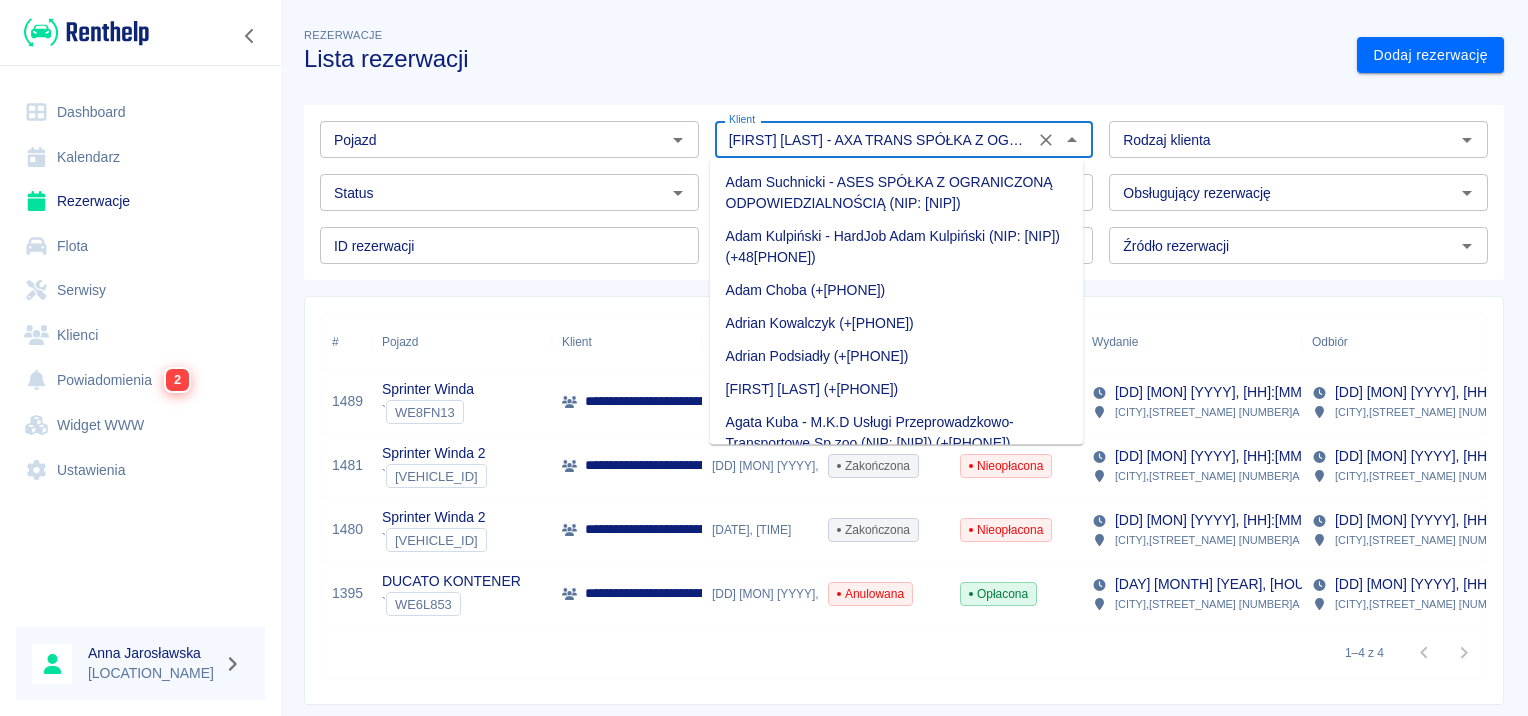 click on "[FIRST] [LAST] - AXA TRANS SPÓŁKA Z OGRANICZONĄ ODPOWIEDZIALNOŚCIĄ (NIP: [NIP]) (+[PHONE])" at bounding box center [875, 139] 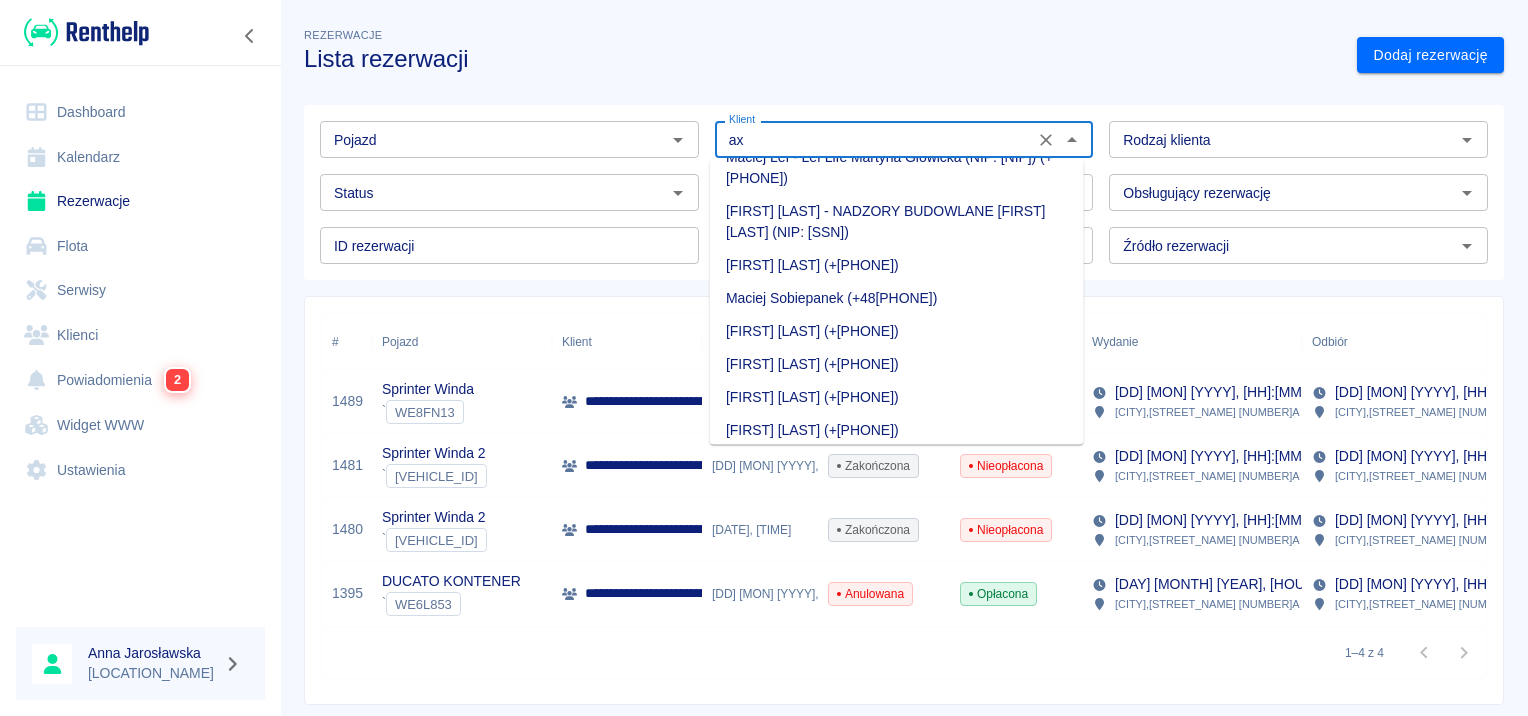 scroll, scrollTop: 0, scrollLeft: 0, axis: both 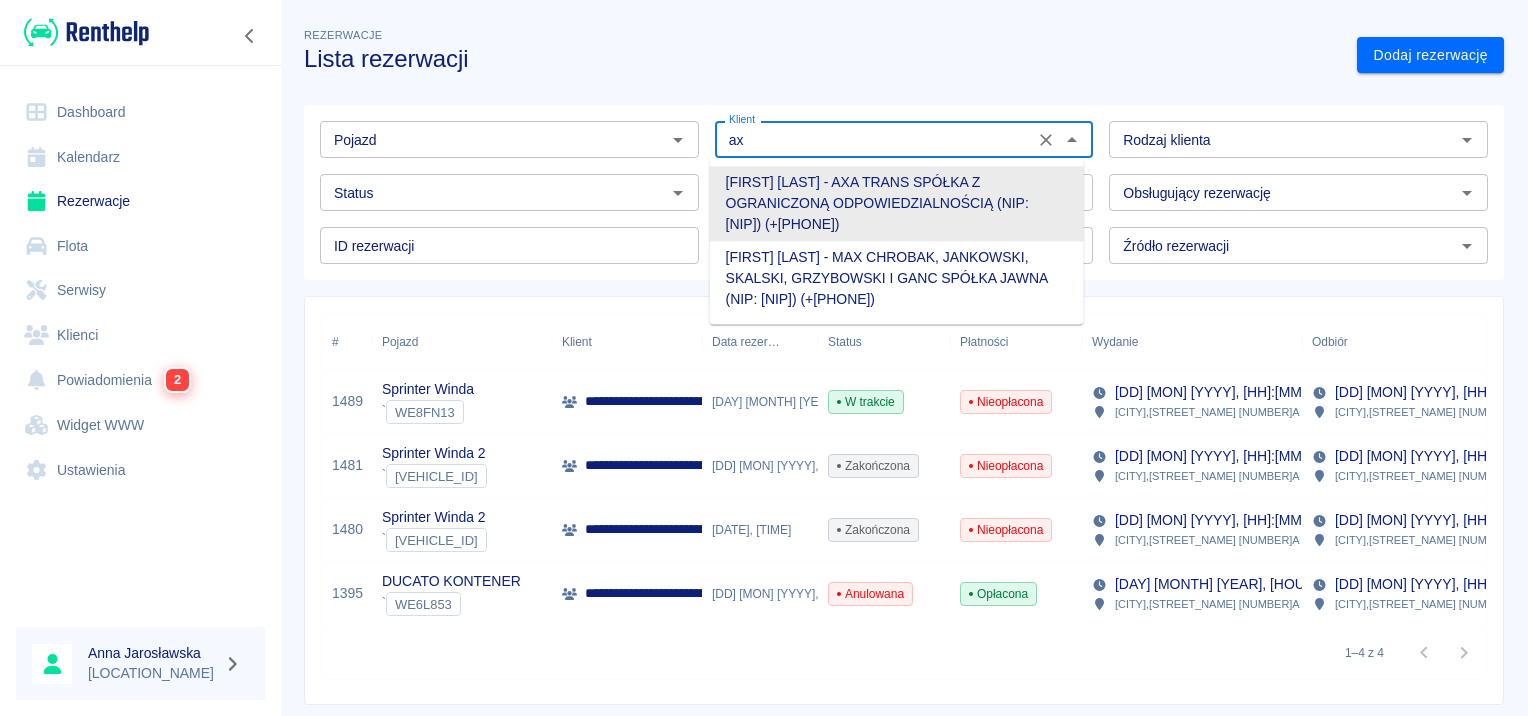 type on "axa" 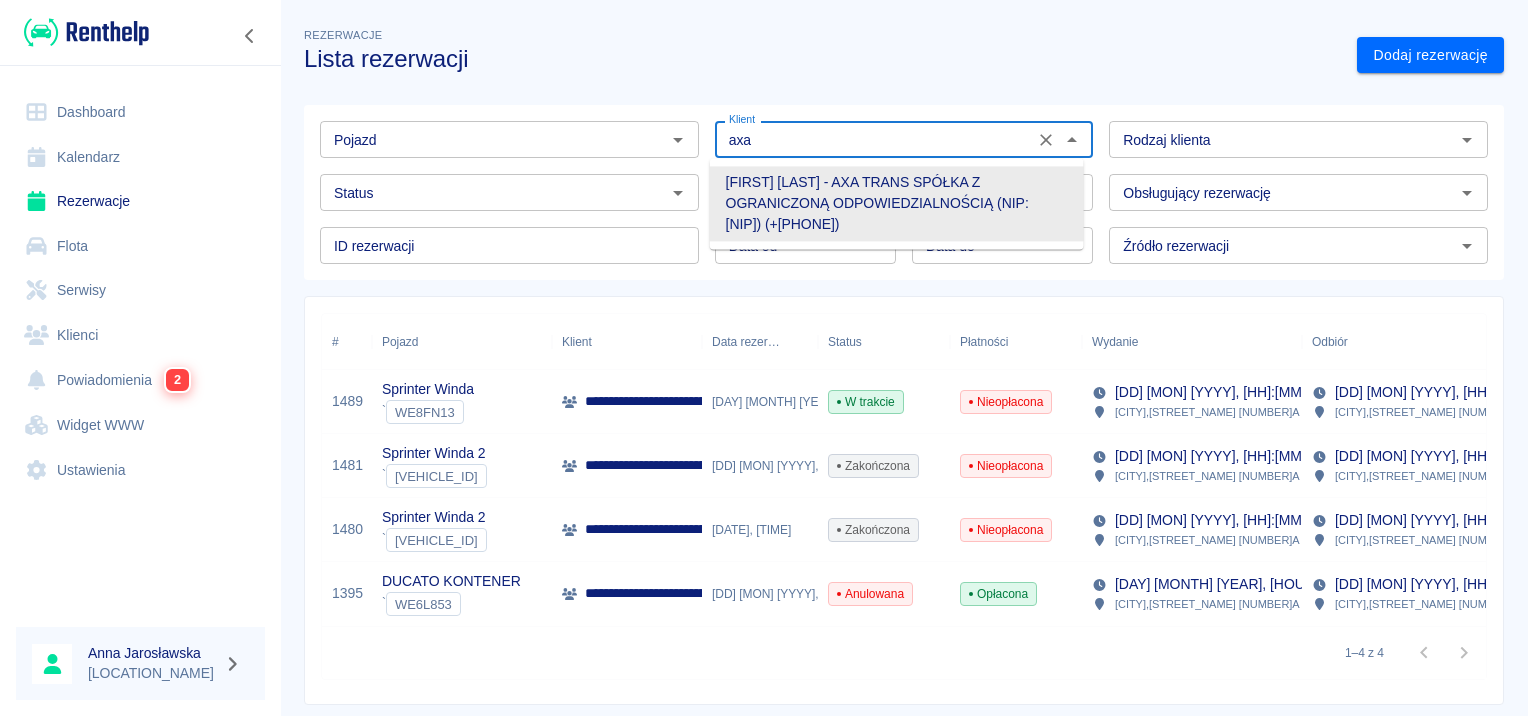 click 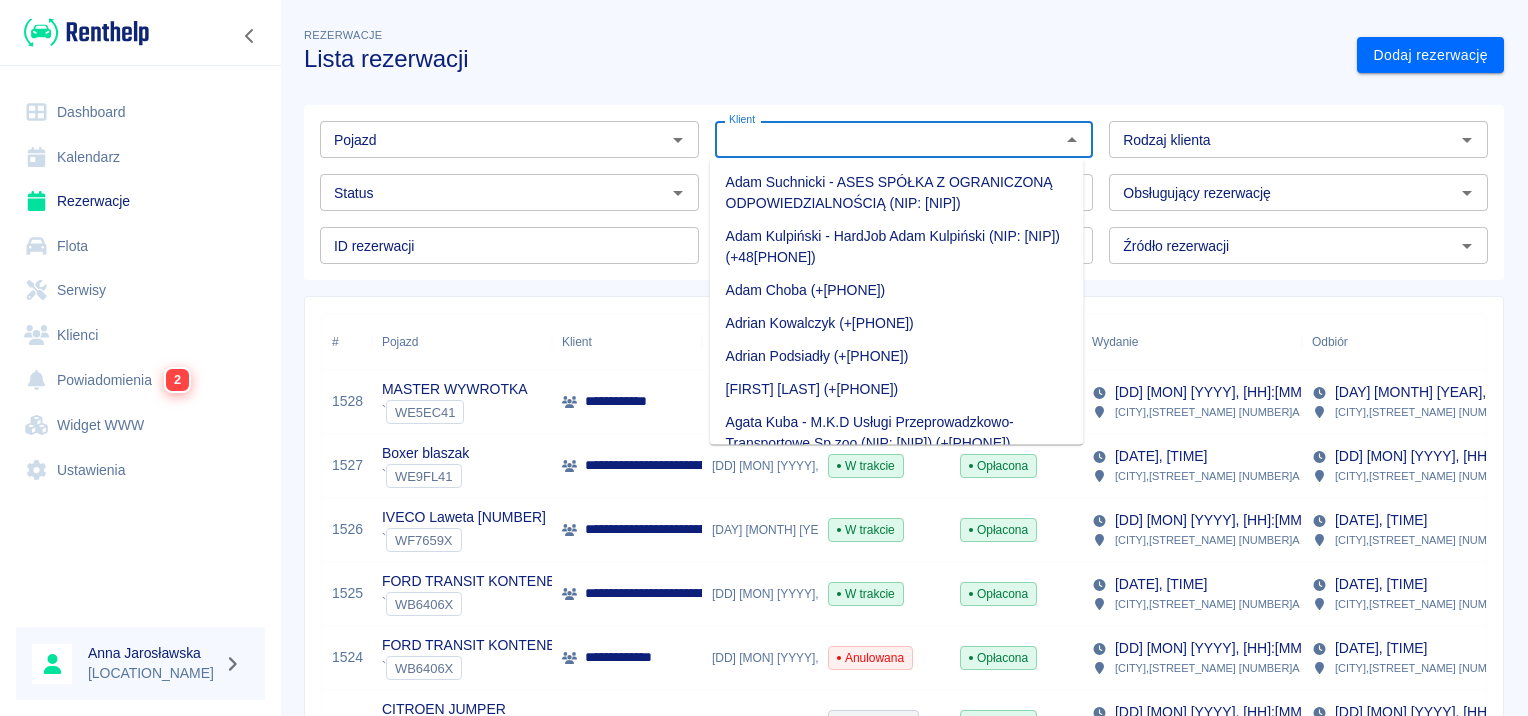type 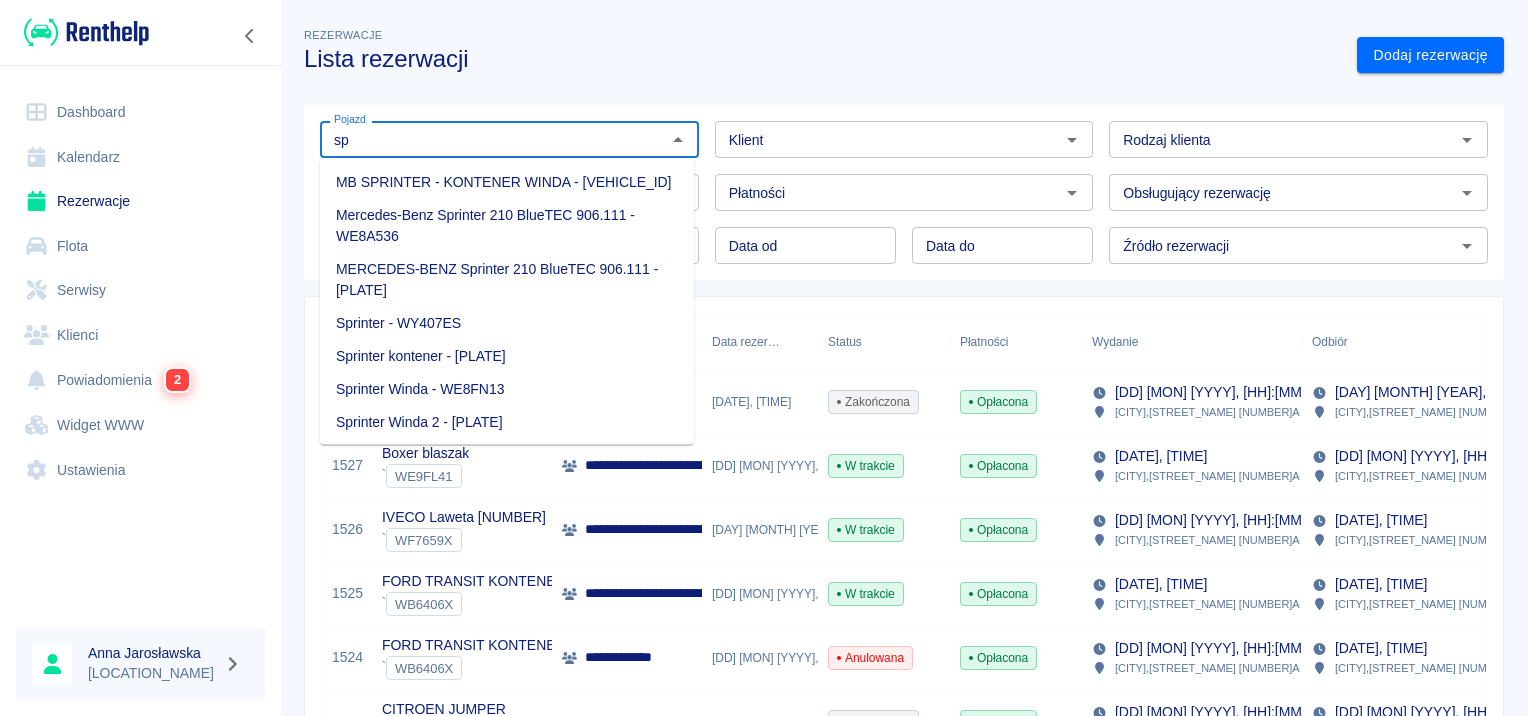 type on "sp" 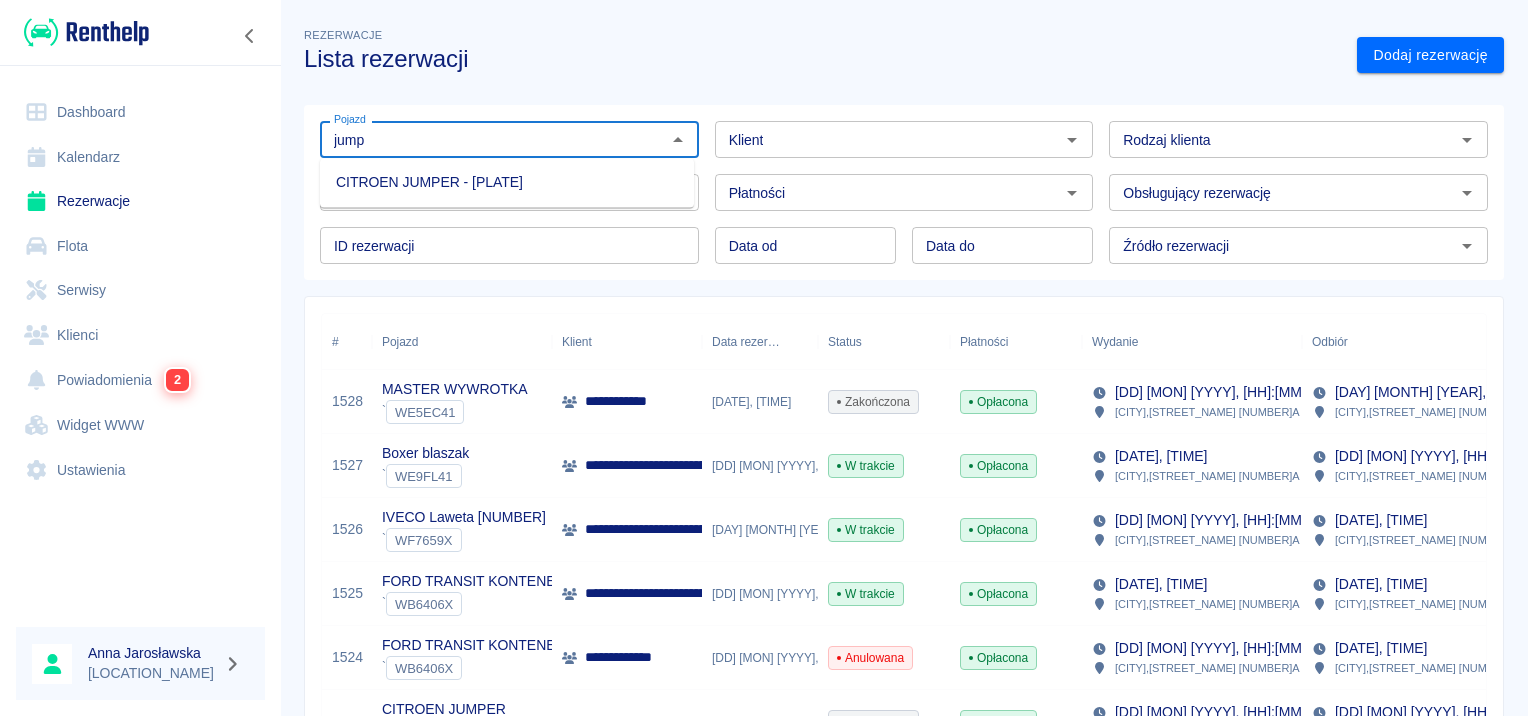 click on "CITROEN JUMPER  - [PLATE]" at bounding box center (507, 182) 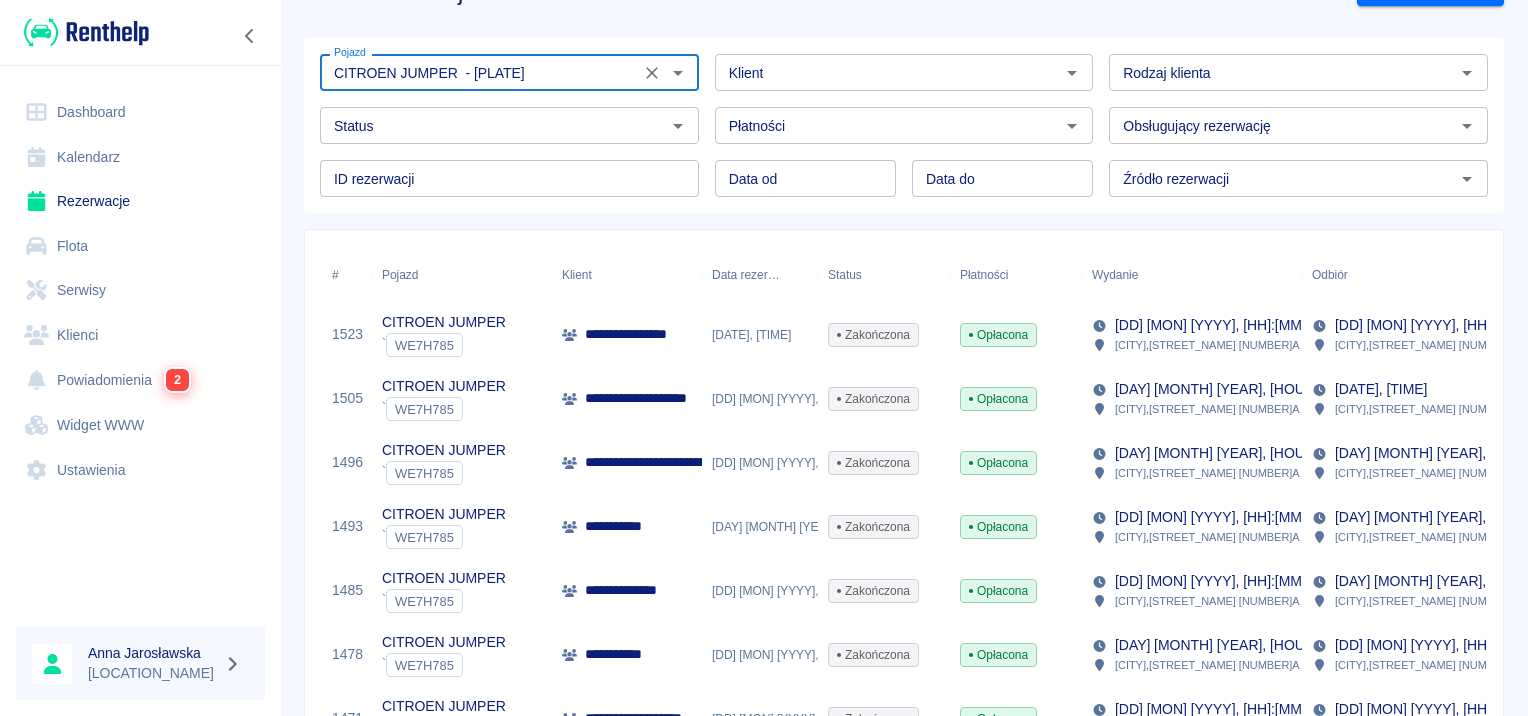 scroll, scrollTop: 100, scrollLeft: 0, axis: vertical 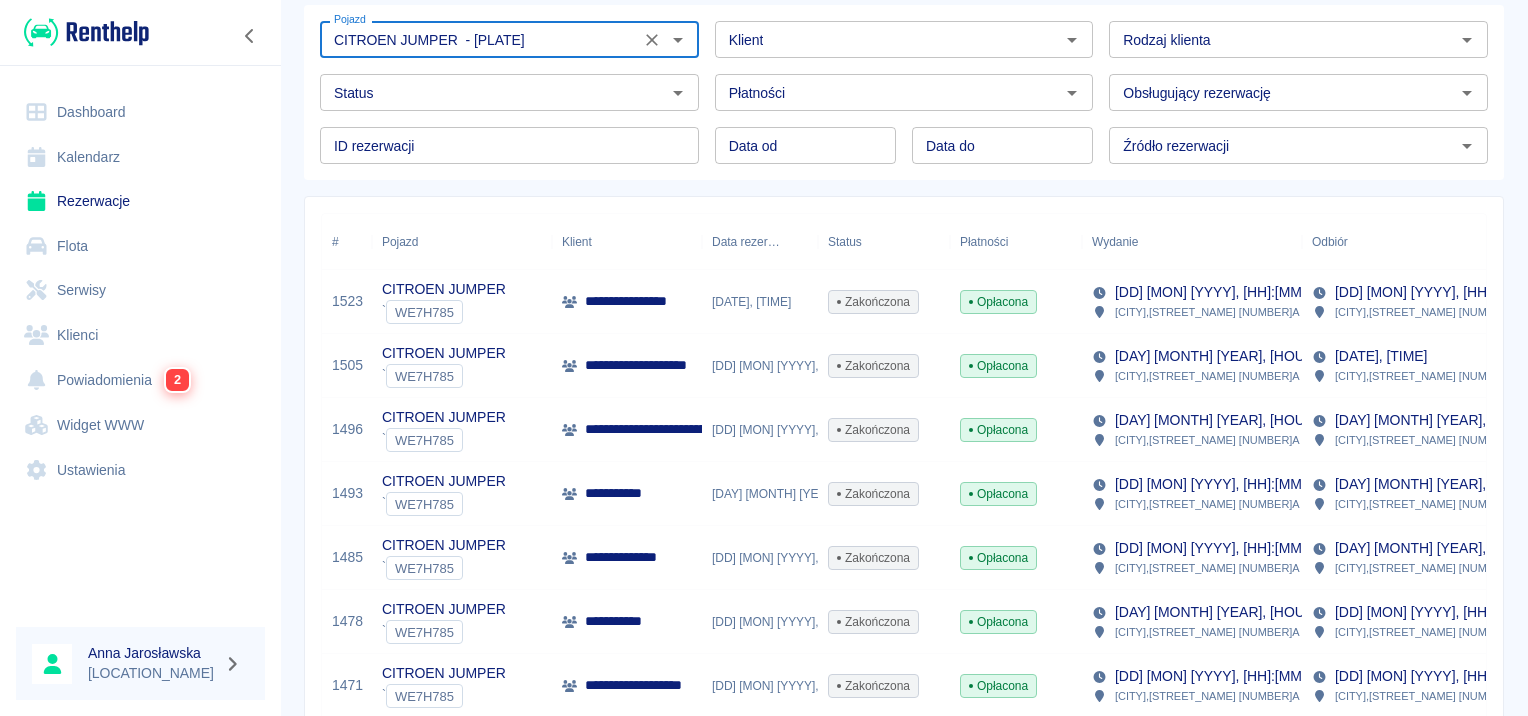type on "CITROEN JUMPER  - [PLATE]" 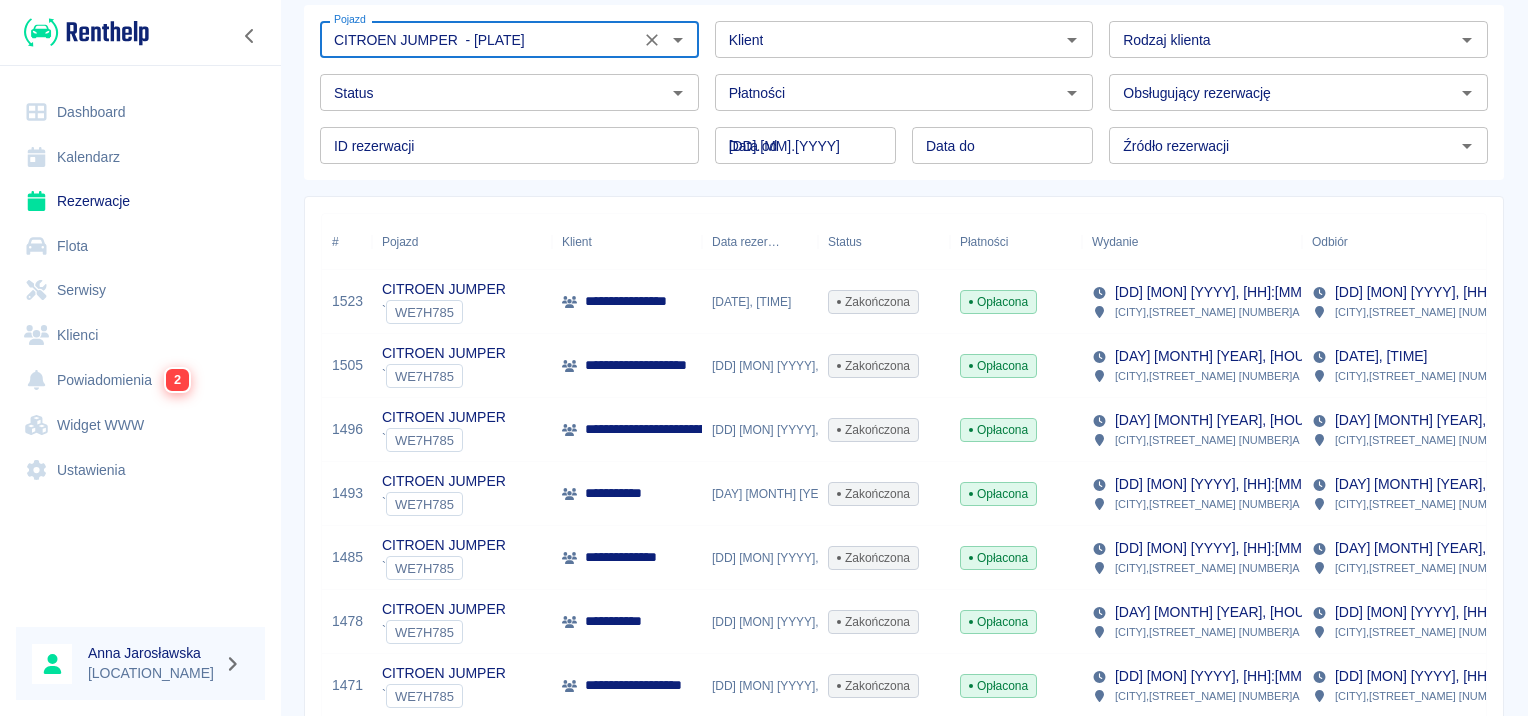 click on "[DD].[MM].[YYYY]" at bounding box center [805, 145] 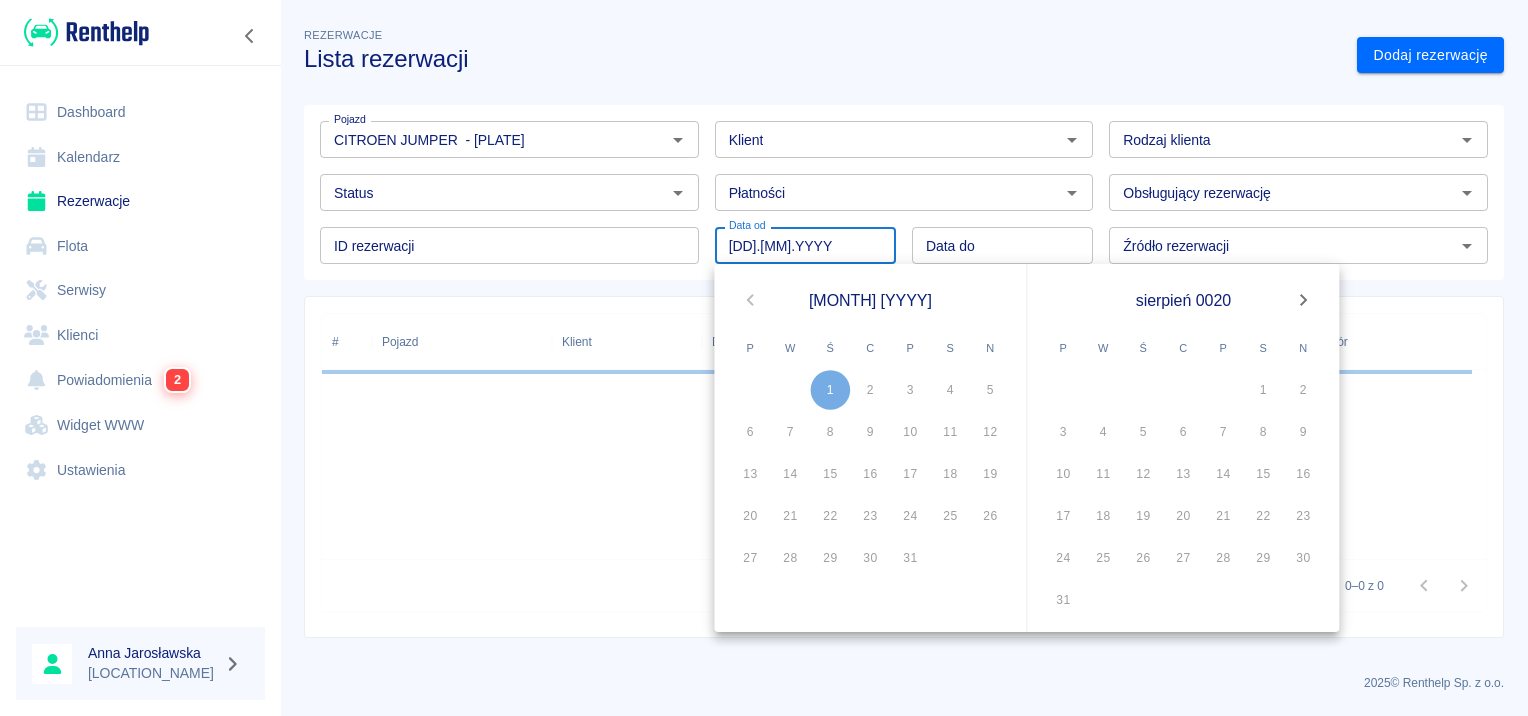 scroll, scrollTop: 0, scrollLeft: 0, axis: both 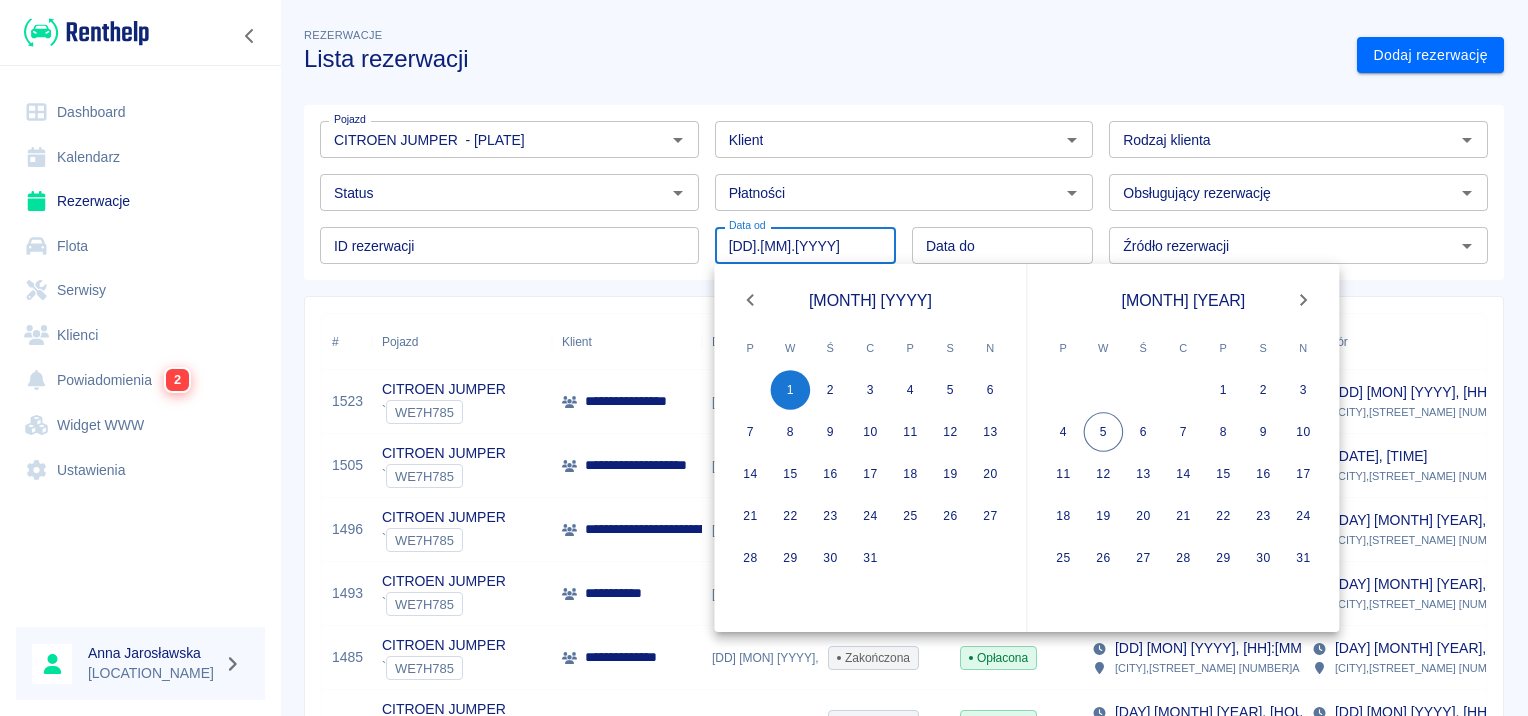 type on "[DD].[MM].[YYYY]" 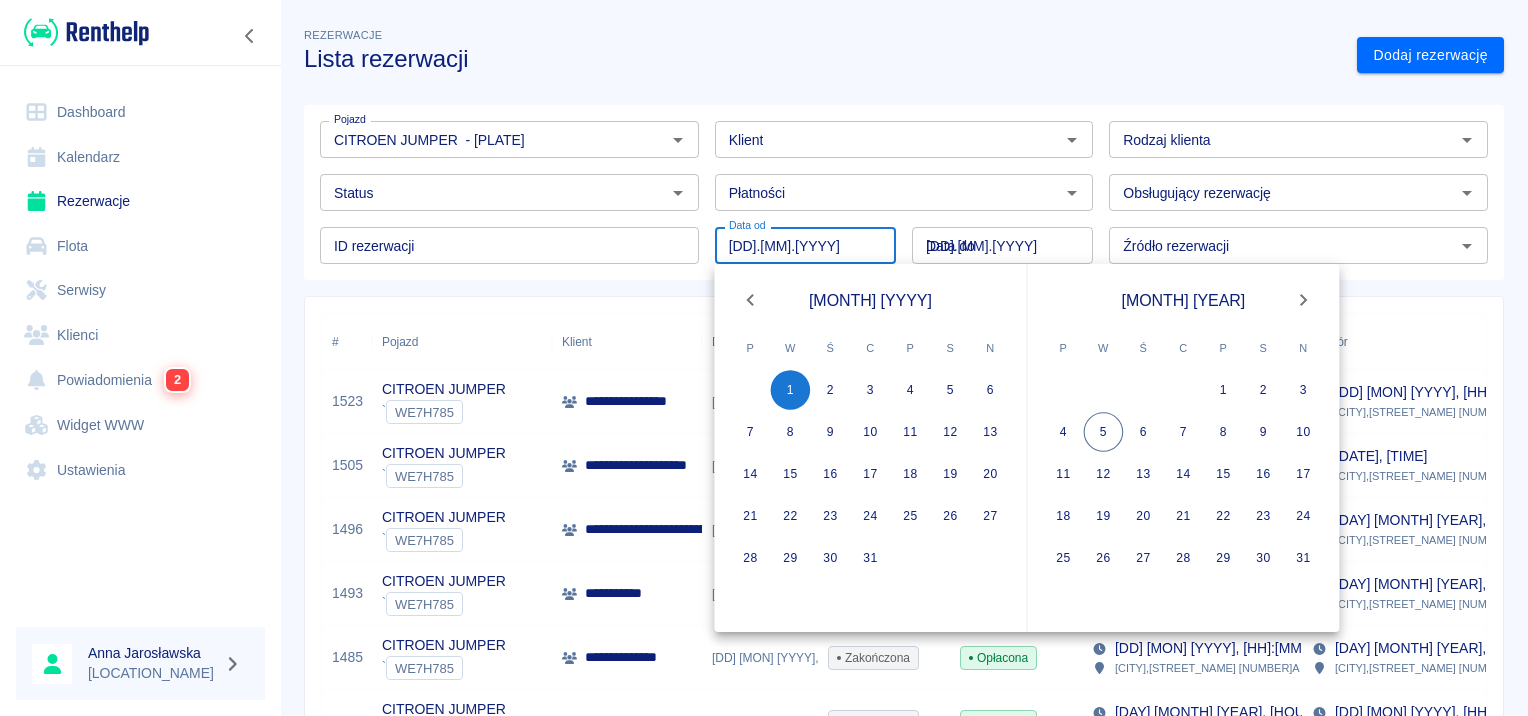 click on "[DD].[MM].[YYYY]" at bounding box center (1002, 245) 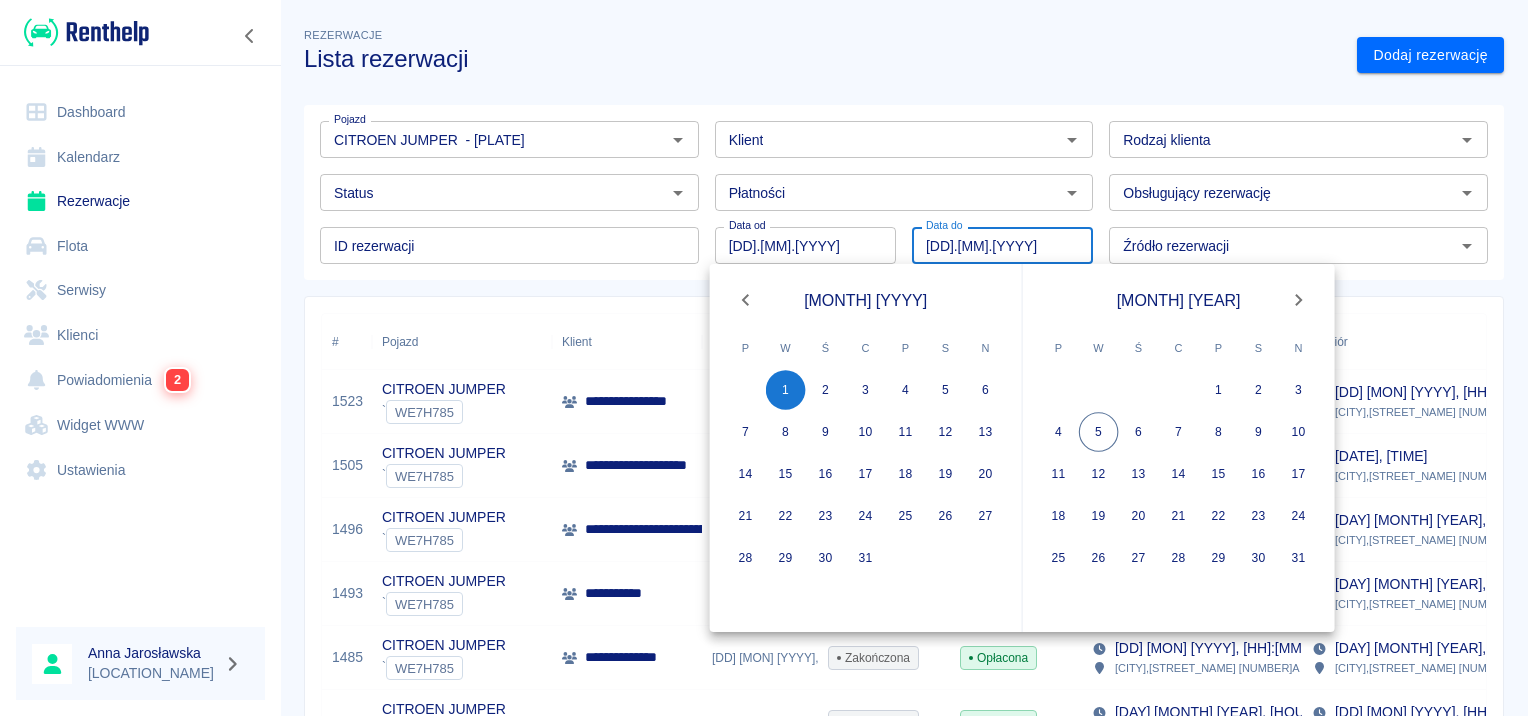click on "[DD].[MM].[YYYY]" at bounding box center (1002, 245) 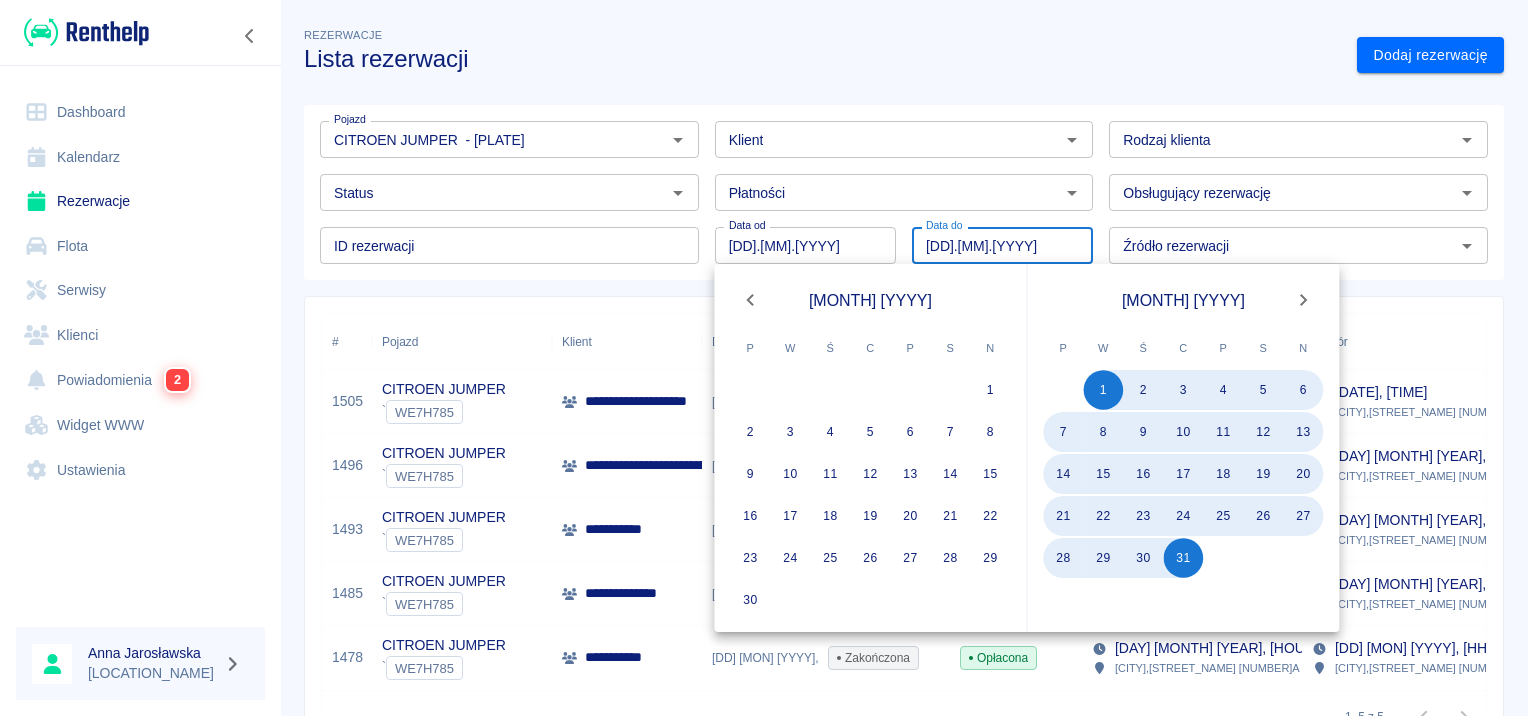type on "[DD].[MM].[YYYY]" 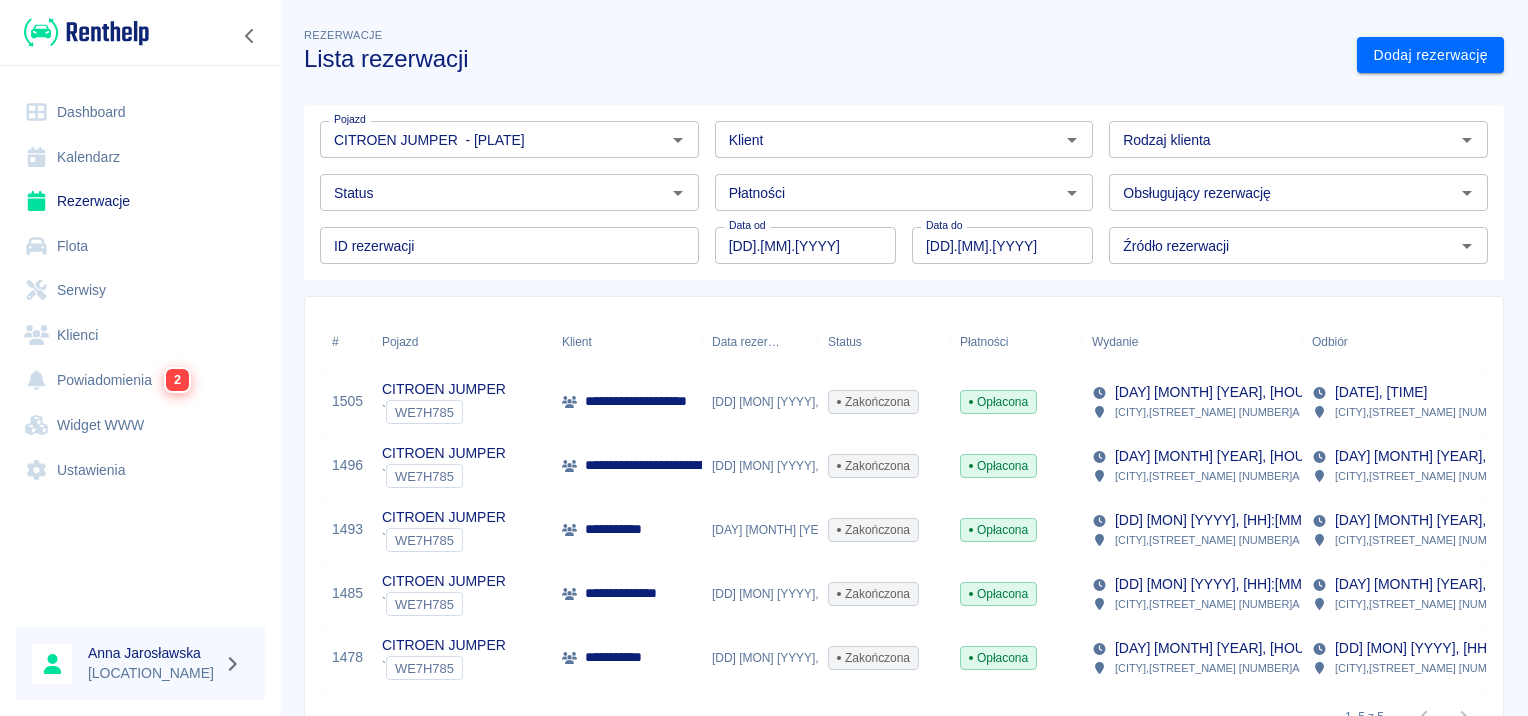 click on "**********" at bounding box center [896, 524] 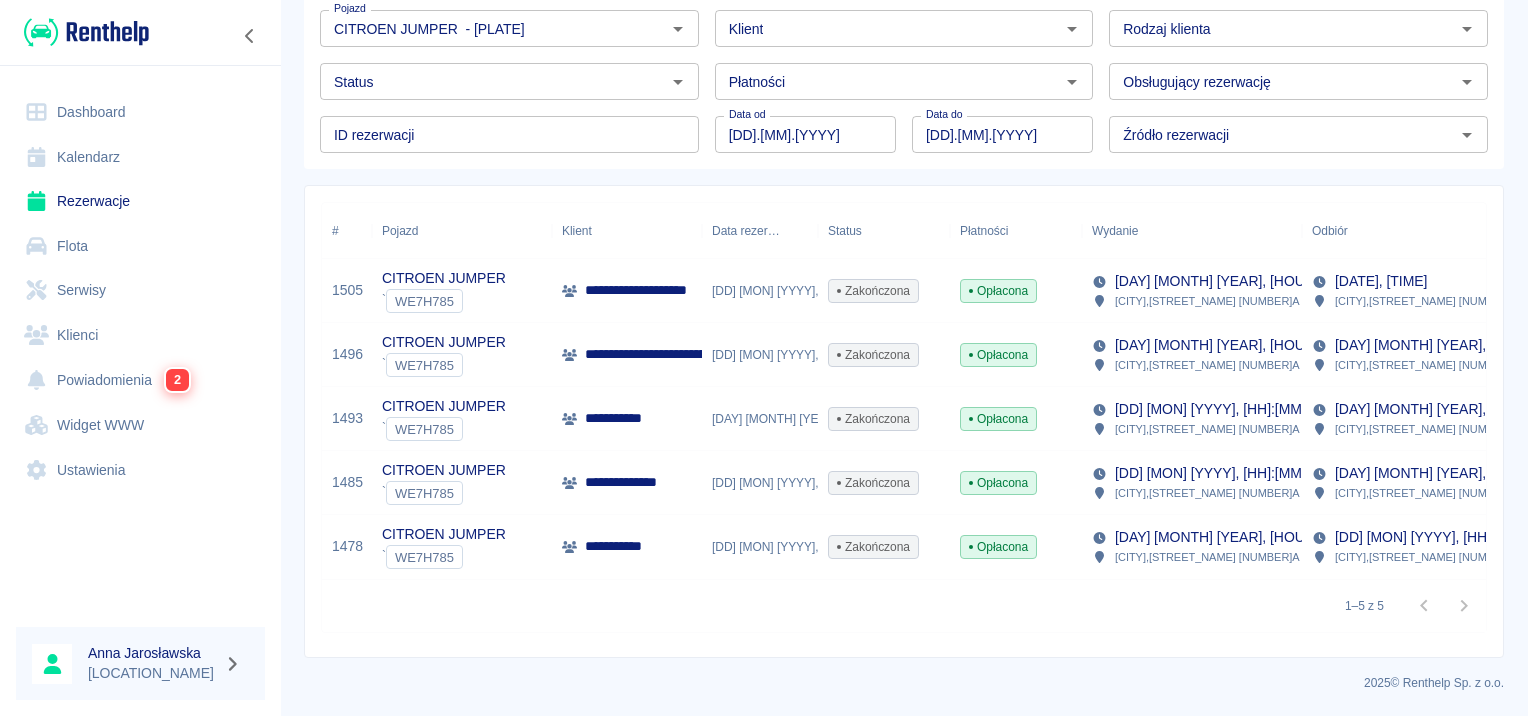 scroll, scrollTop: 125, scrollLeft: 0, axis: vertical 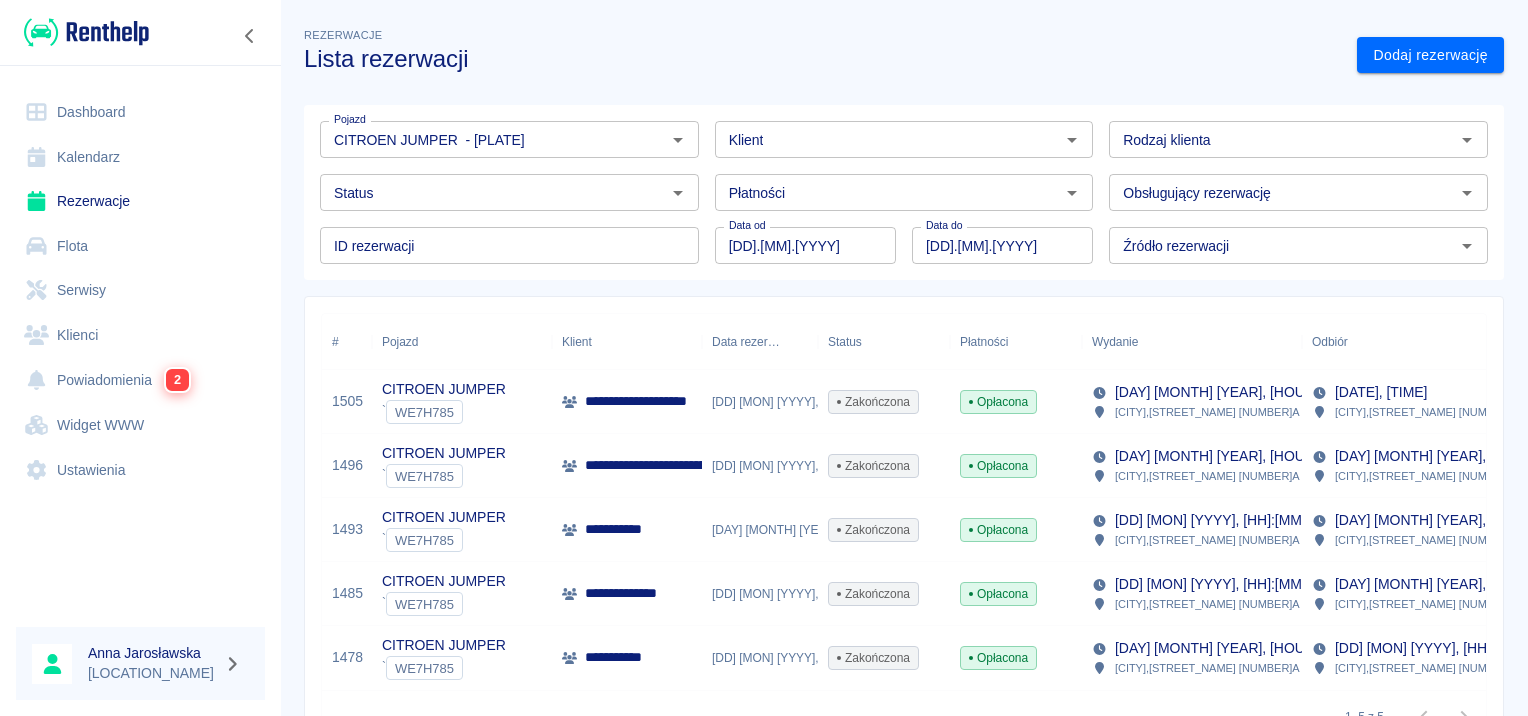 click on "**********" at bounding box center (623, 529) 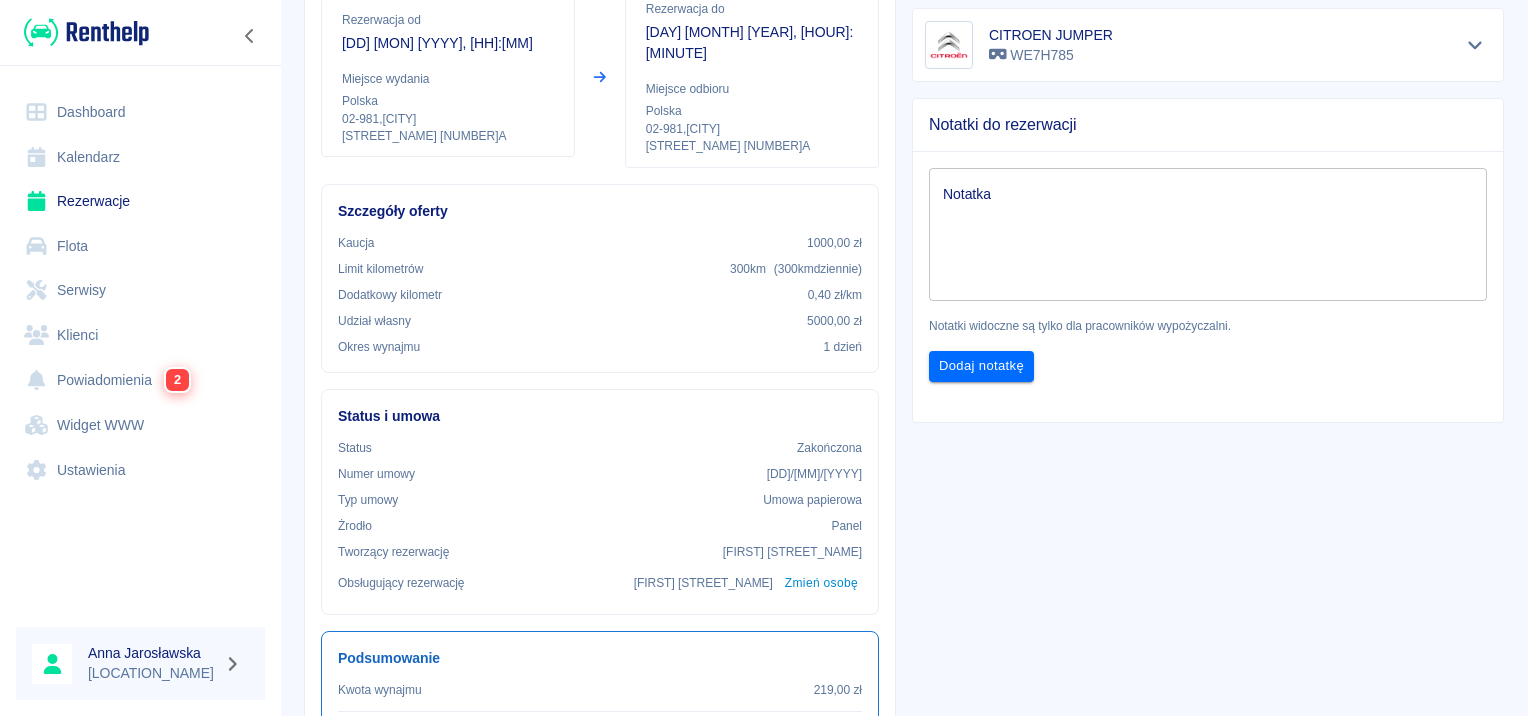 scroll, scrollTop: 400, scrollLeft: 0, axis: vertical 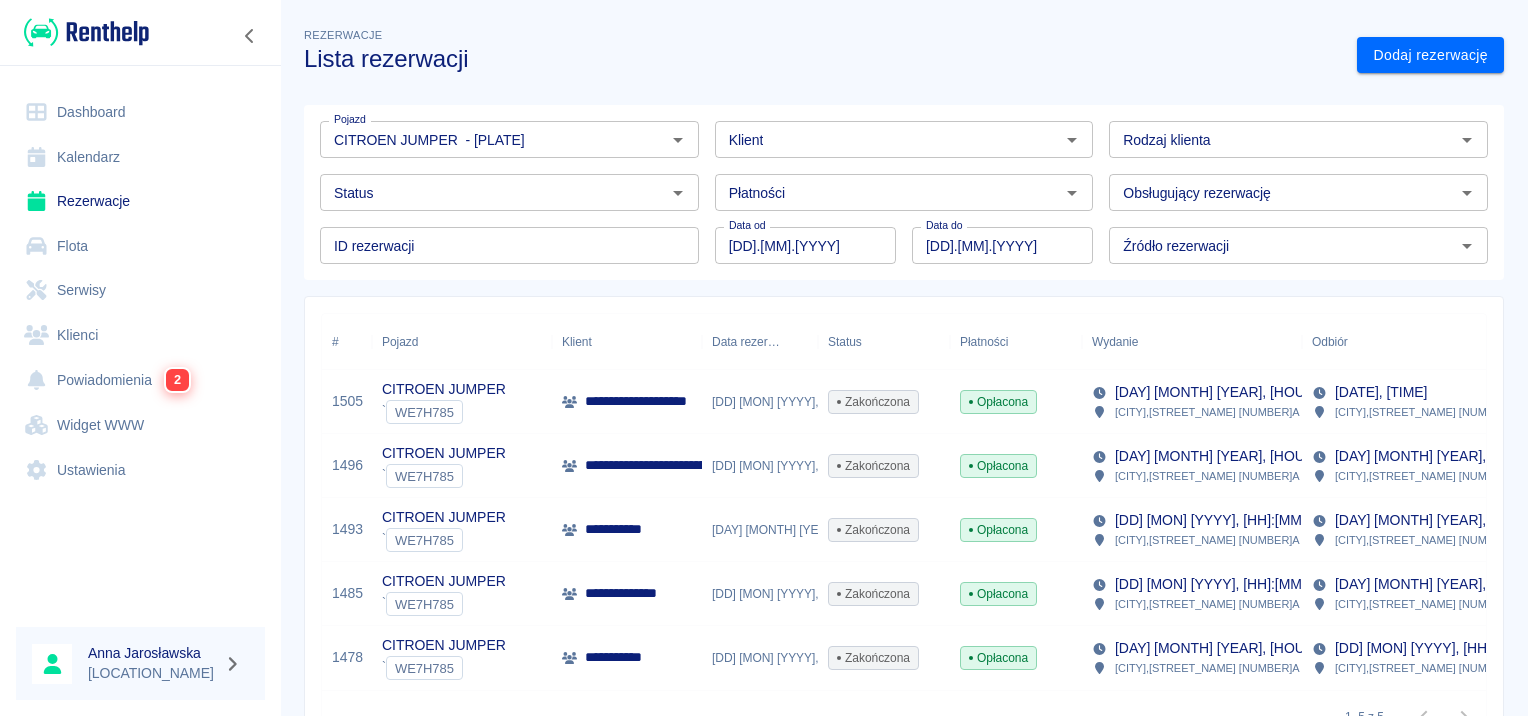 click on "**********" at bounding box center [771, 465] 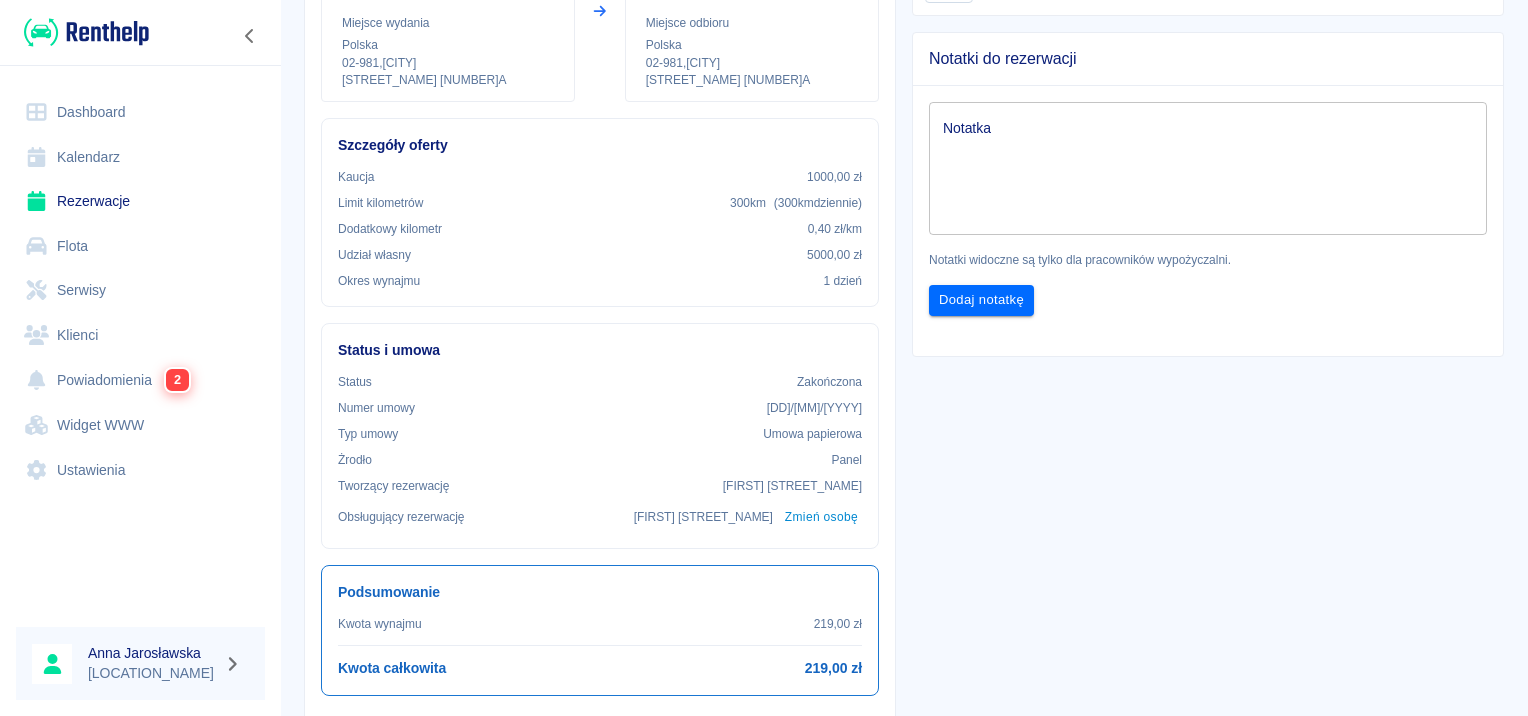scroll, scrollTop: 500, scrollLeft: 0, axis: vertical 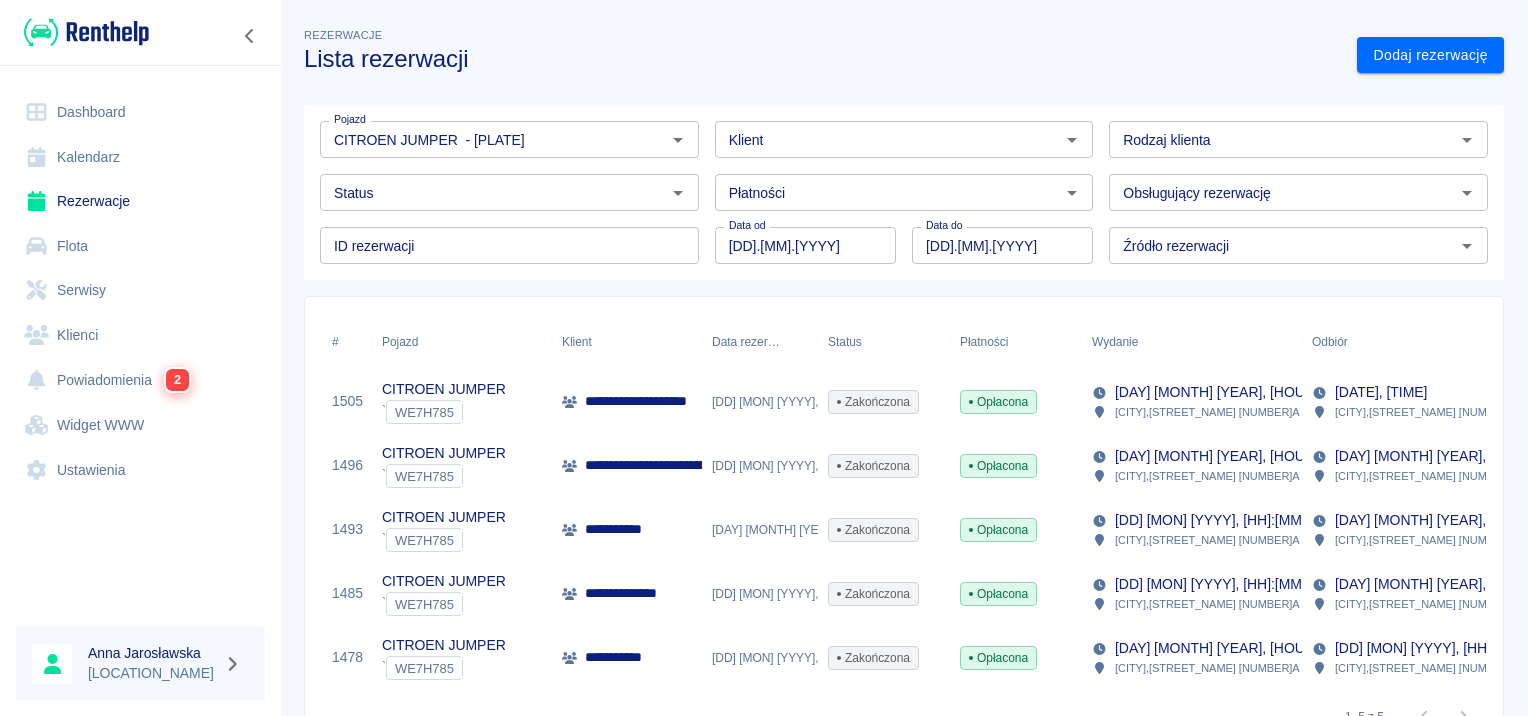 click on "**********" at bounding box center (647, 401) 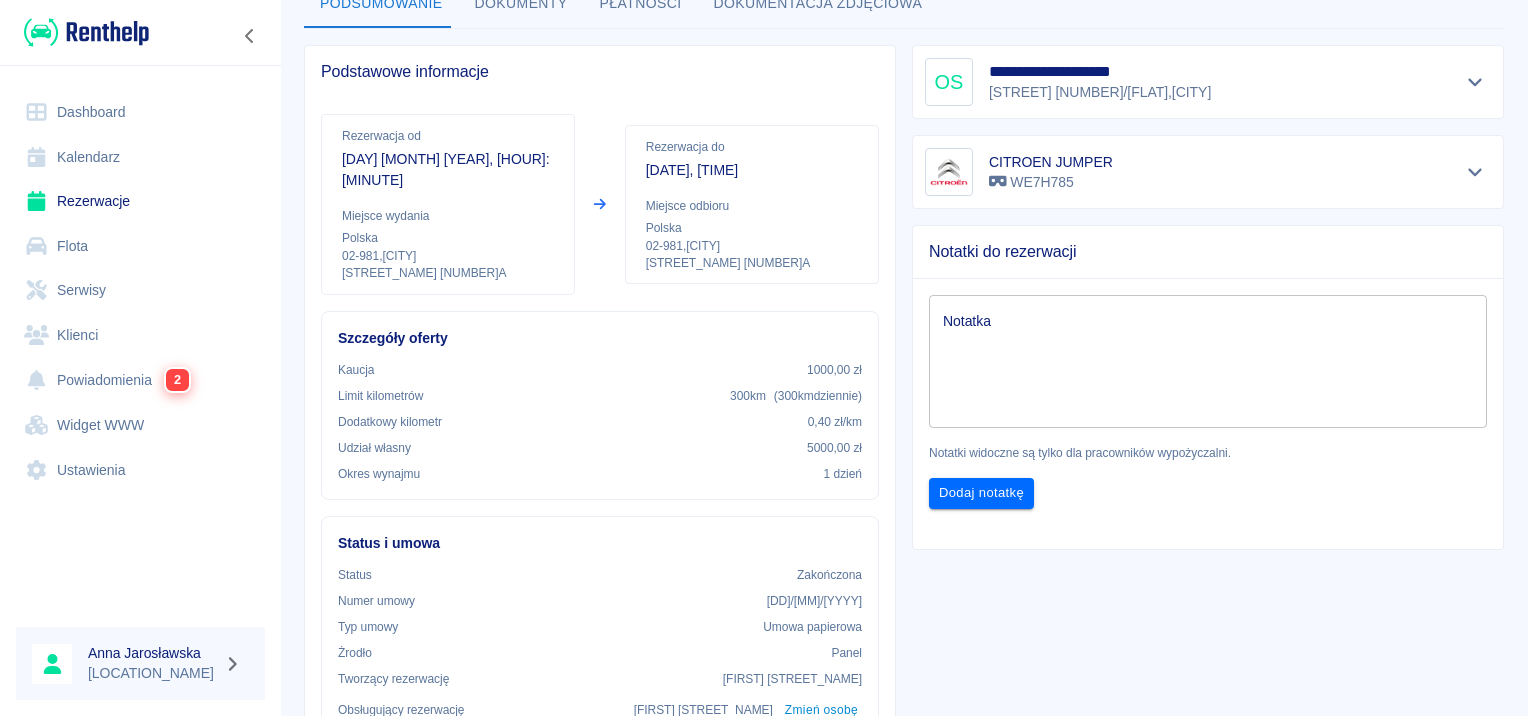 scroll, scrollTop: 300, scrollLeft: 0, axis: vertical 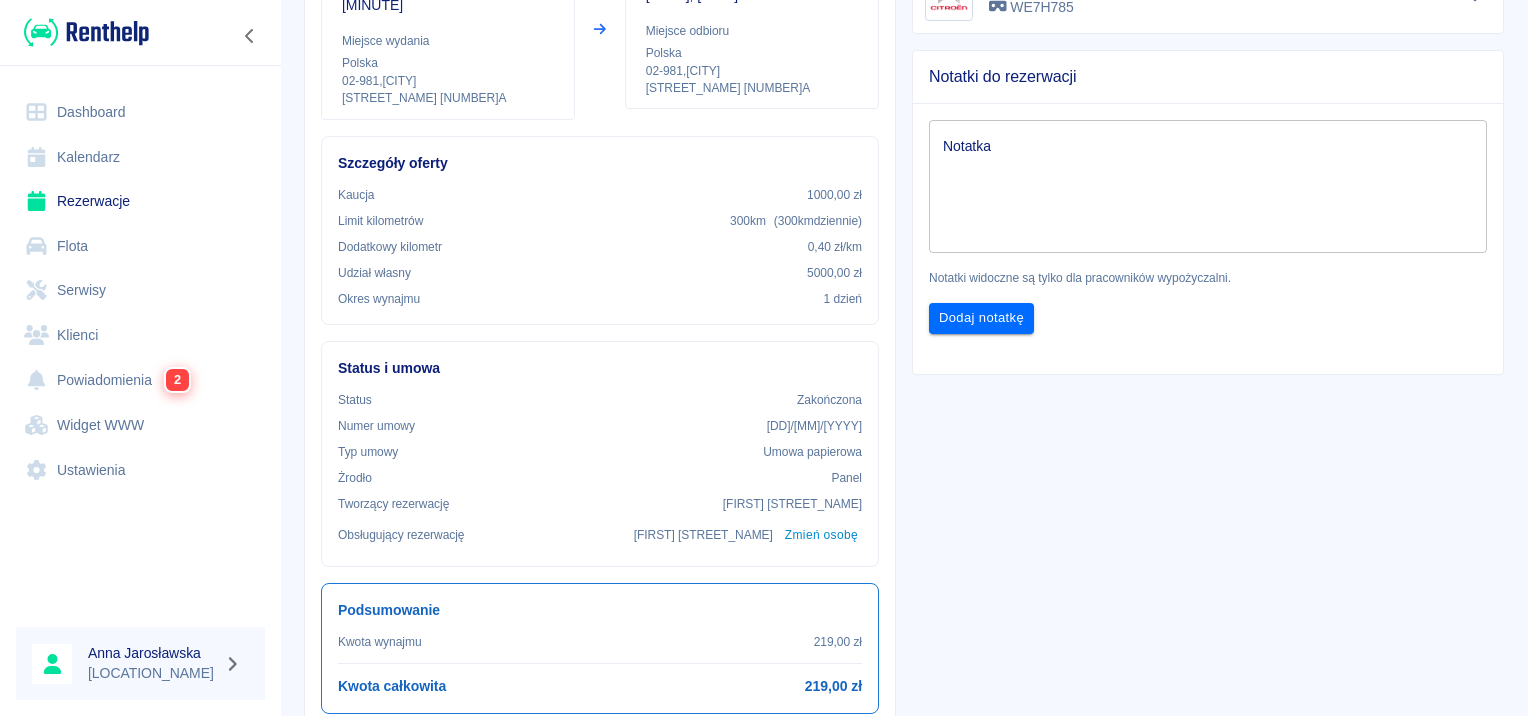 click on "Rezerwacje" at bounding box center [140, 201] 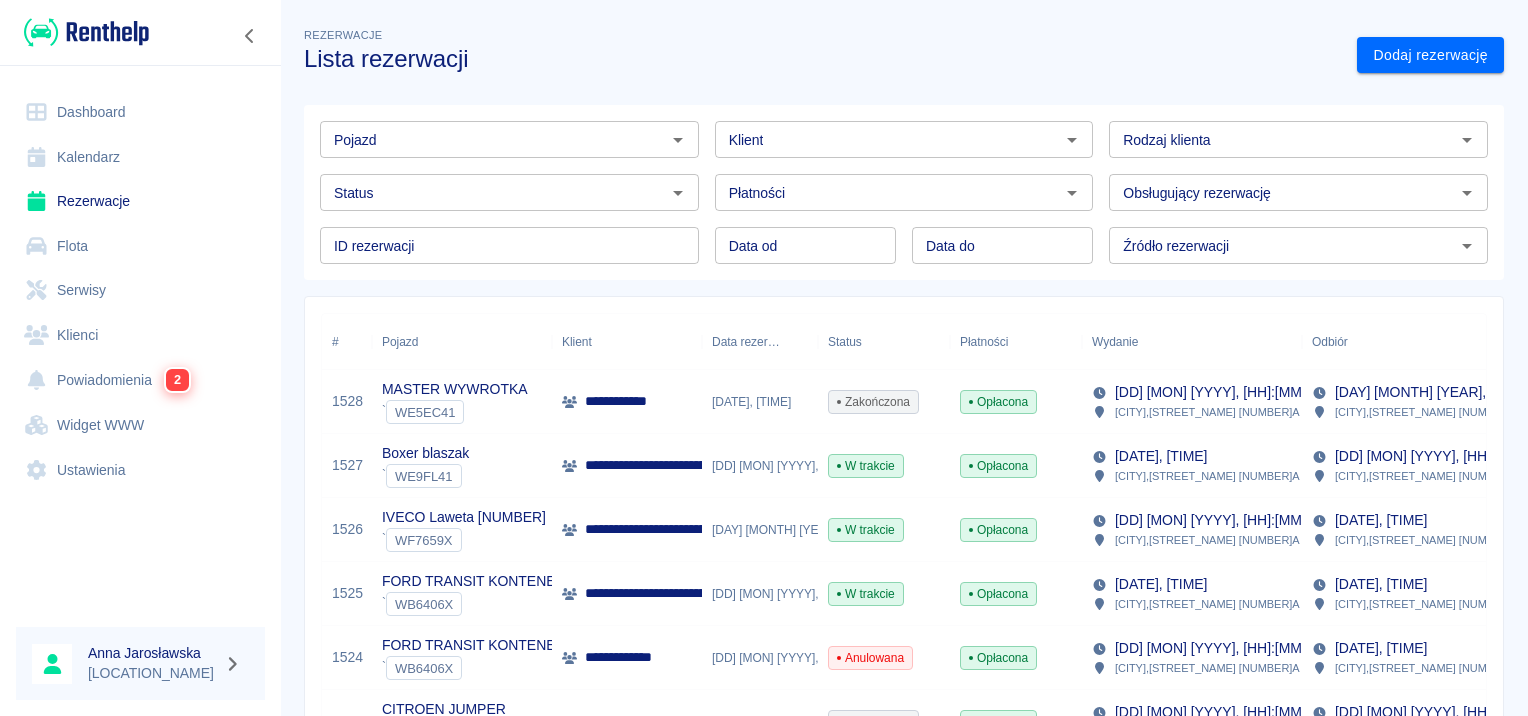 click on "Pojazd" at bounding box center [493, 139] 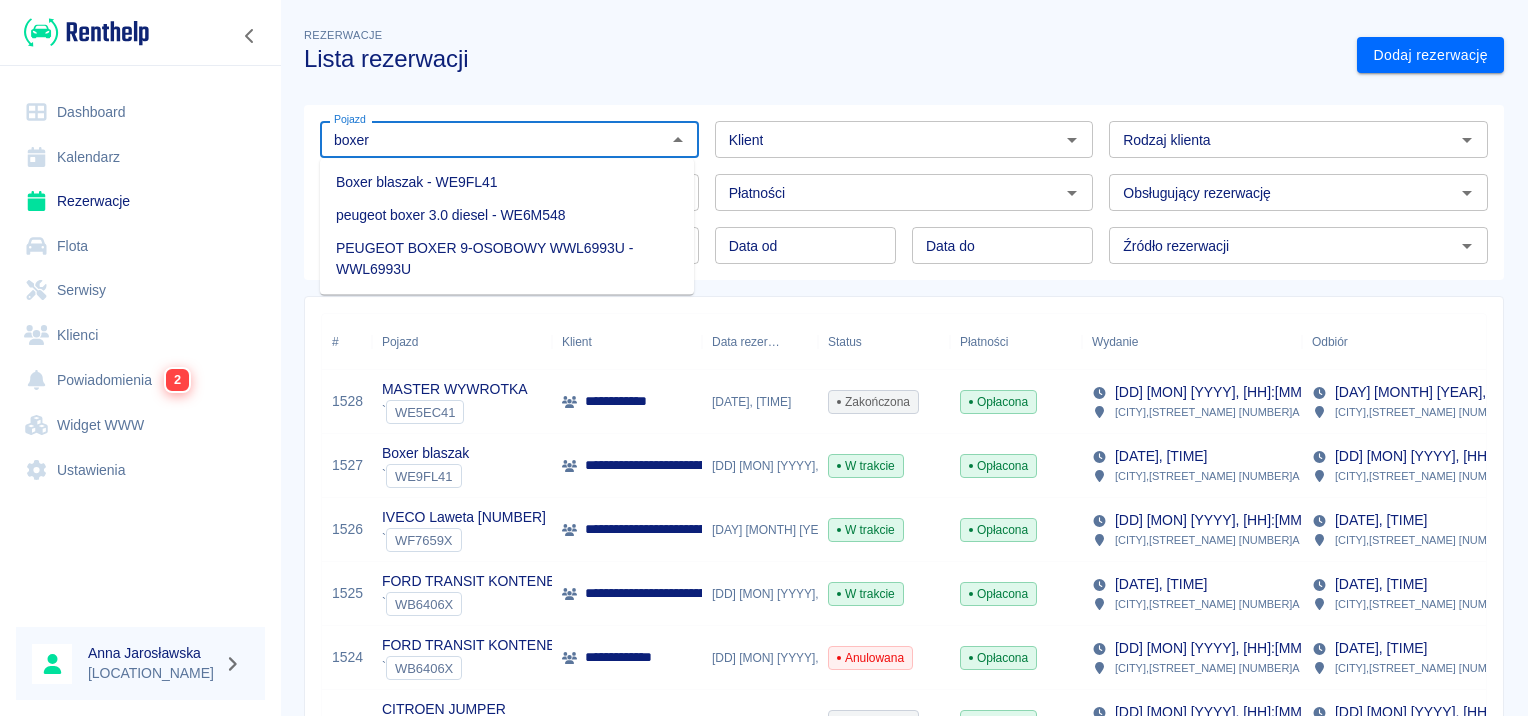 click on "Boxer blaszak - WE9FL41" at bounding box center [507, 182] 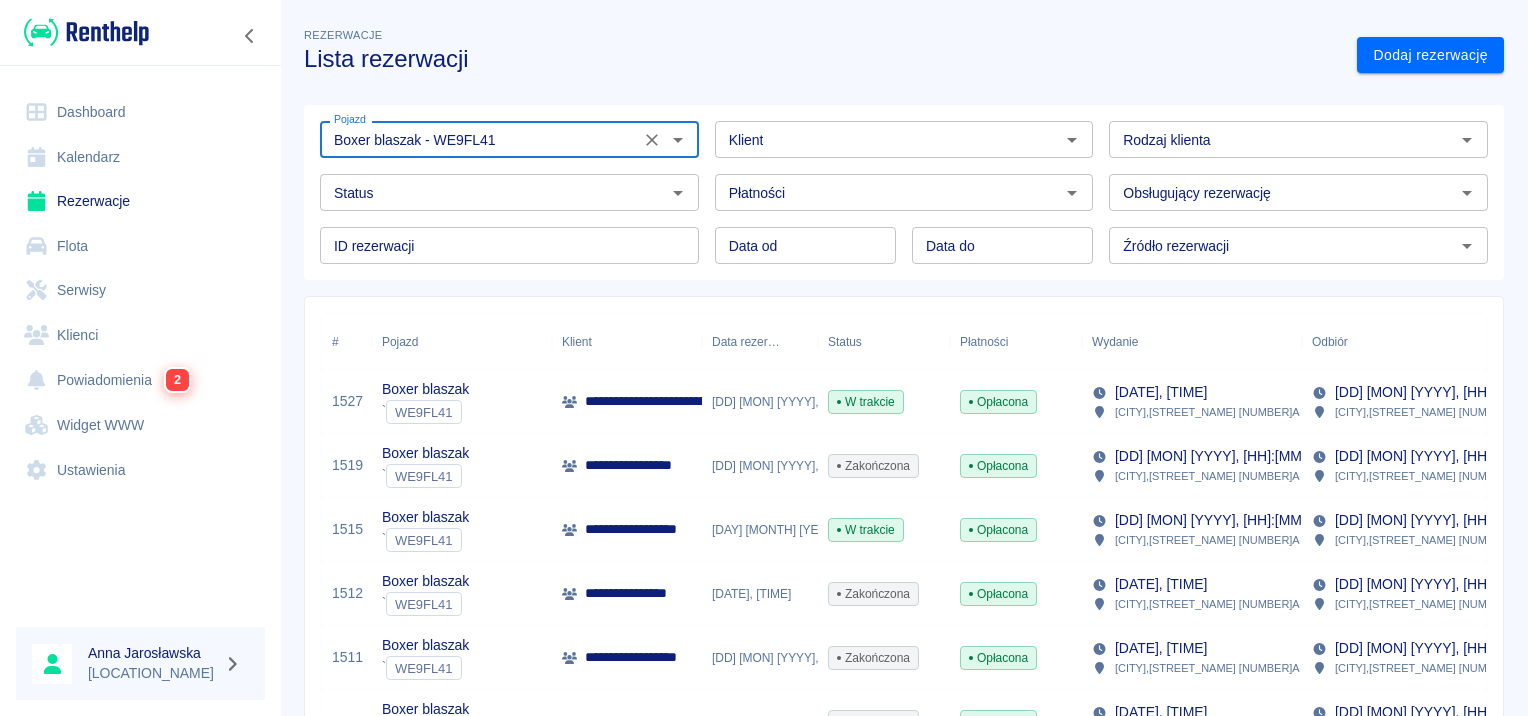 type on "Boxer blaszak - WE9FL41" 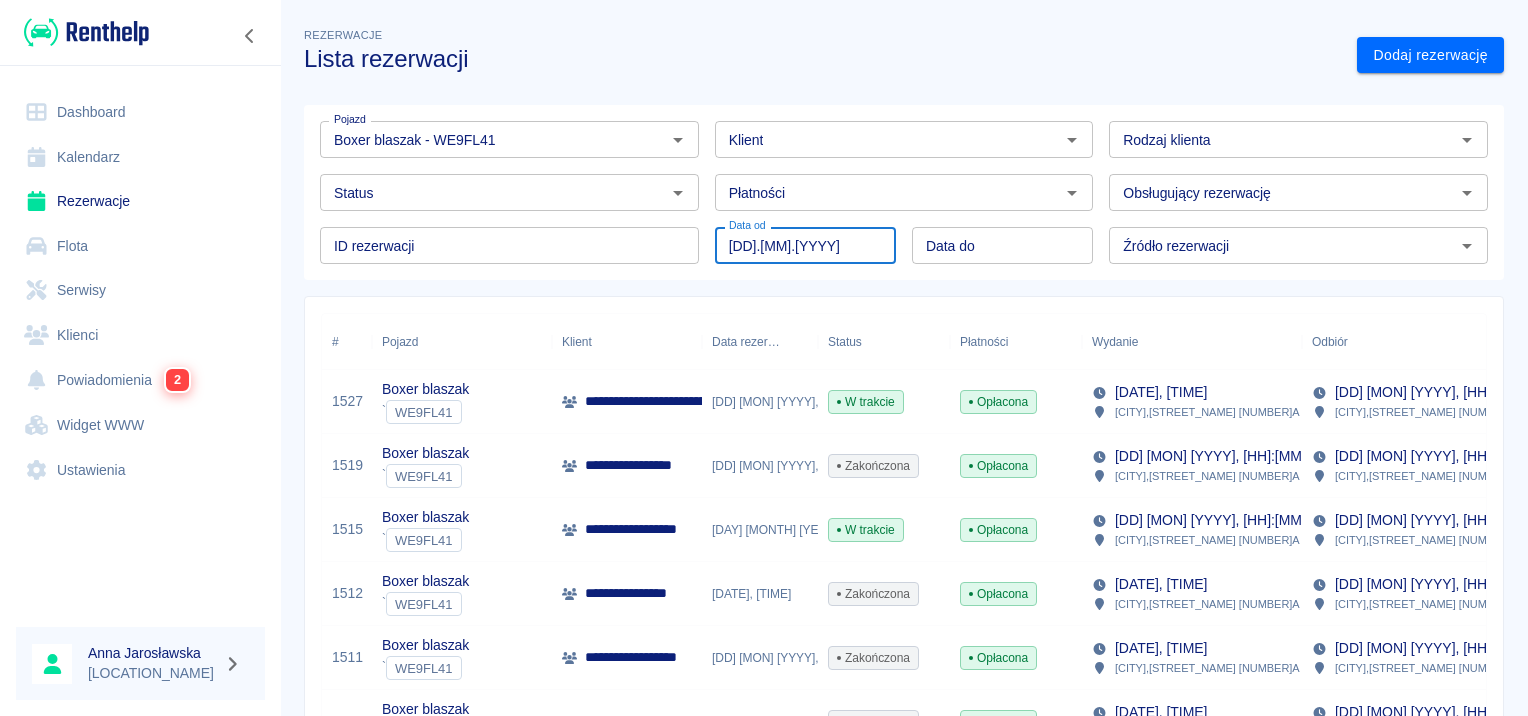 click on "[DD].[MM].[YYYY]" at bounding box center (805, 245) 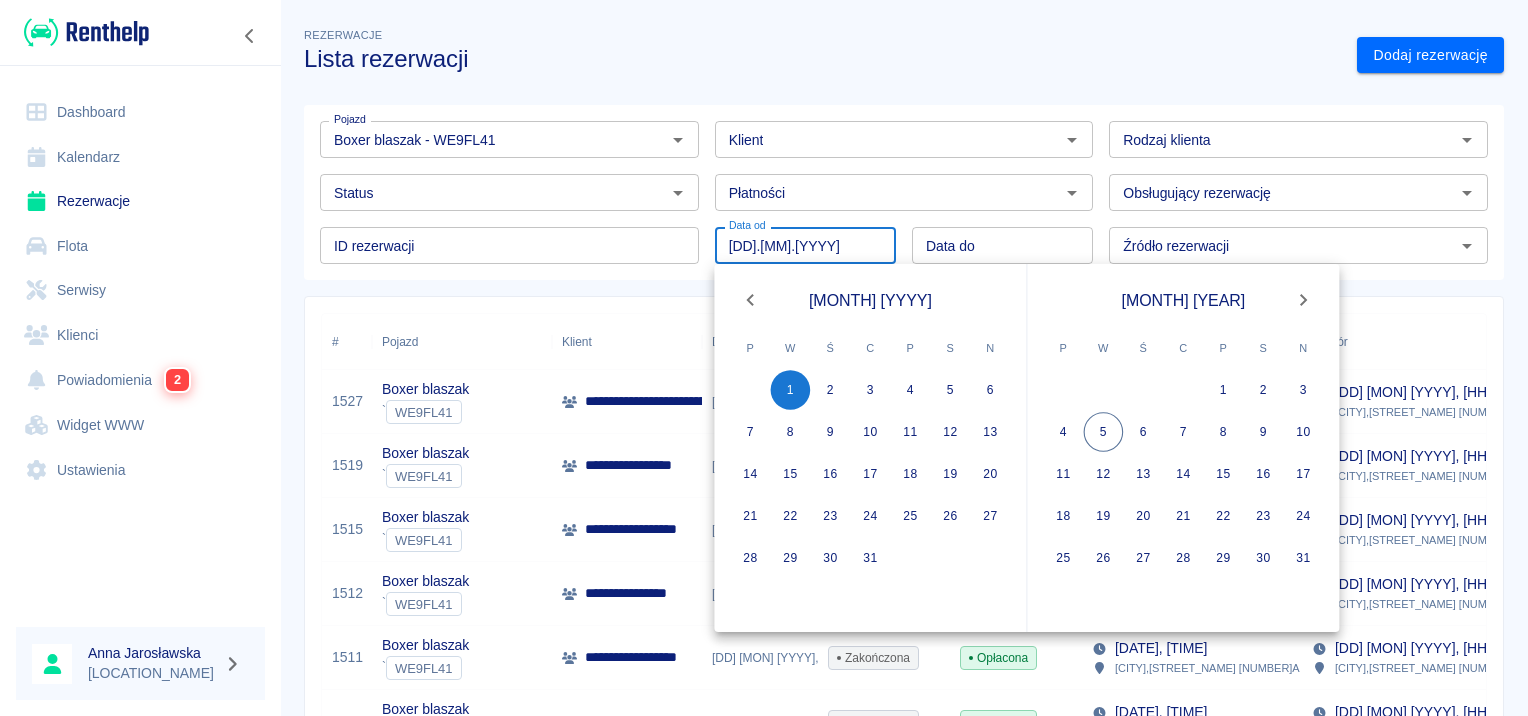 type on "[DD].[MM].[YYYY]" 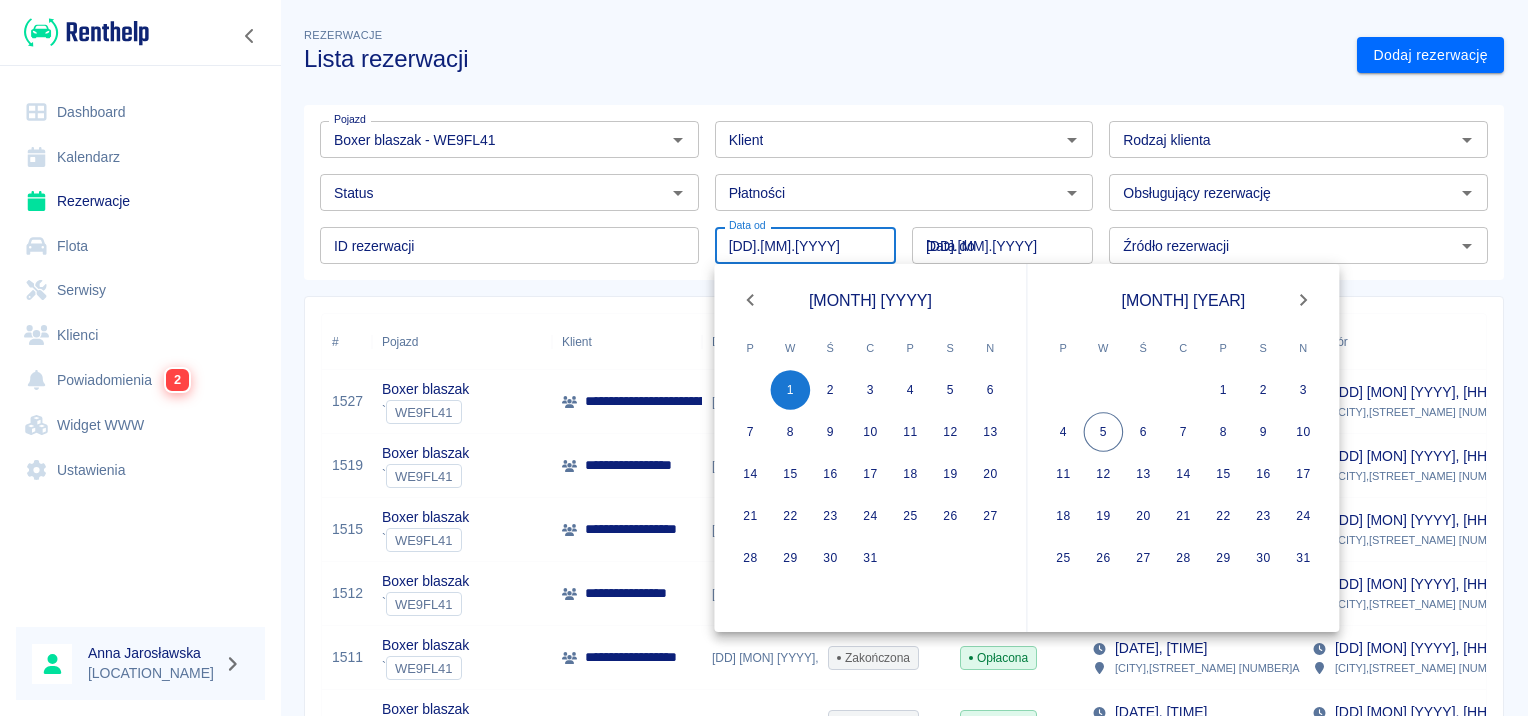 click on "Data do [DD].[MM].[YYYY] Data do" at bounding box center (1002, 245) 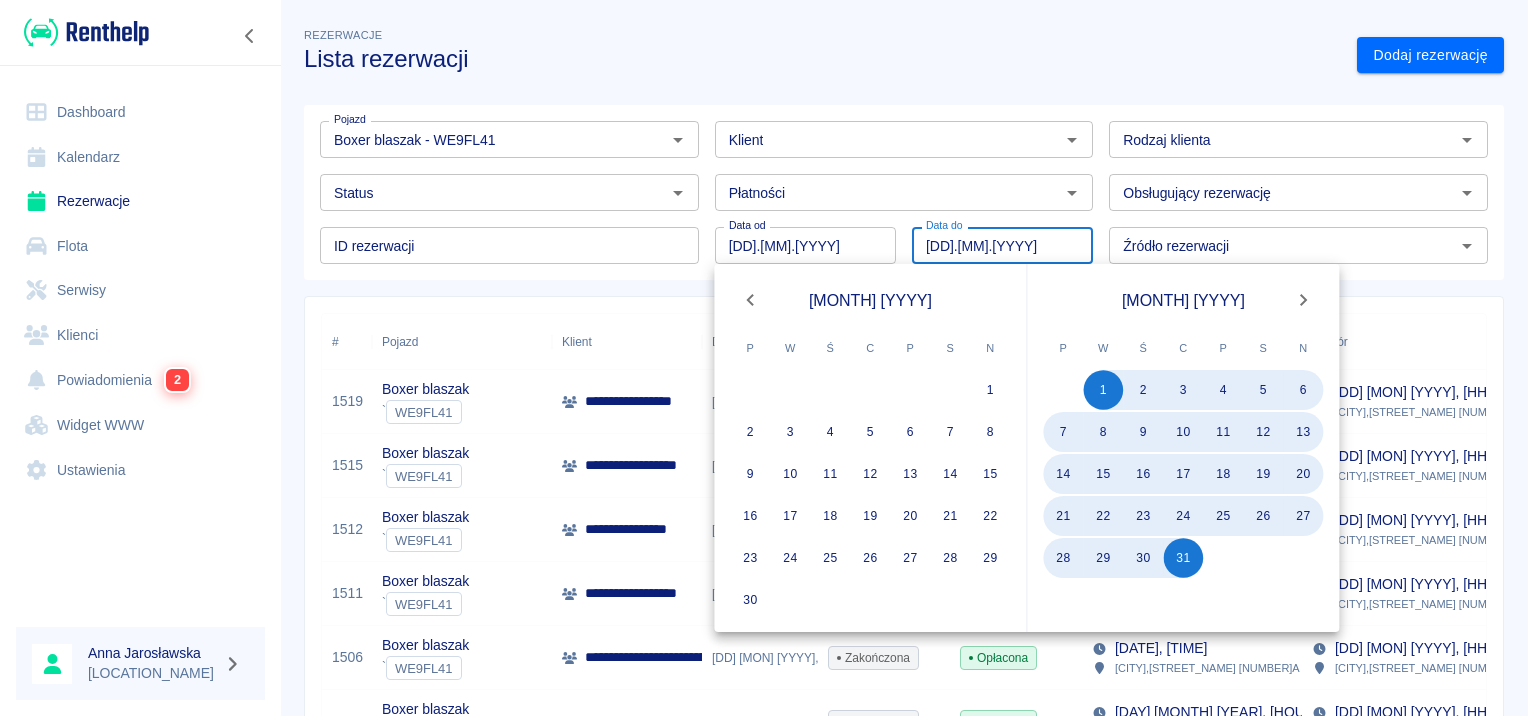 type on "[DD].[MM].[YYYY]" 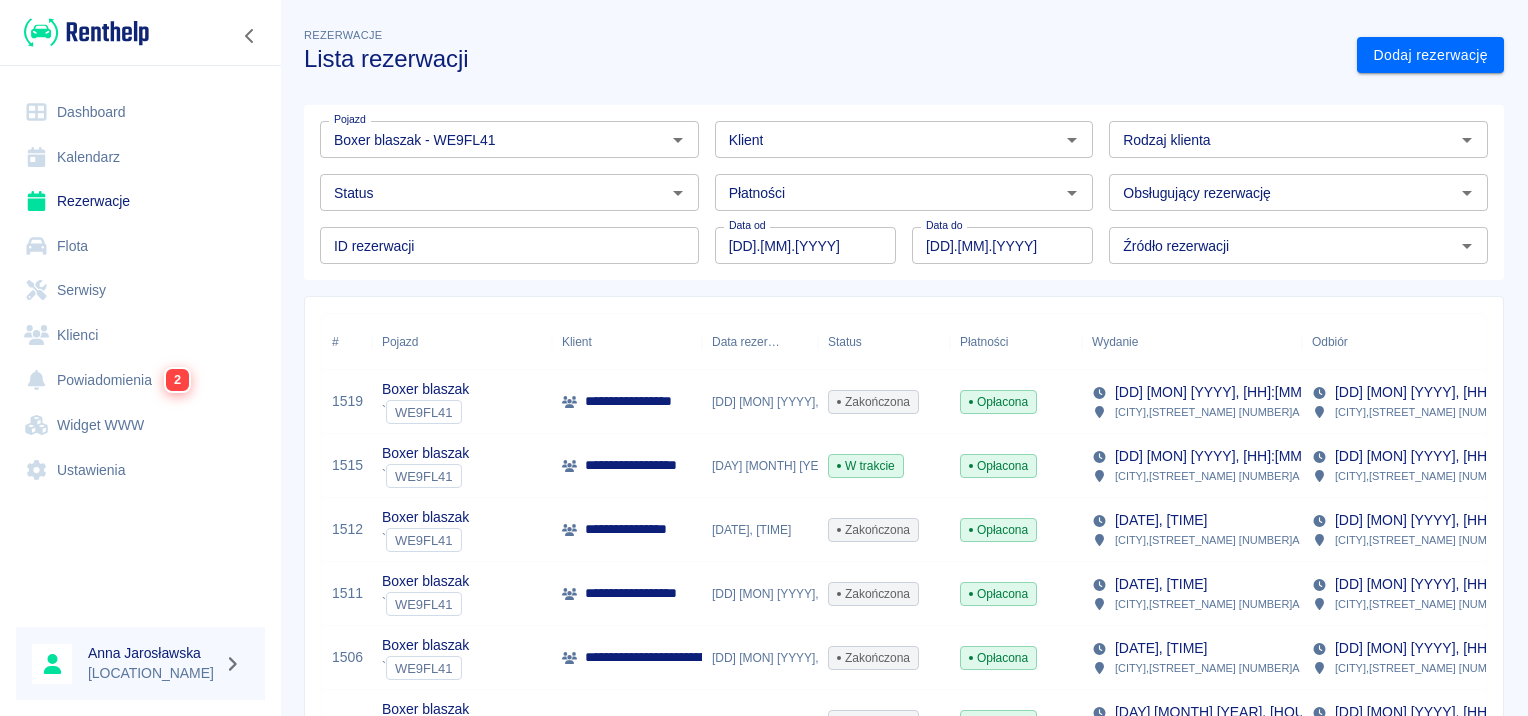 click on "**********" at bounding box center [896, 652] 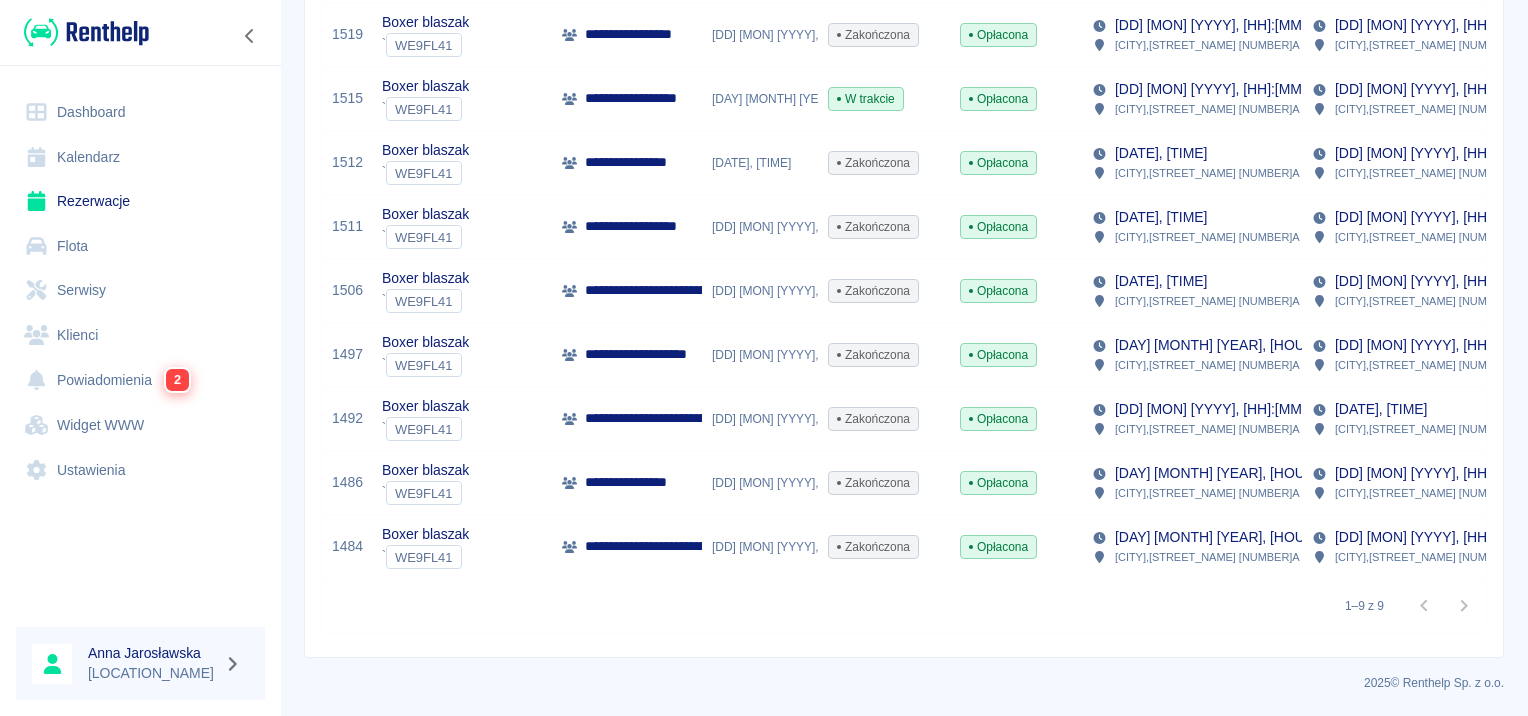 scroll, scrollTop: 281, scrollLeft: 0, axis: vertical 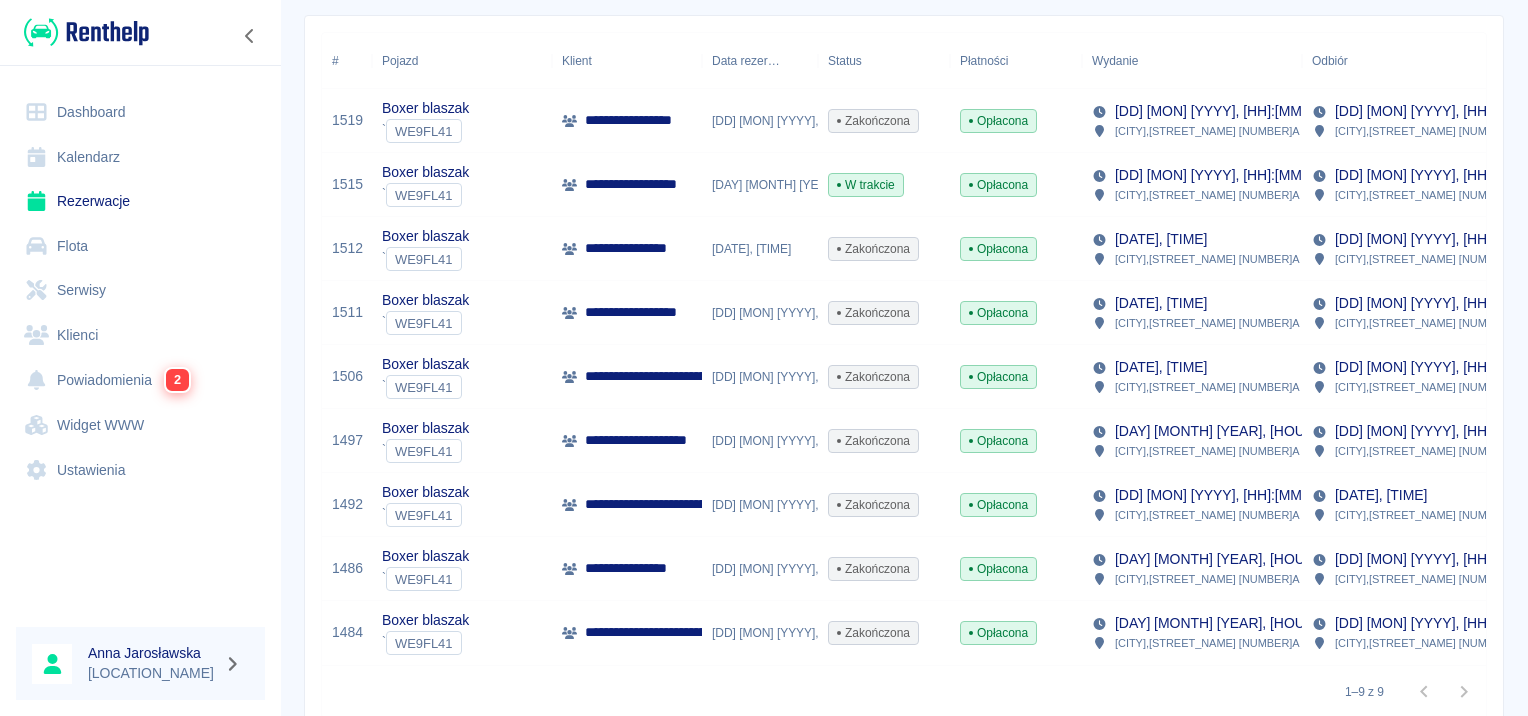 click on "**********" at bounding box center (763, 632) 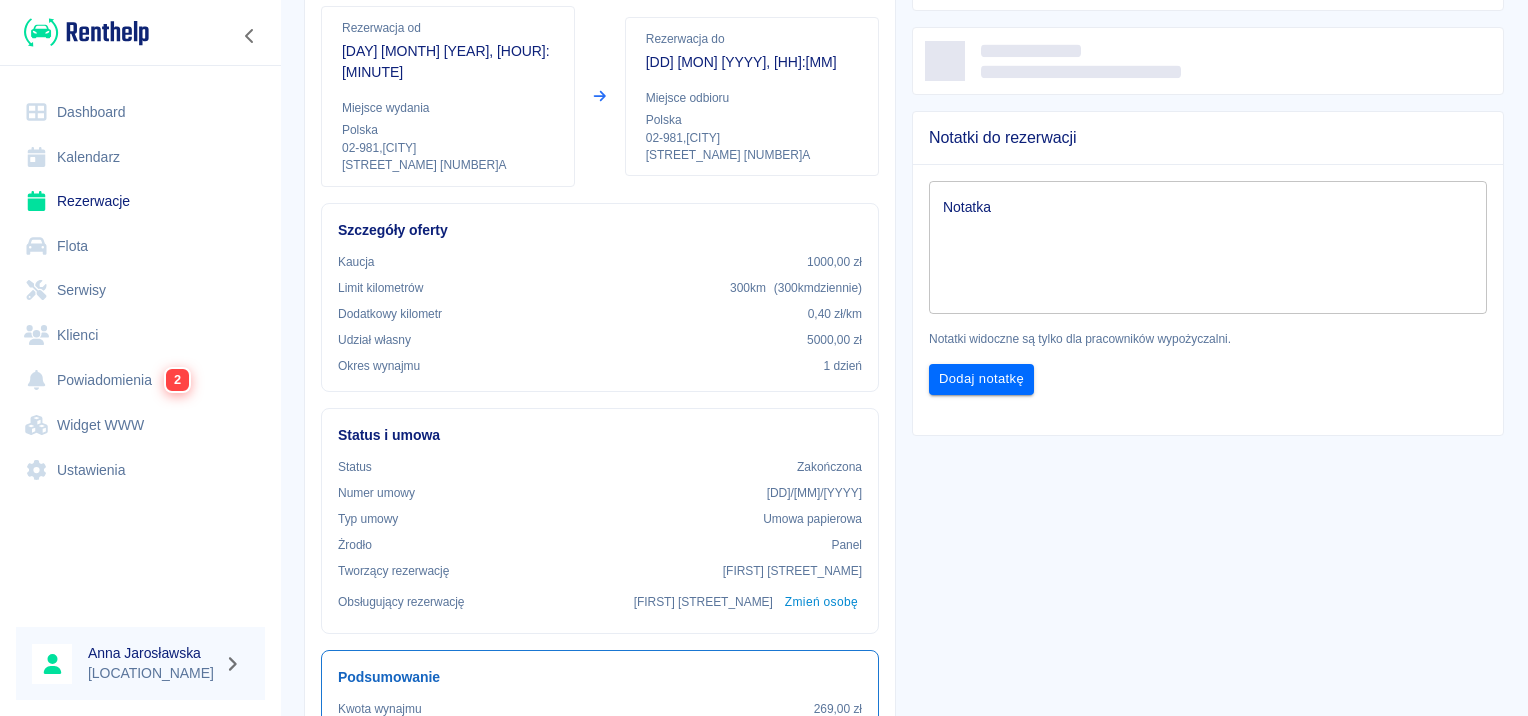 scroll, scrollTop: 400, scrollLeft: 0, axis: vertical 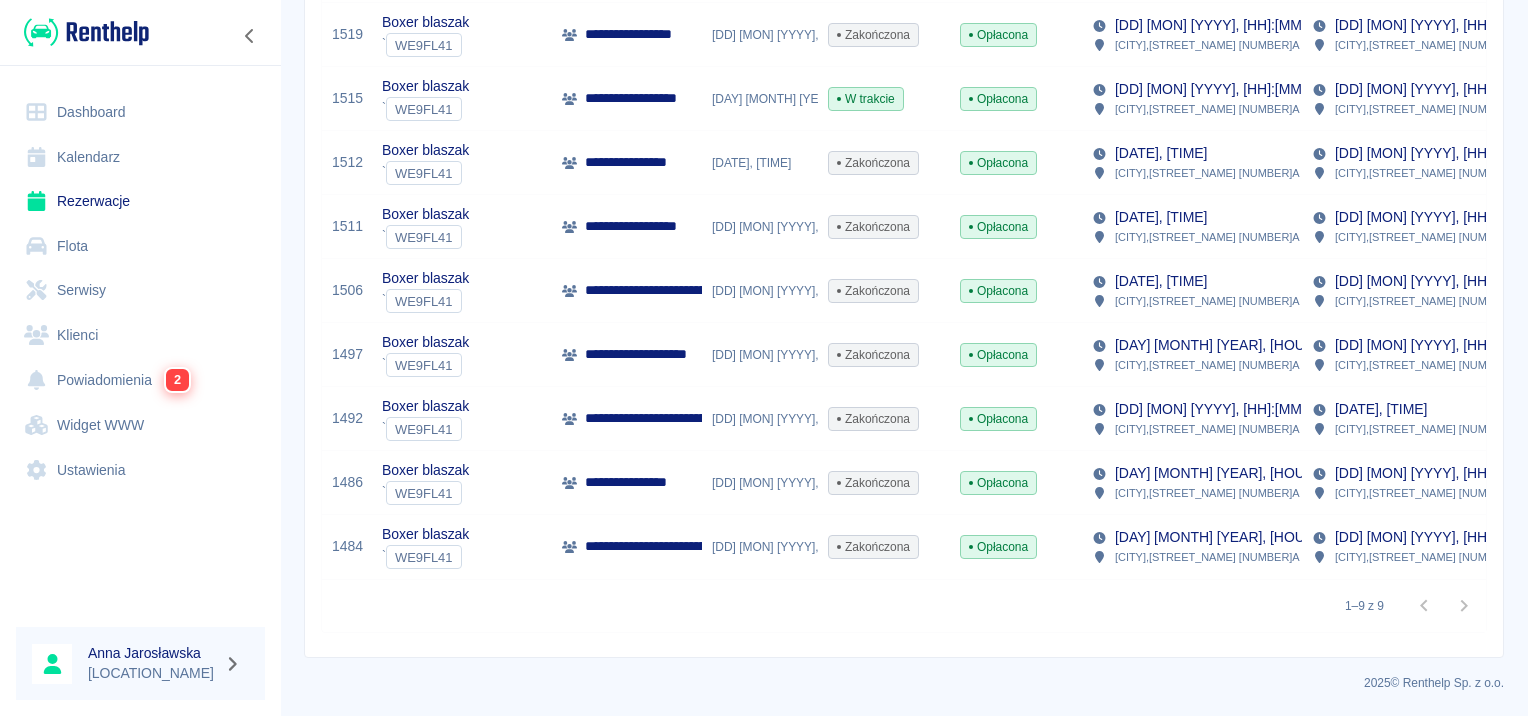 click on "**********" at bounding box center (627, 483) 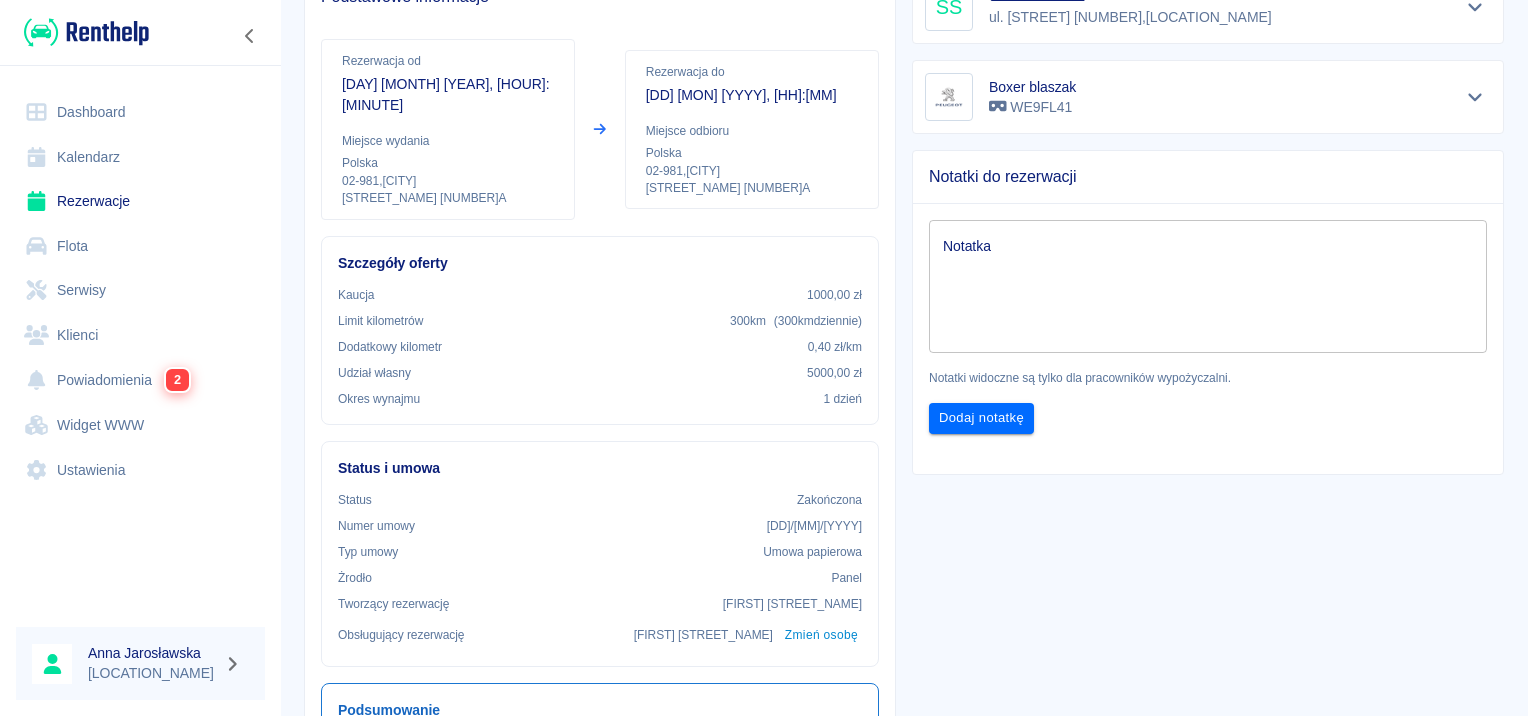 scroll, scrollTop: 300, scrollLeft: 0, axis: vertical 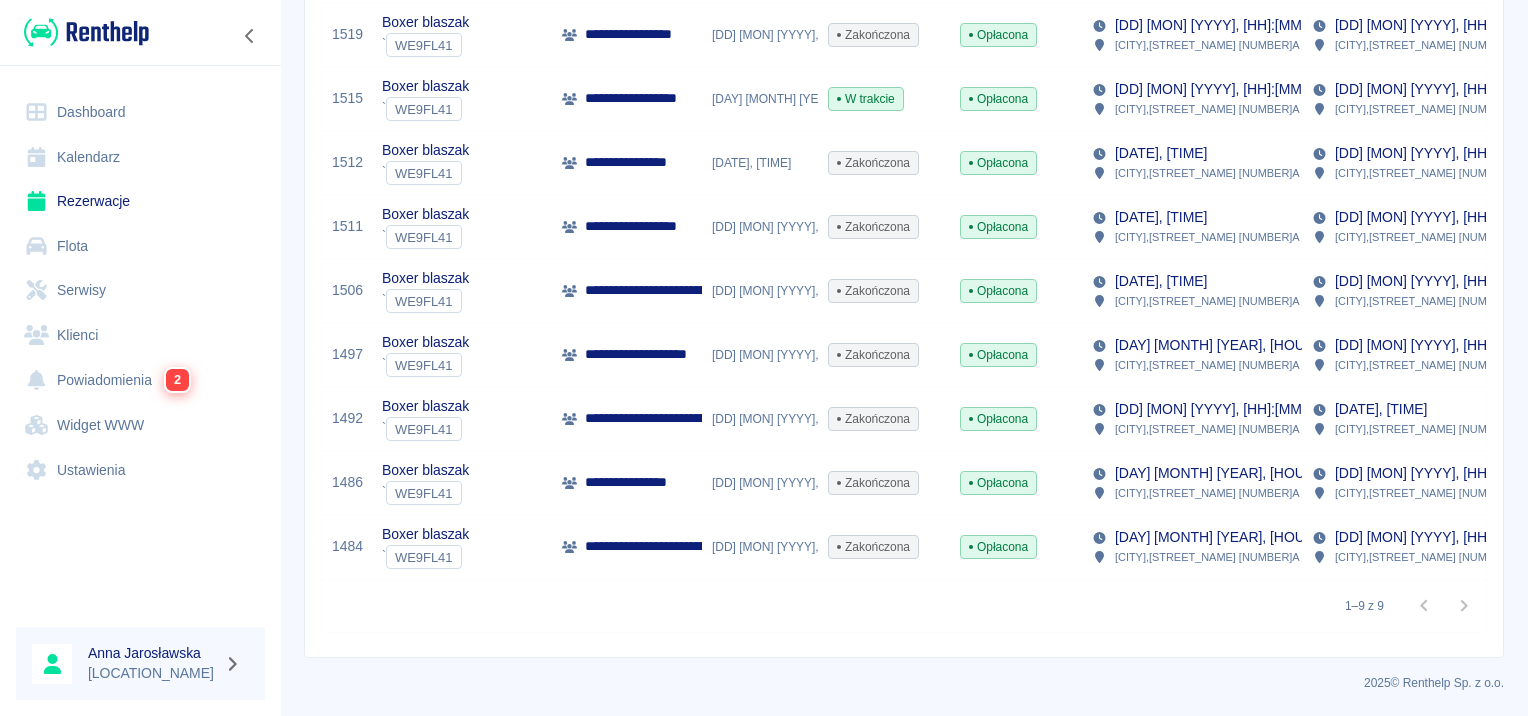 click on "**********" at bounding box center (778, 418) 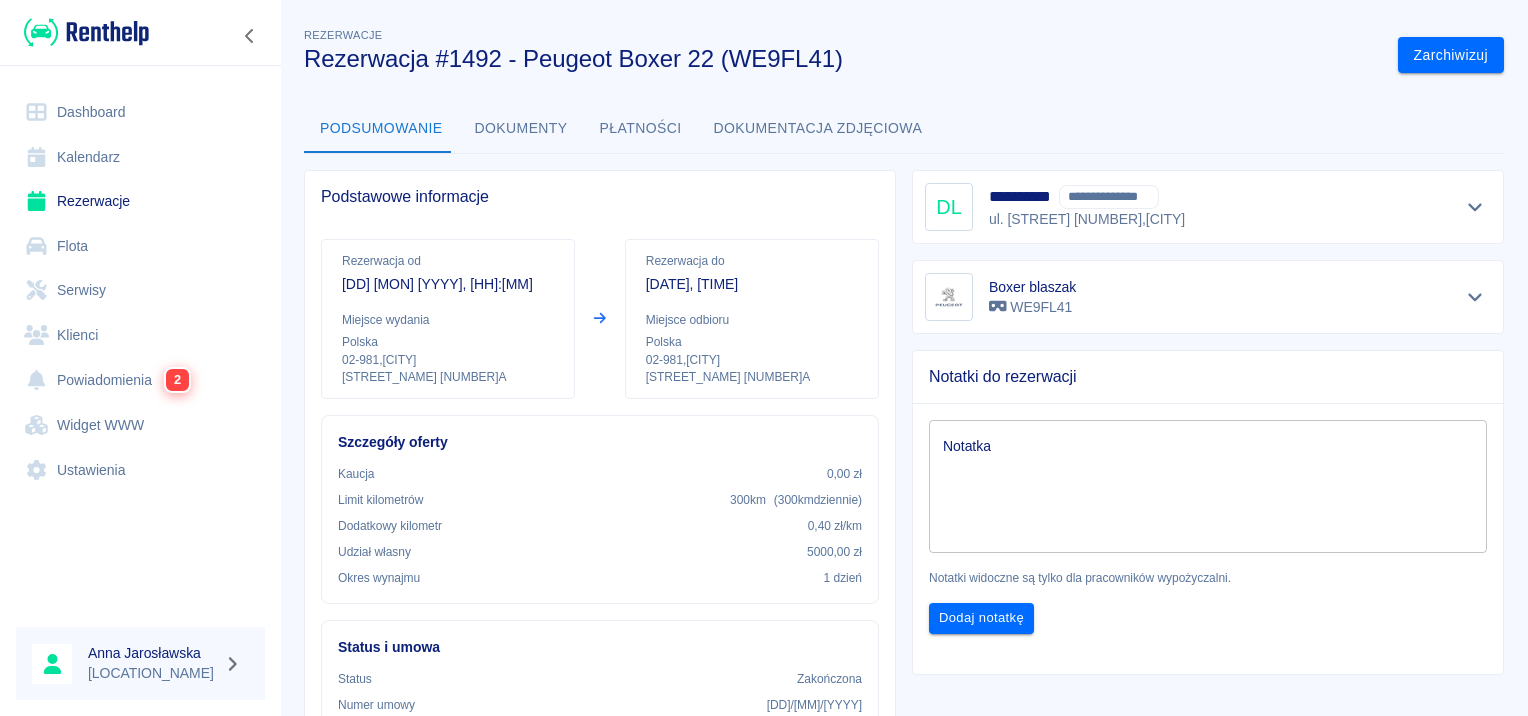 scroll, scrollTop: 400, scrollLeft: 0, axis: vertical 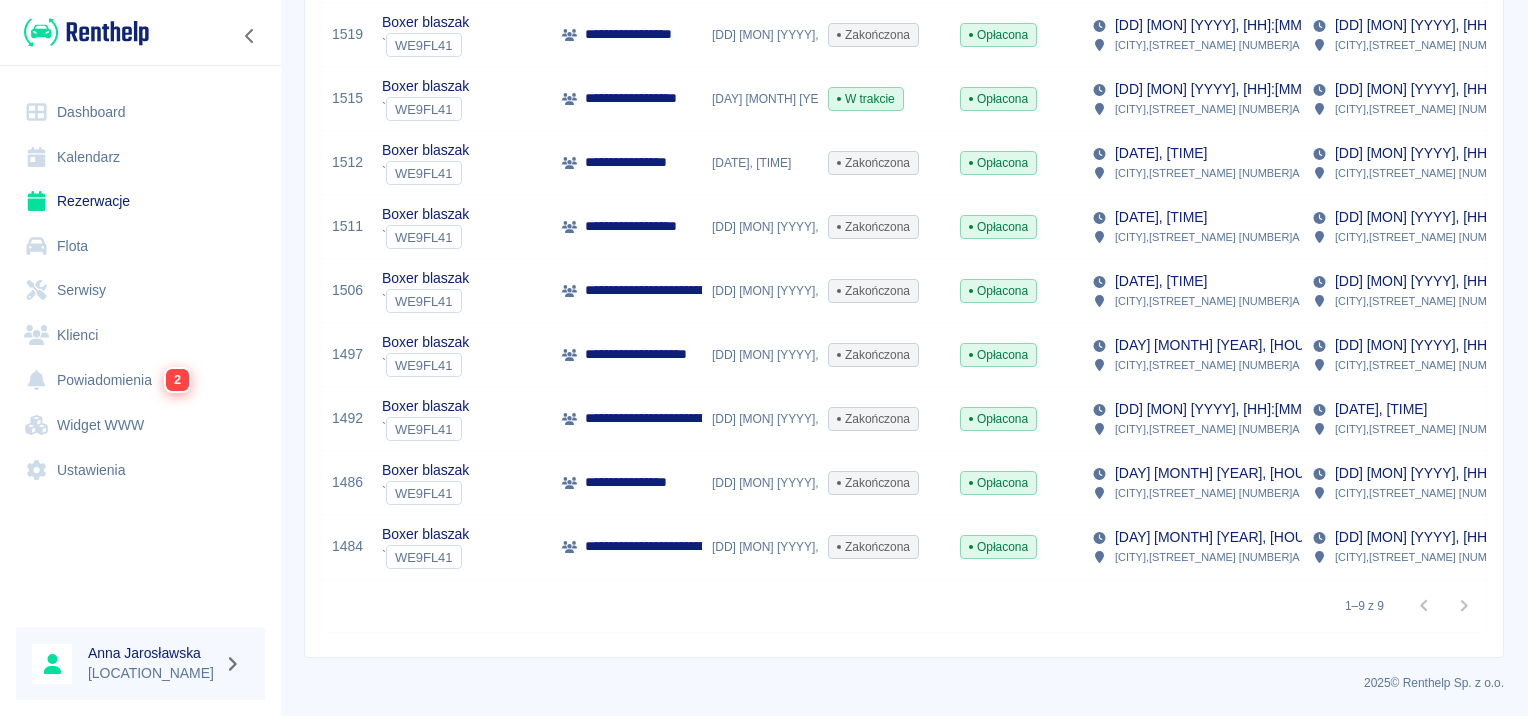 click on "**********" at bounding box center (649, 226) 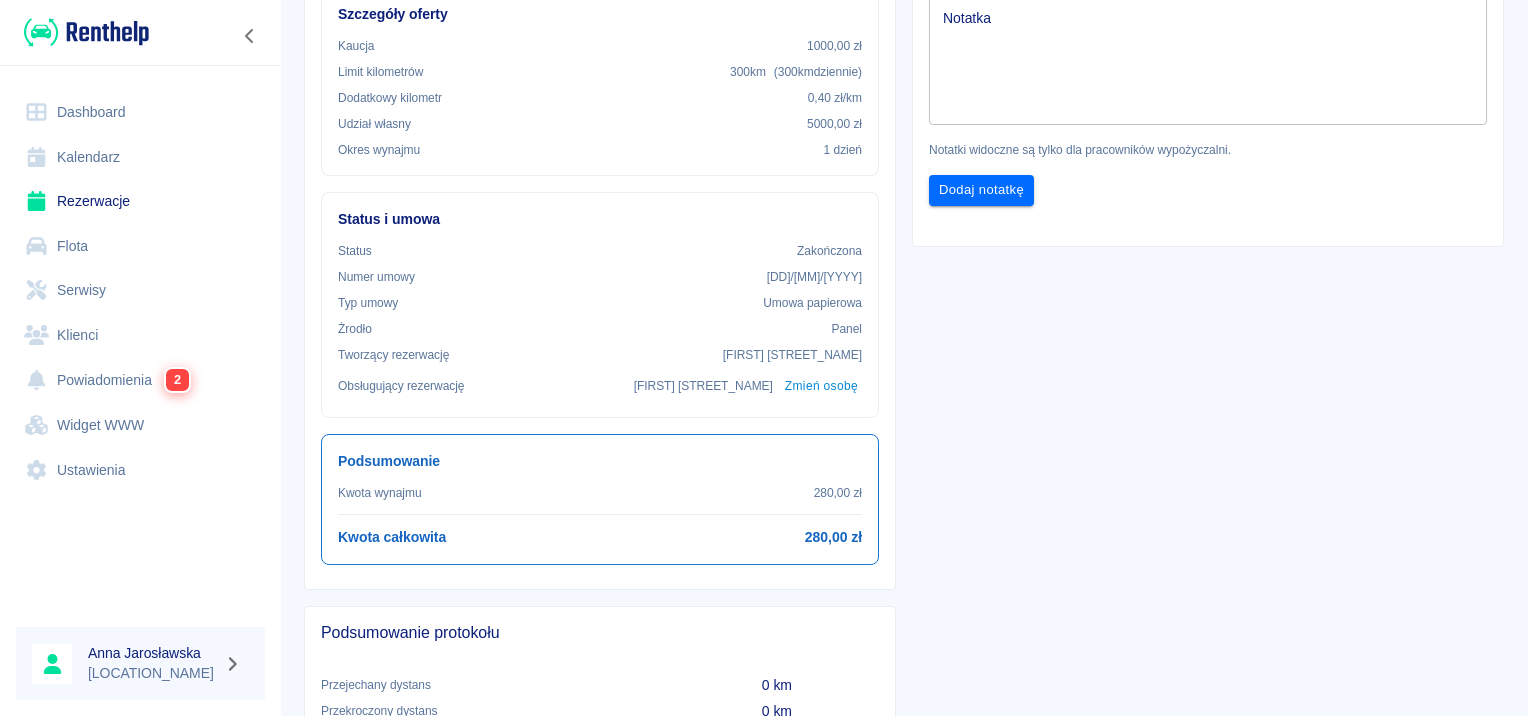 scroll, scrollTop: 474, scrollLeft: 0, axis: vertical 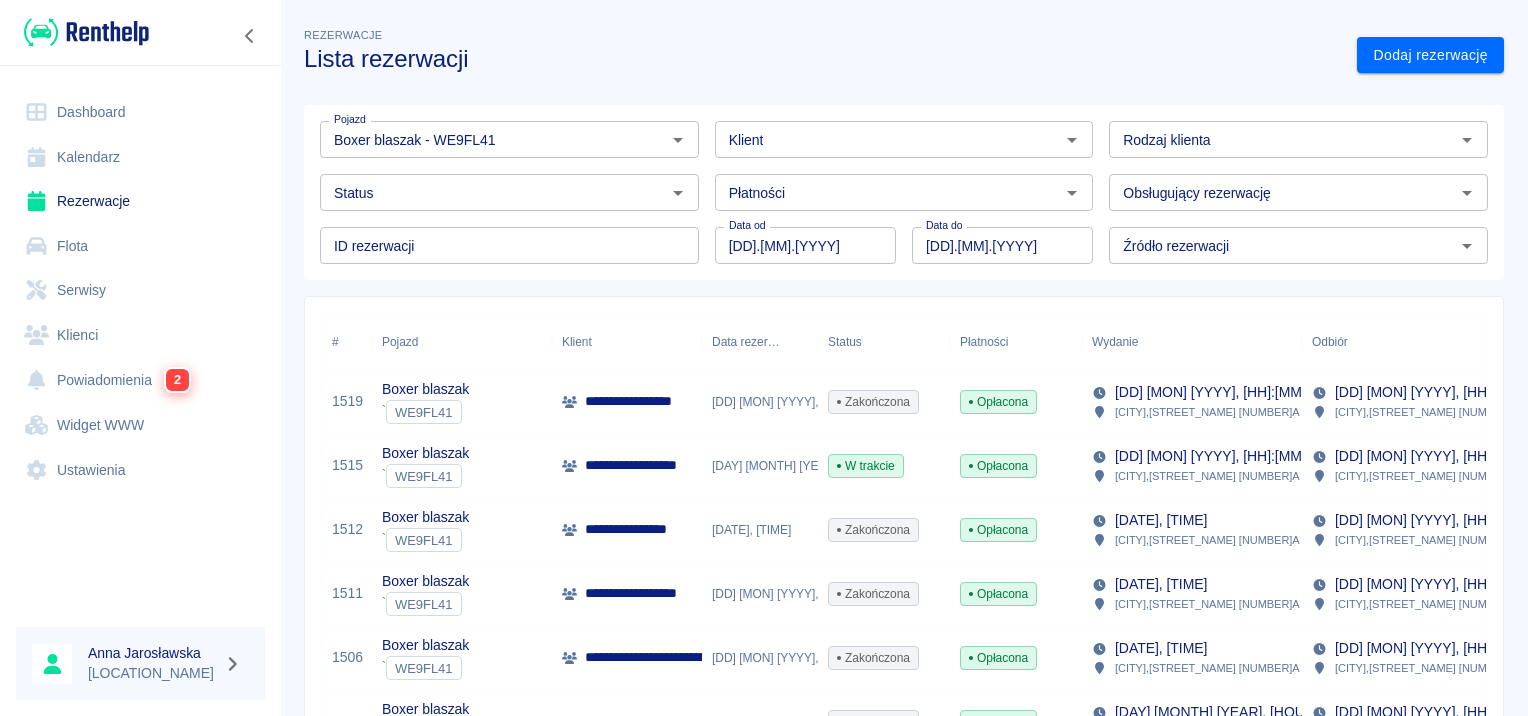 click on "**********" at bounding box center (644, 529) 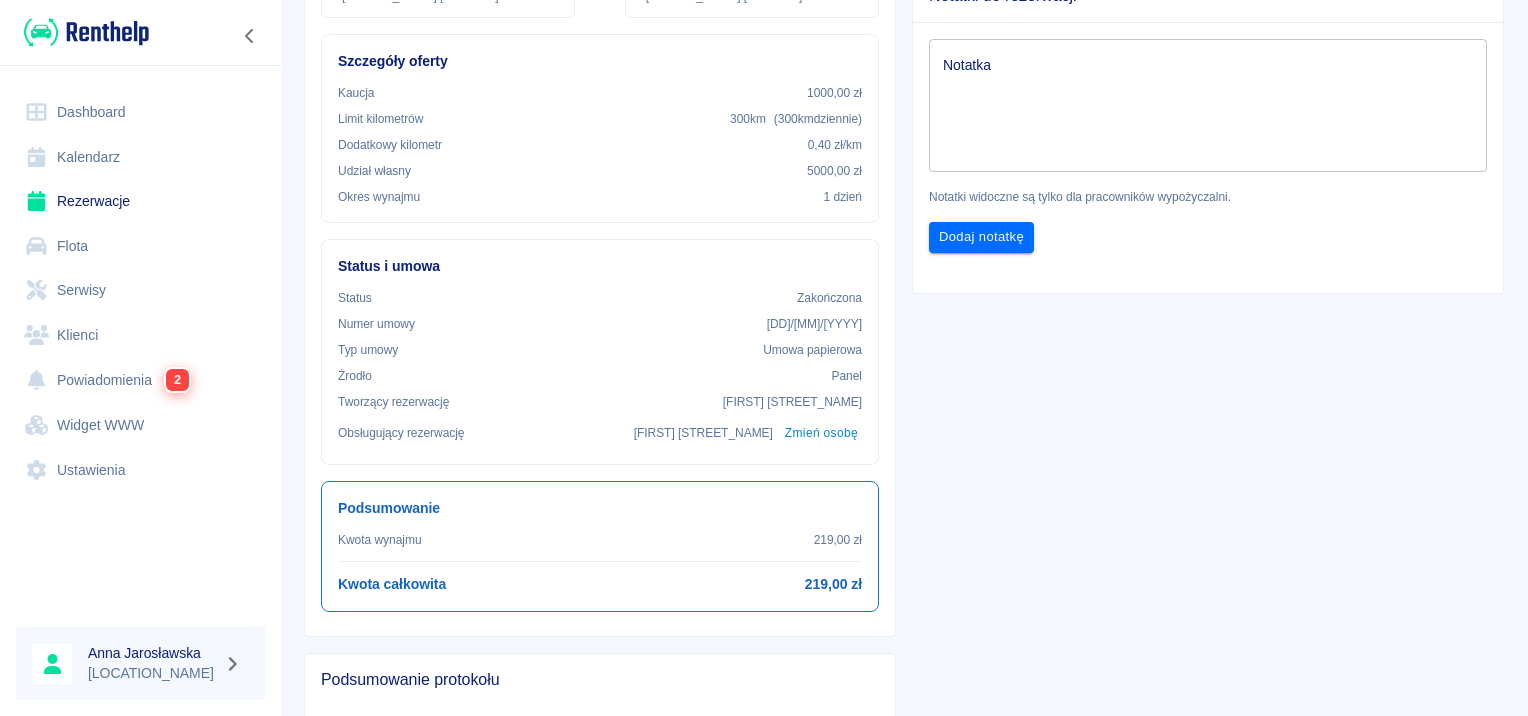 scroll, scrollTop: 400, scrollLeft: 0, axis: vertical 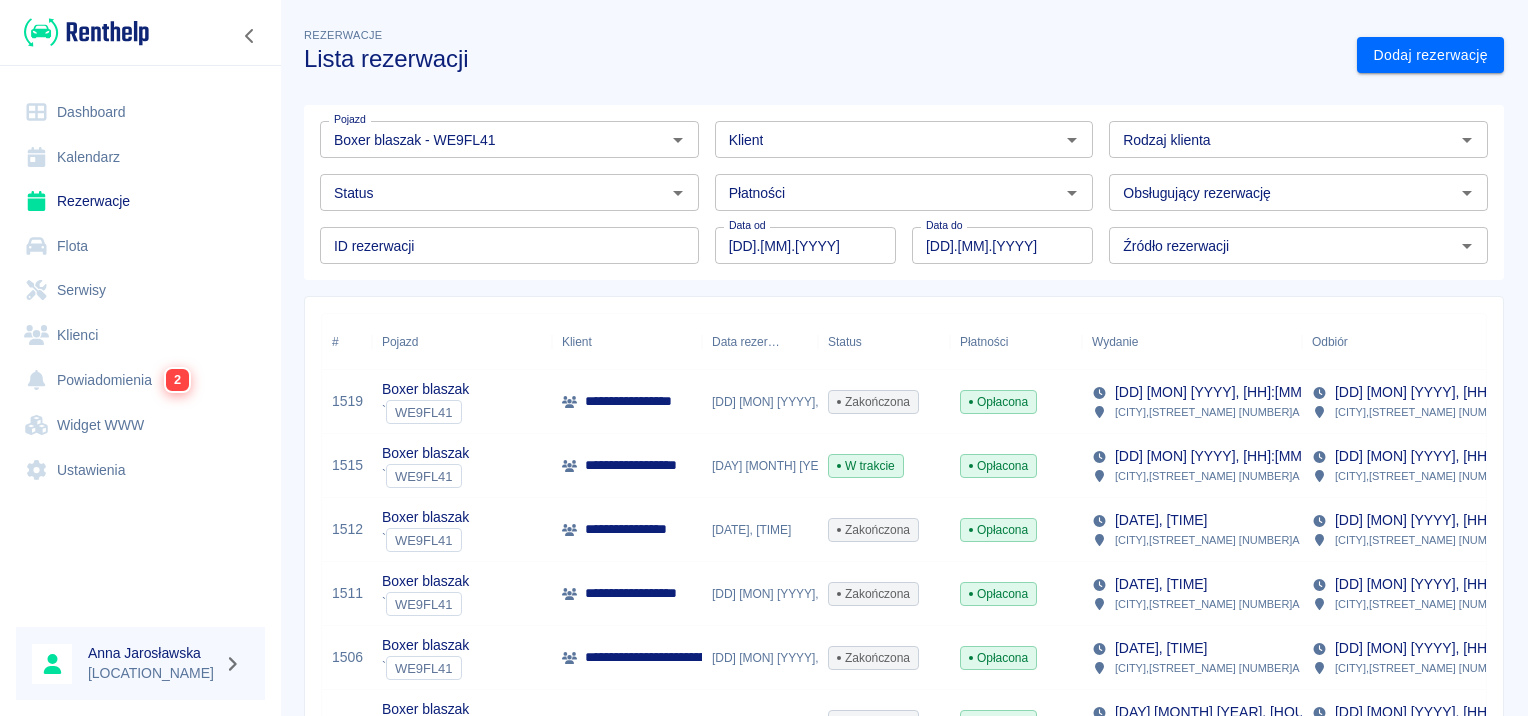 click on "**********" at bounding box center (641, 465) 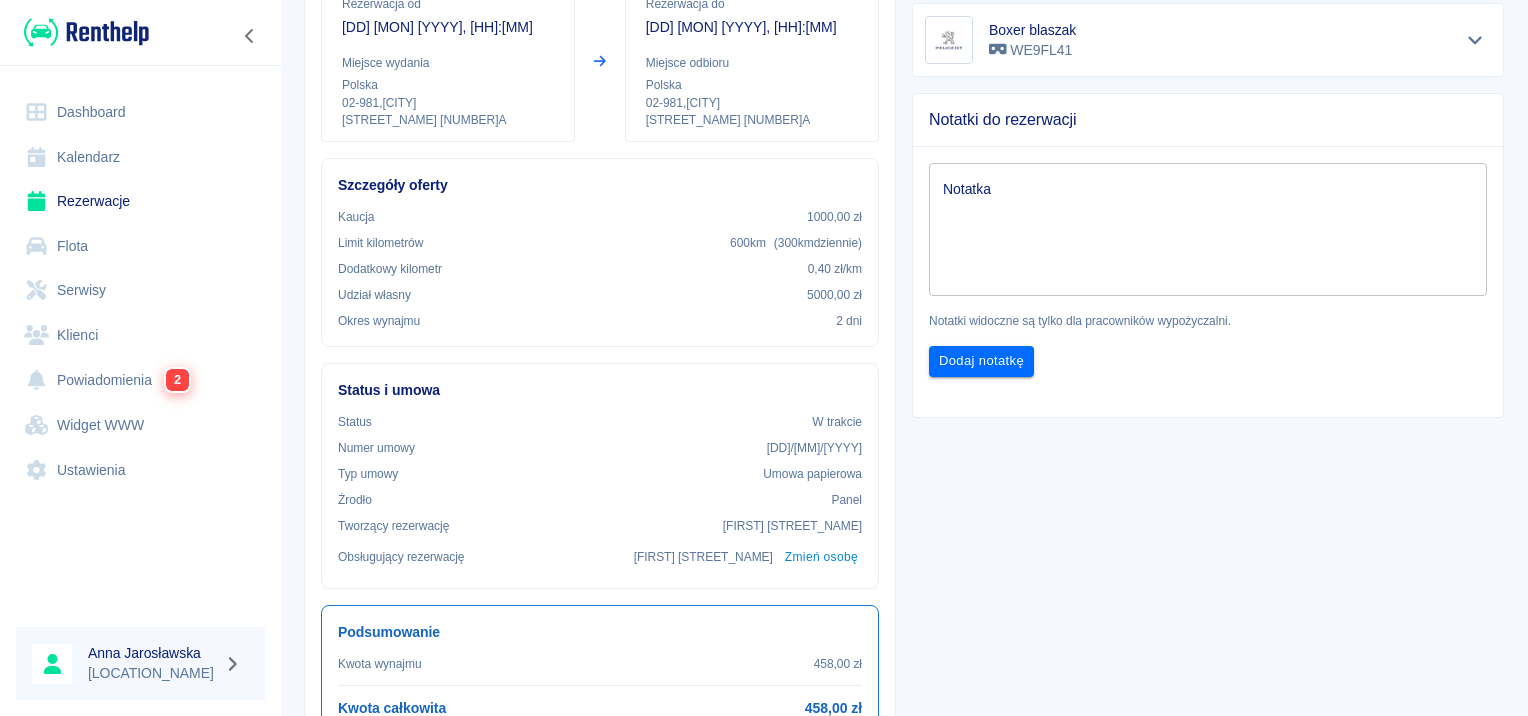 scroll, scrollTop: 0, scrollLeft: 0, axis: both 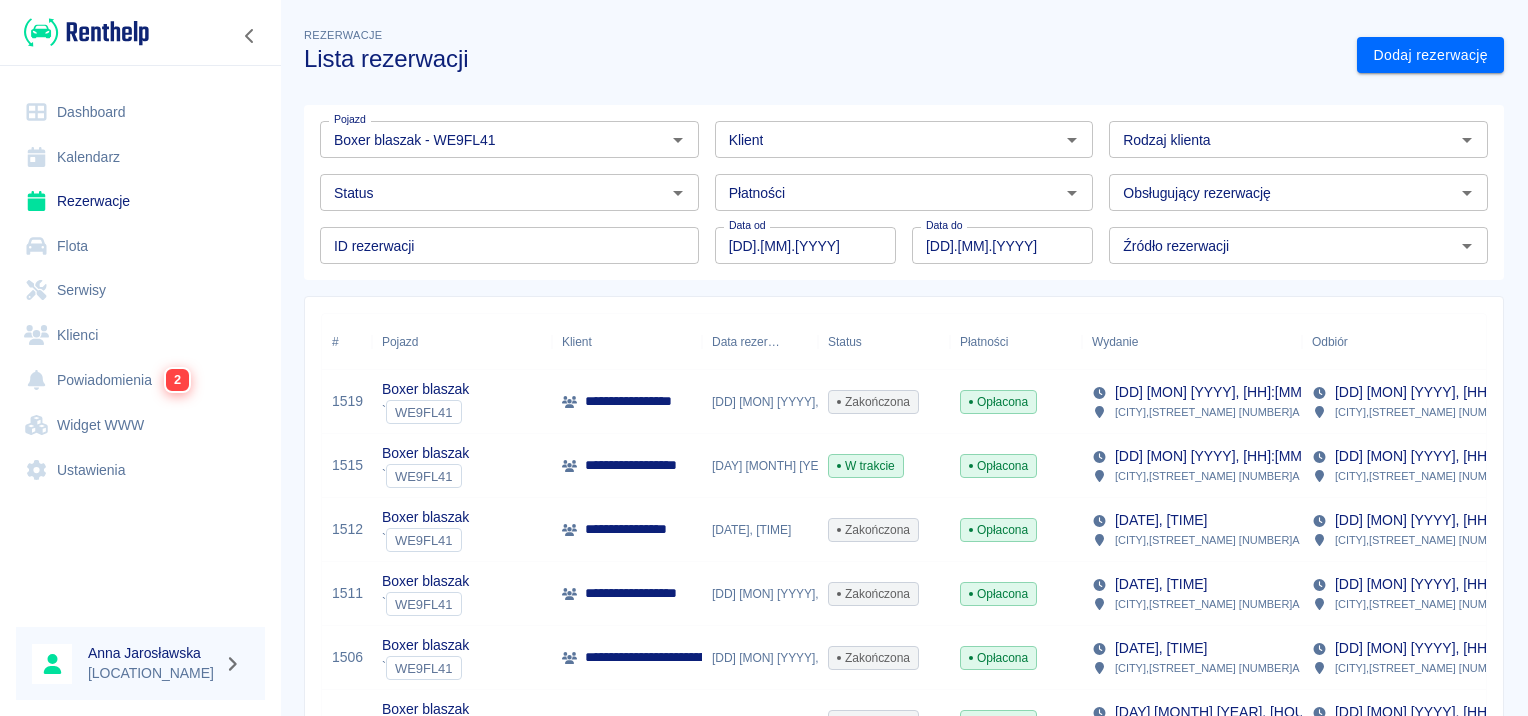 click on "**********" at bounding box center (639, 401) 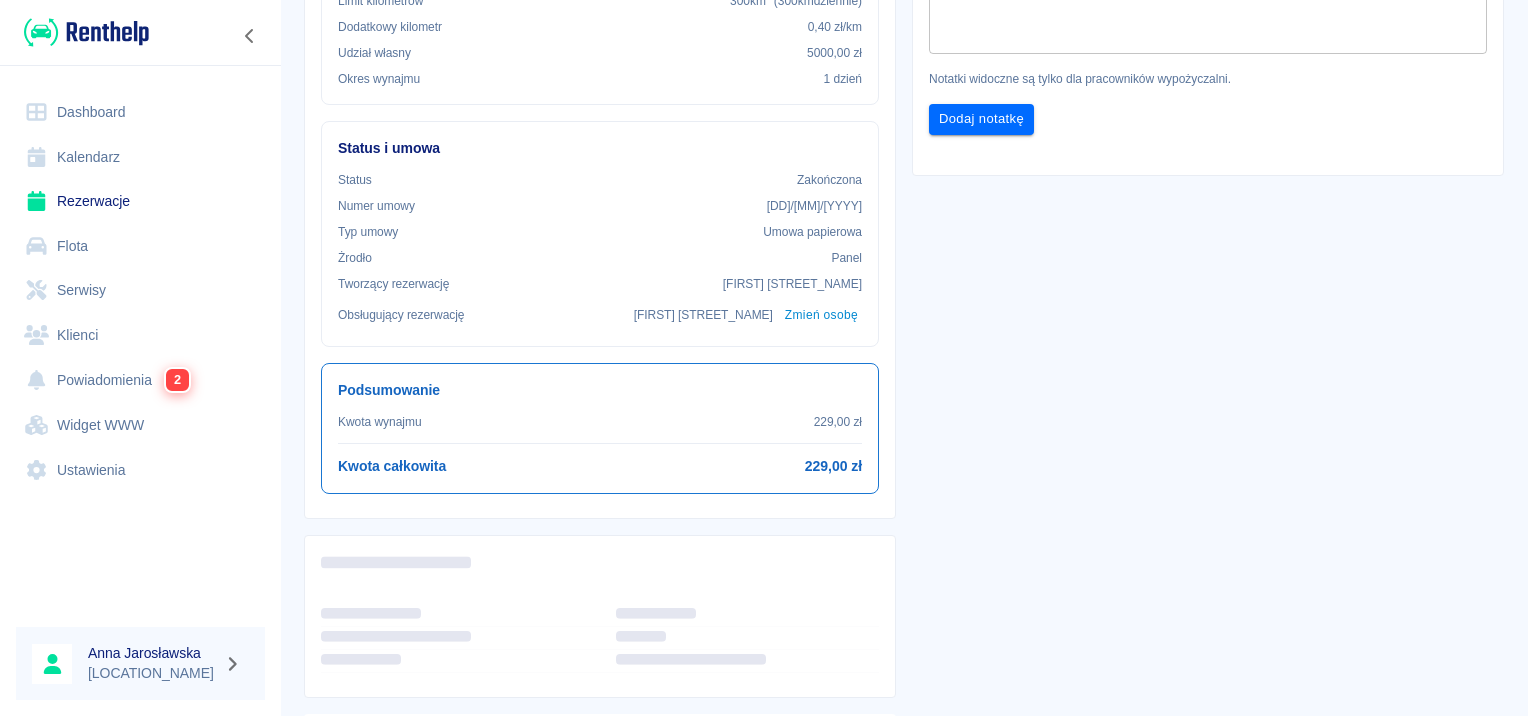 scroll, scrollTop: 500, scrollLeft: 0, axis: vertical 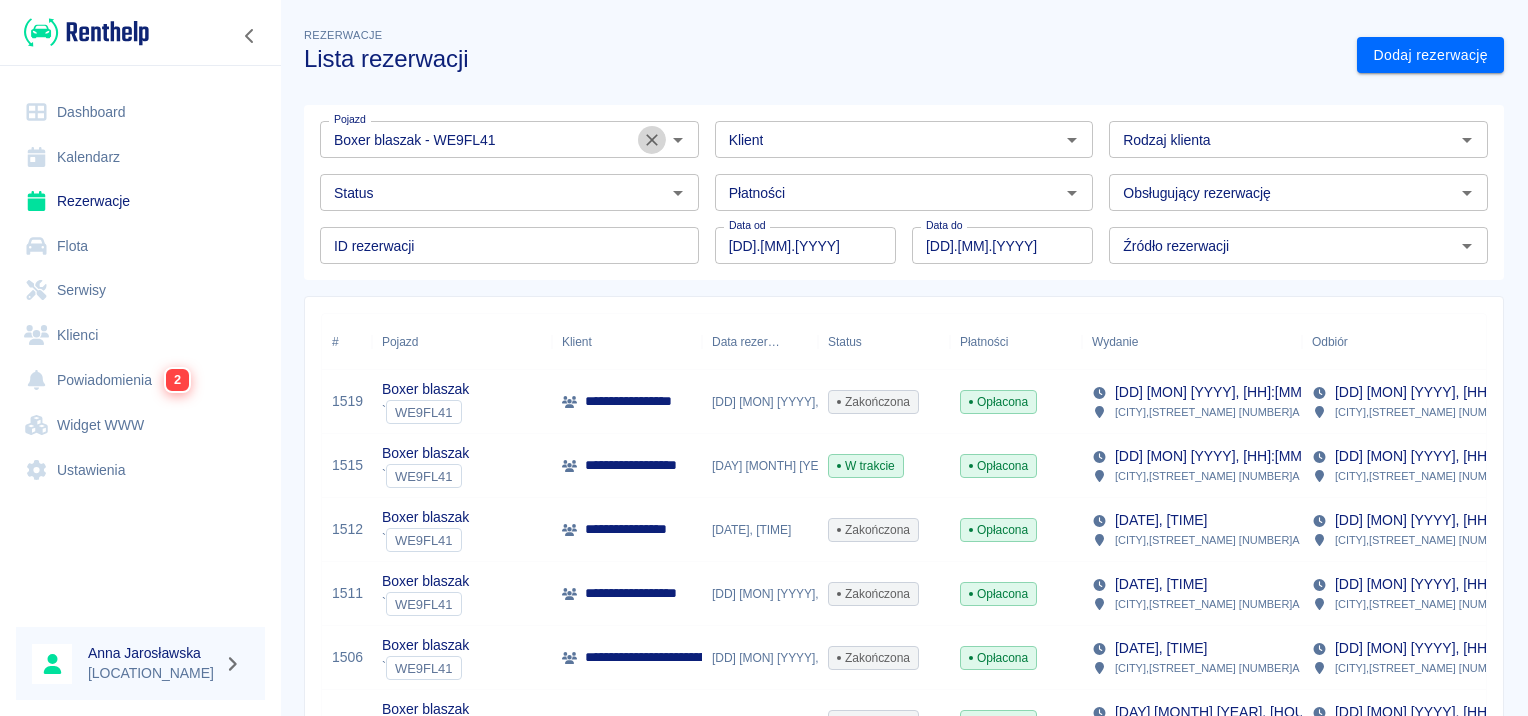 click 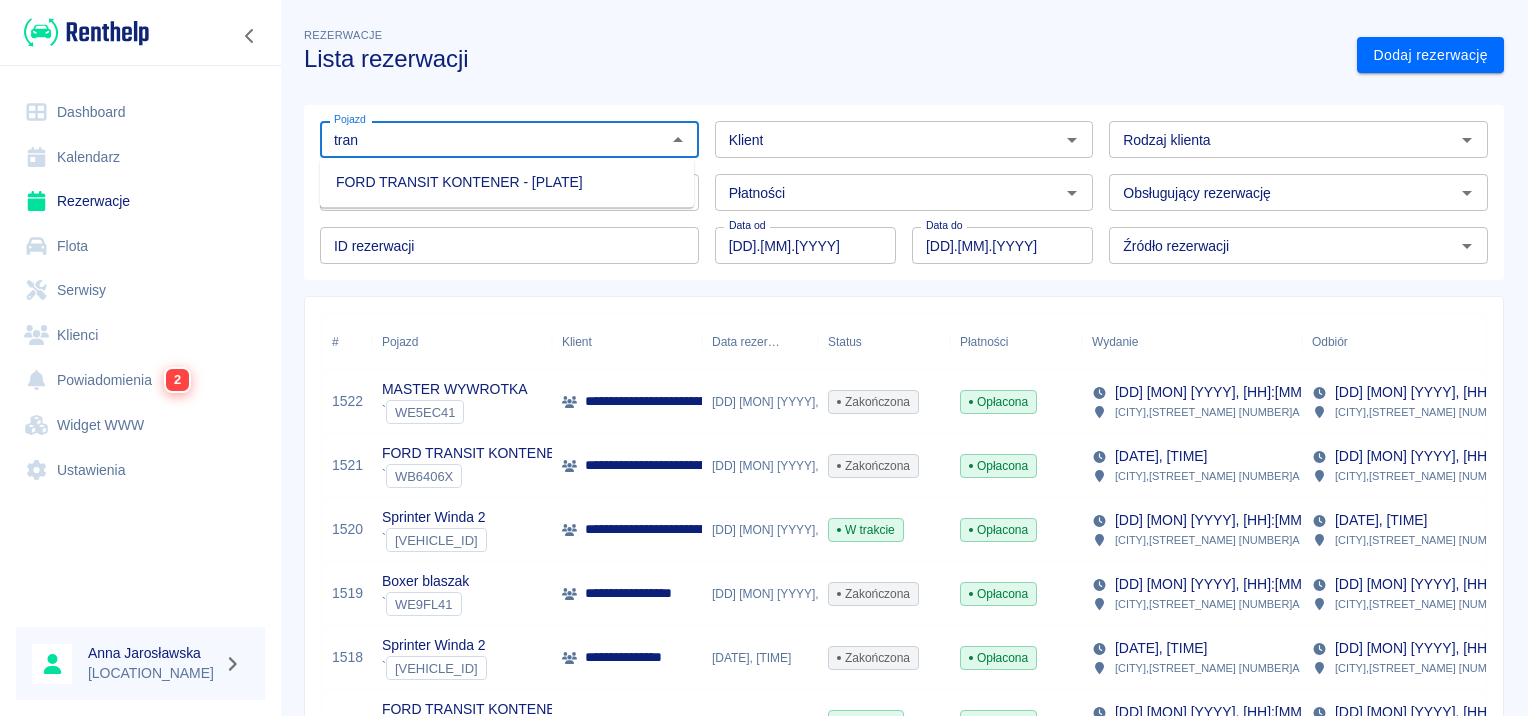 click on "FORD TRANSIT KONTENER  - [PLATE]" at bounding box center [507, 182] 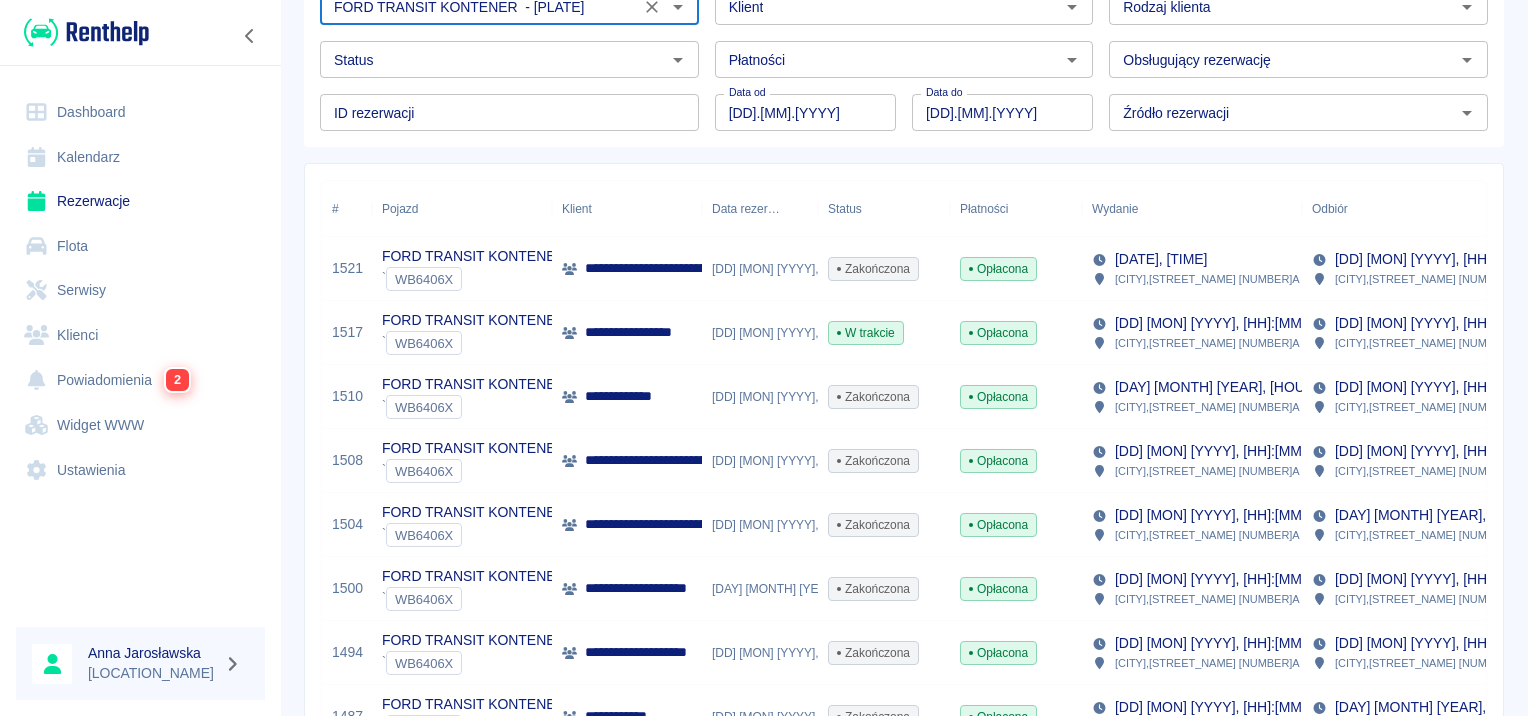 scroll, scrollTop: 300, scrollLeft: 0, axis: vertical 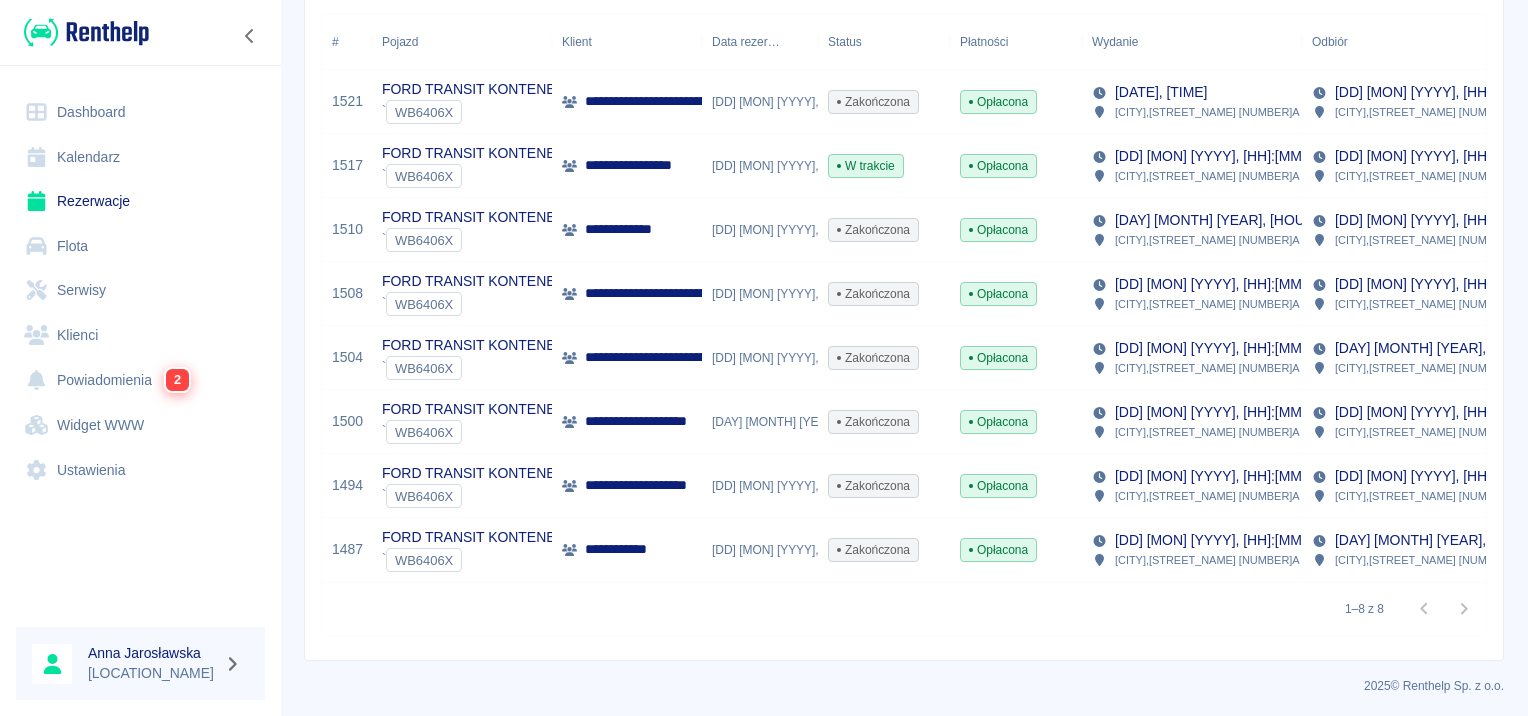 type on "FORD TRANSIT KONTENER  - [PLATE]" 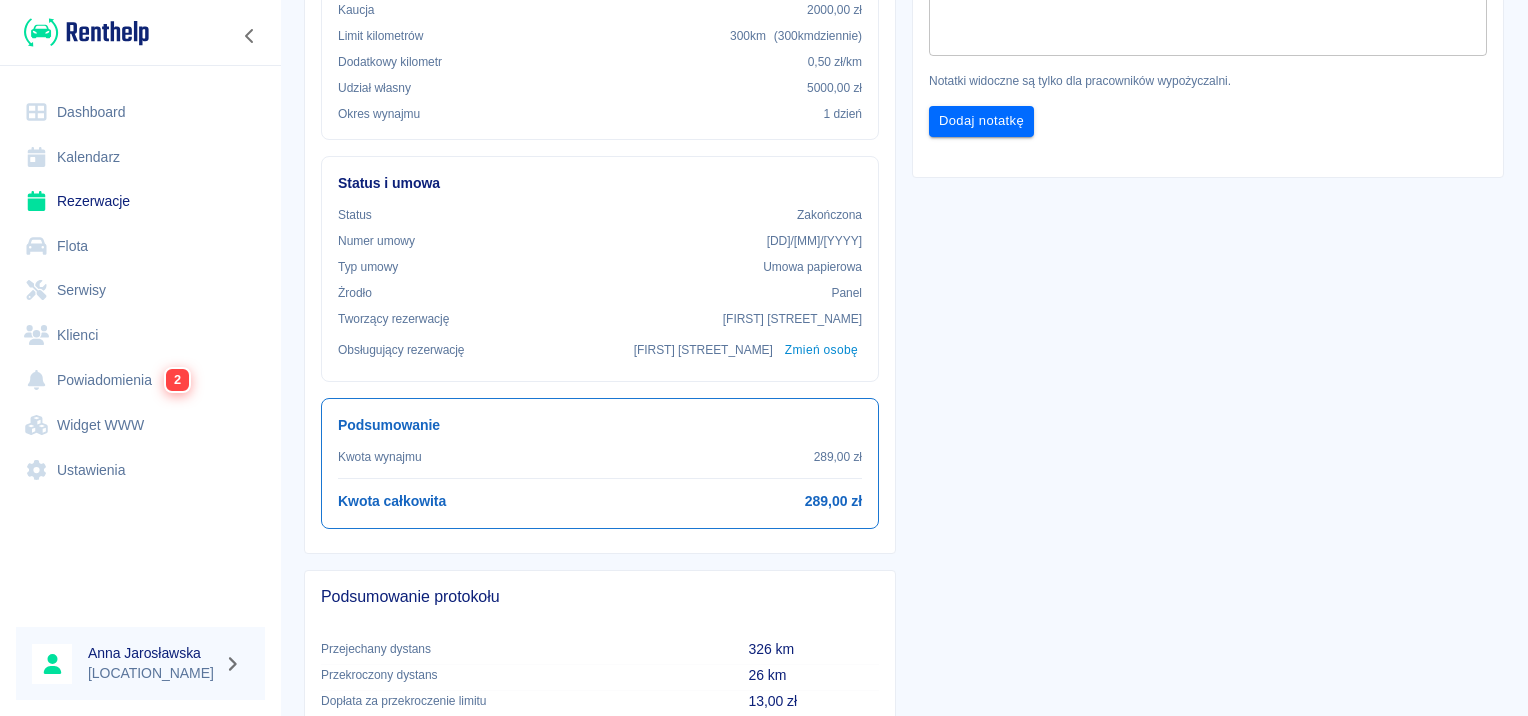 scroll, scrollTop: 500, scrollLeft: 0, axis: vertical 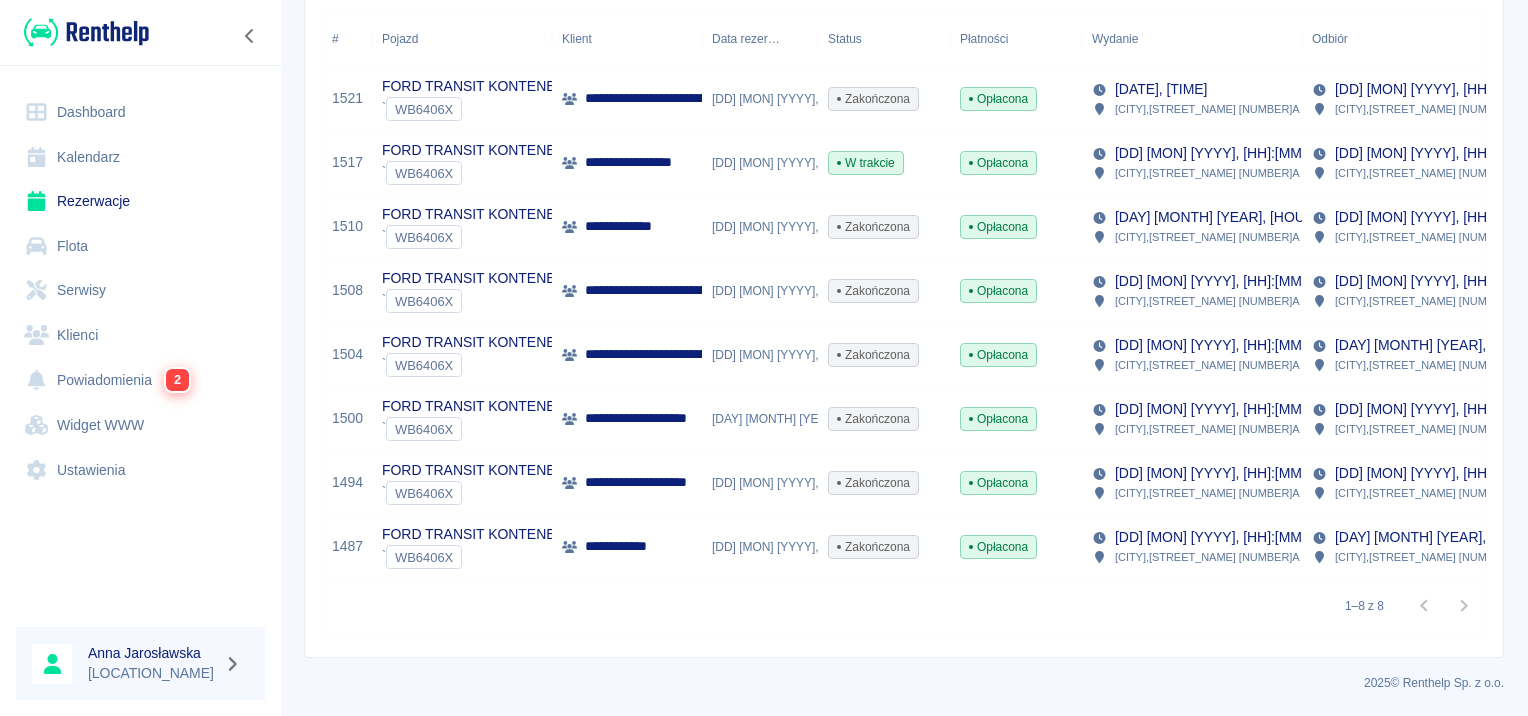 click on "**********" at bounding box center [654, 482] 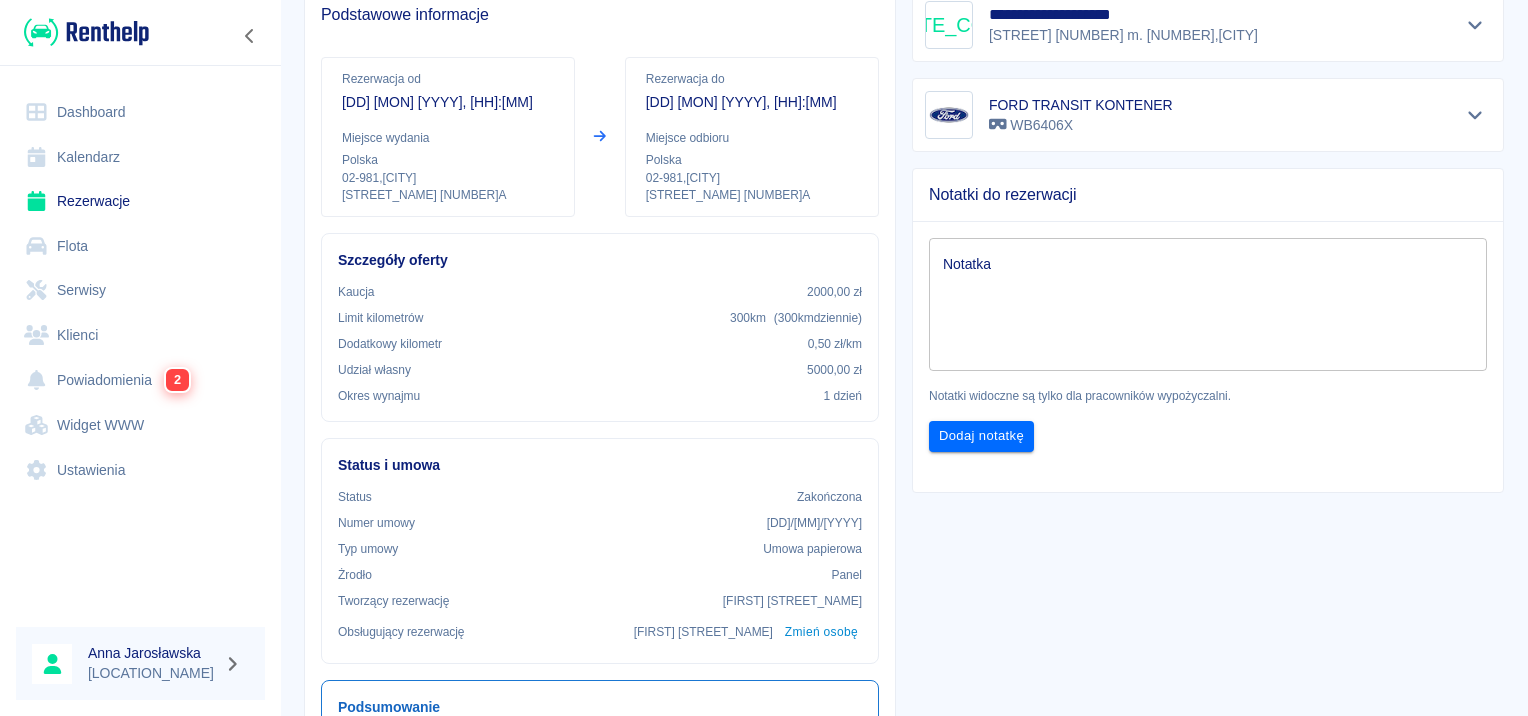 scroll, scrollTop: 400, scrollLeft: 0, axis: vertical 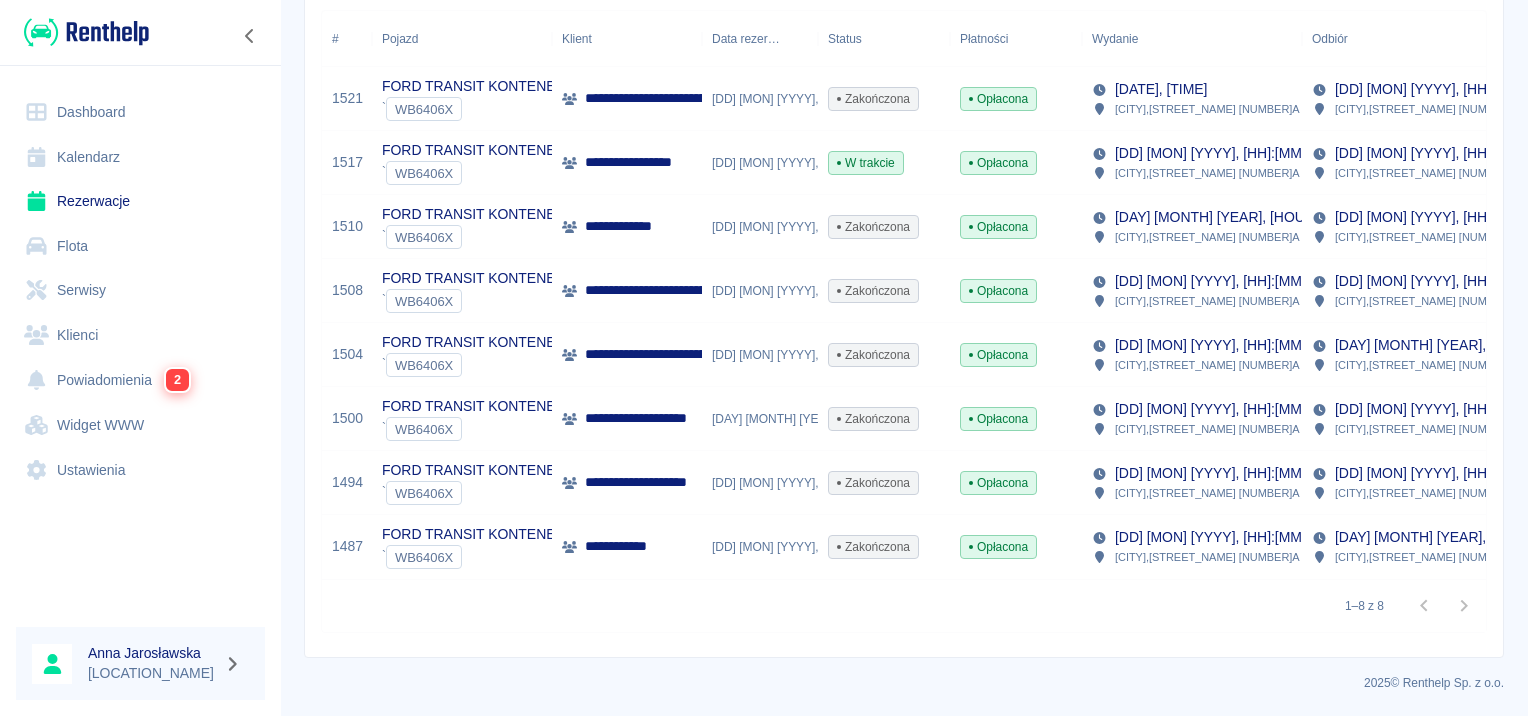 click on "**********" at bounding box center [652, 418] 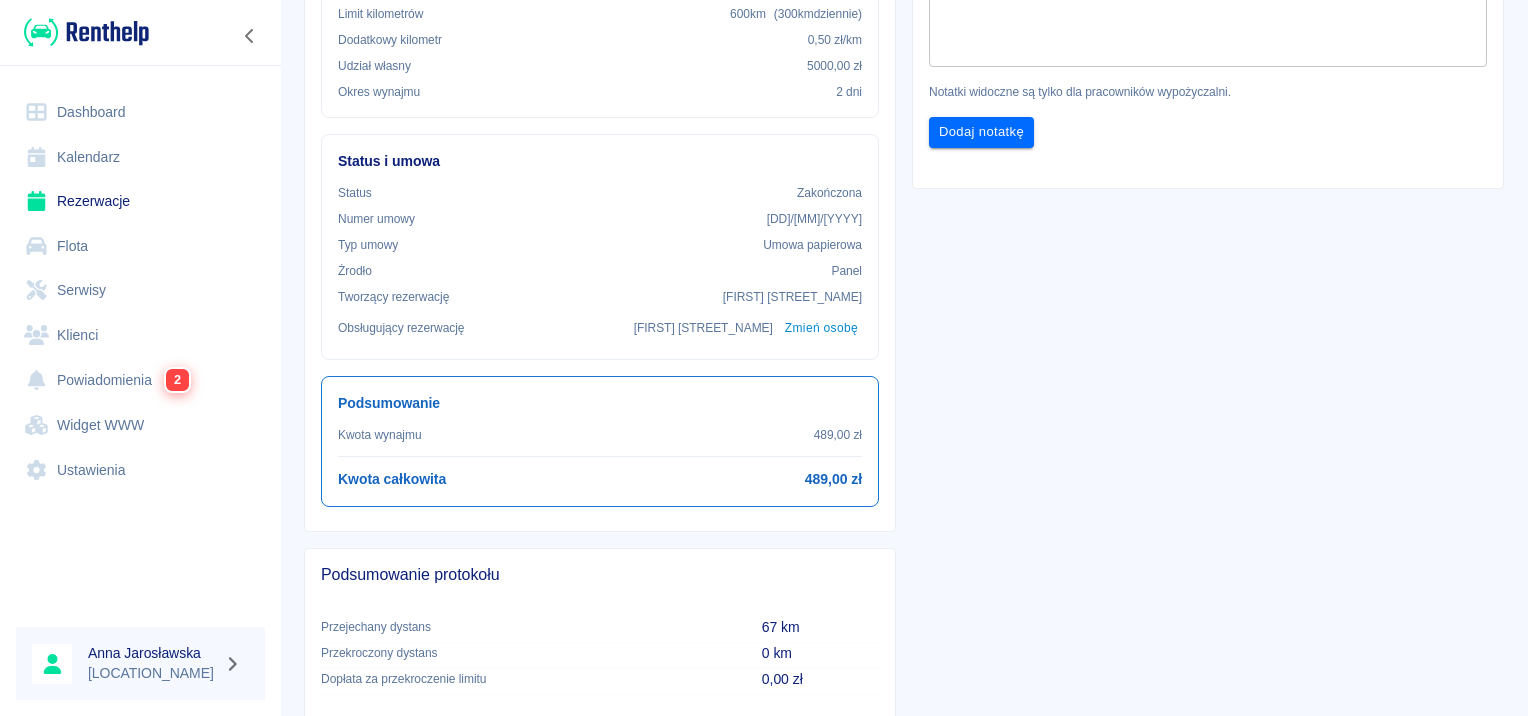 scroll, scrollTop: 500, scrollLeft: 0, axis: vertical 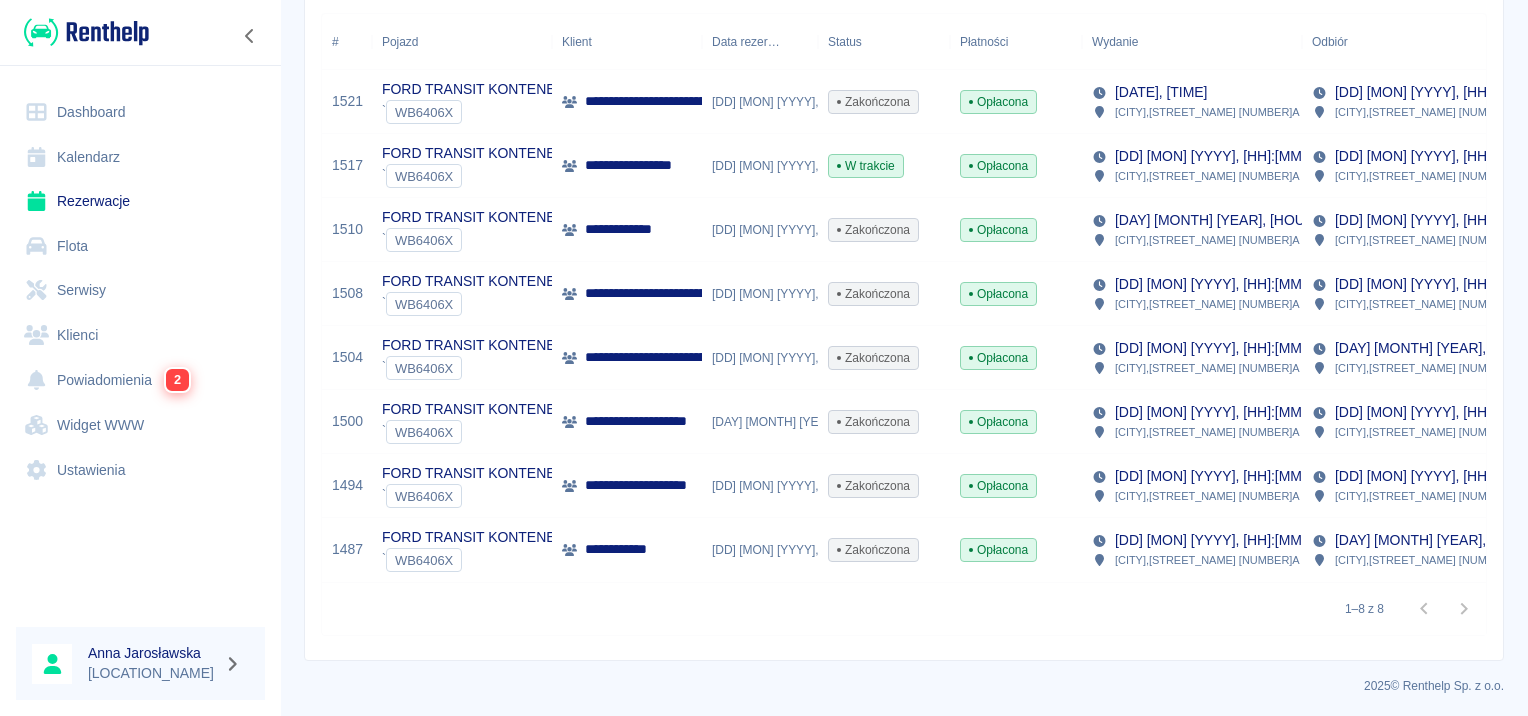 click on "**********" at bounding box center (771, 357) 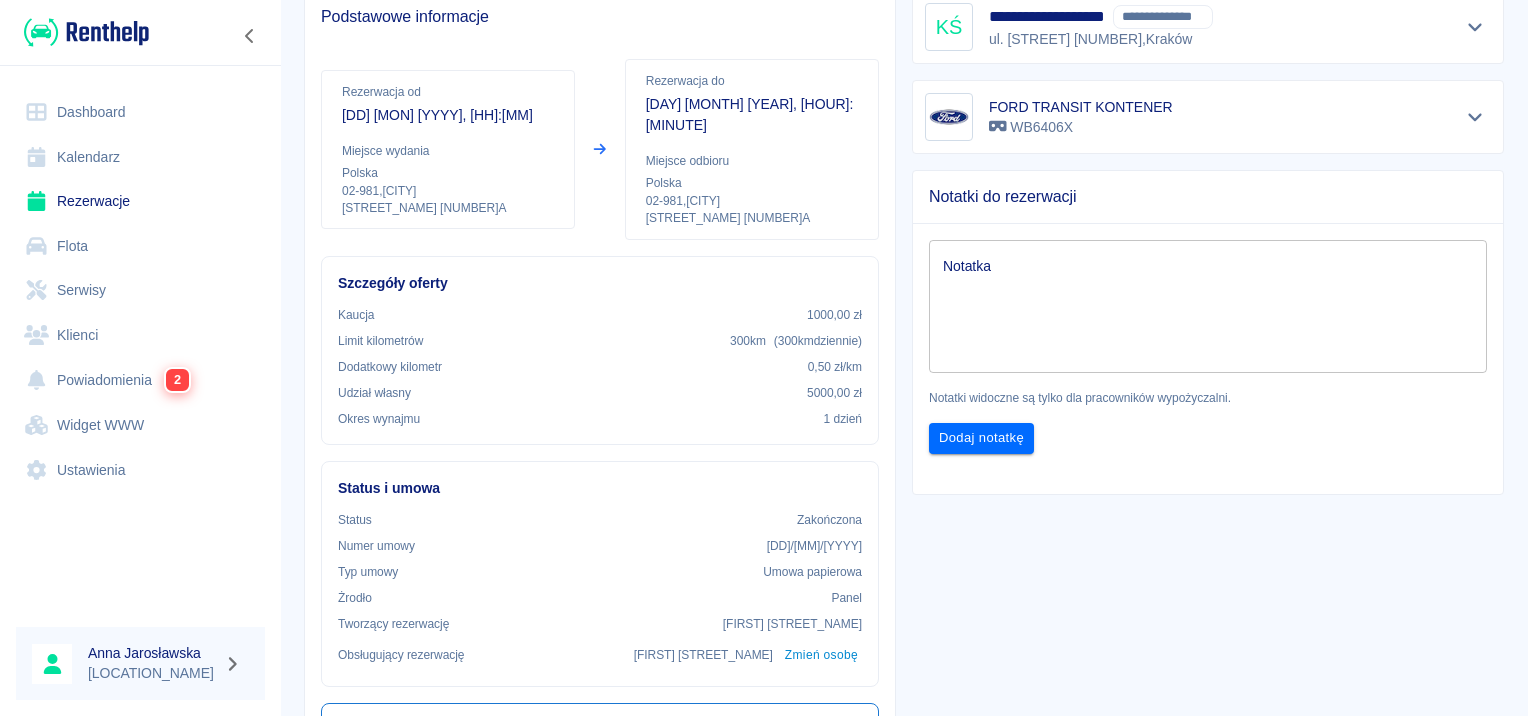 scroll, scrollTop: 500, scrollLeft: 0, axis: vertical 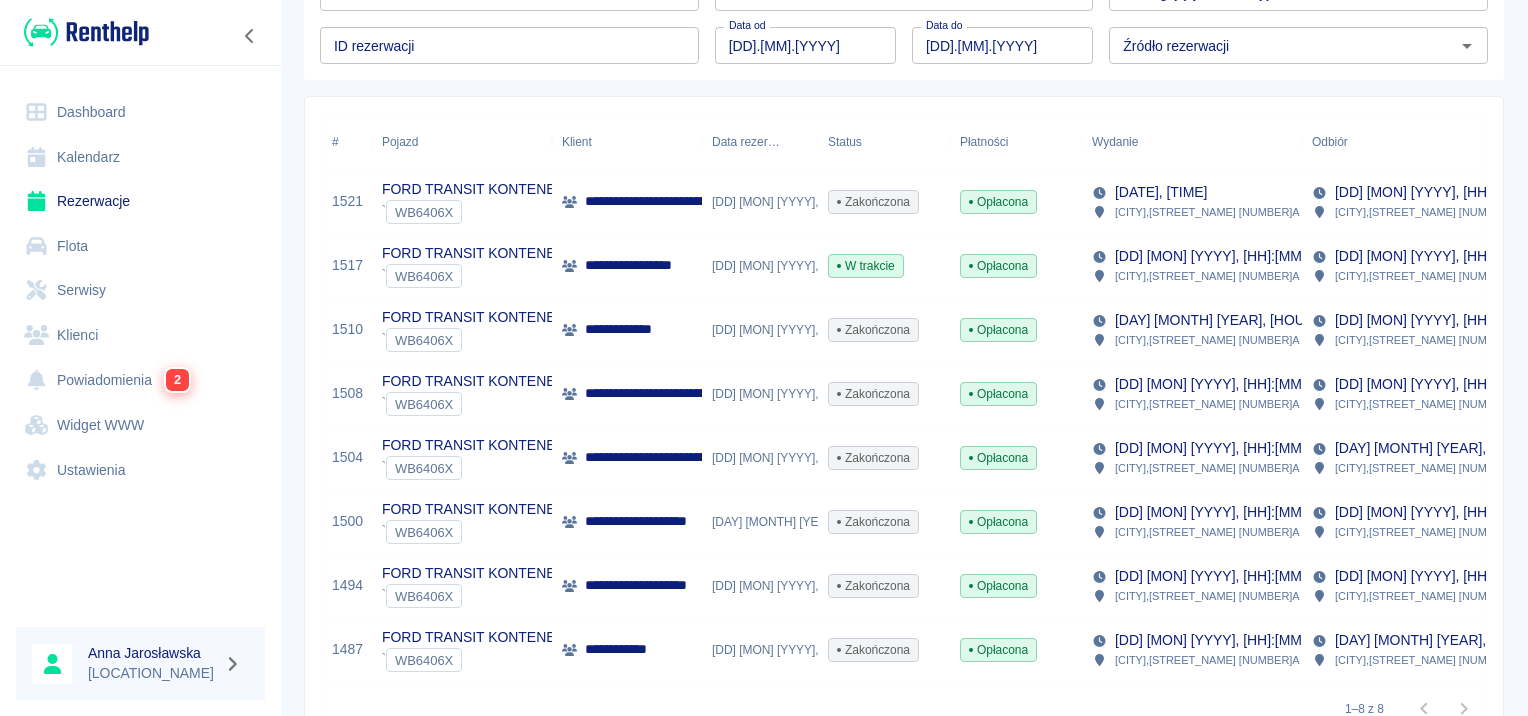 click on "**********" at bounding box center (771, 393) 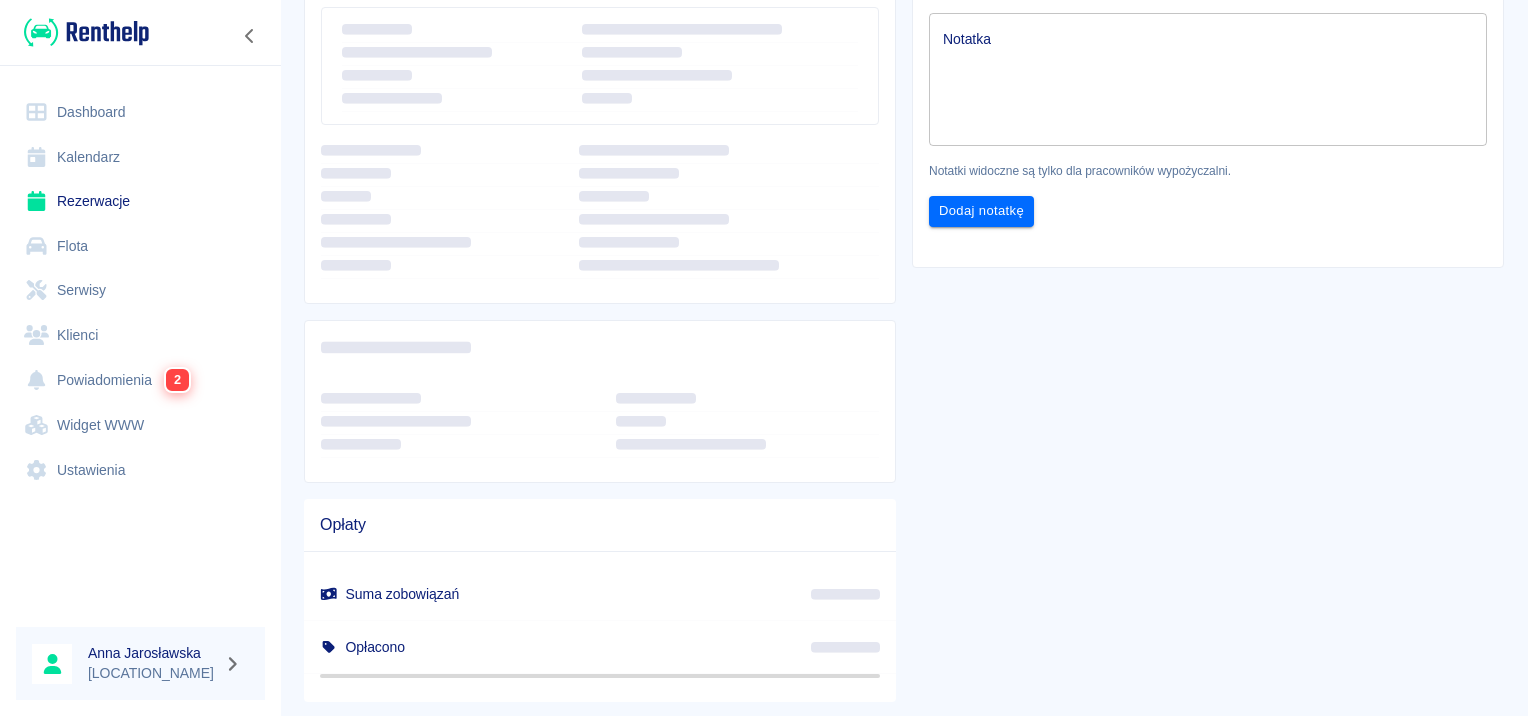 scroll, scrollTop: 434, scrollLeft: 0, axis: vertical 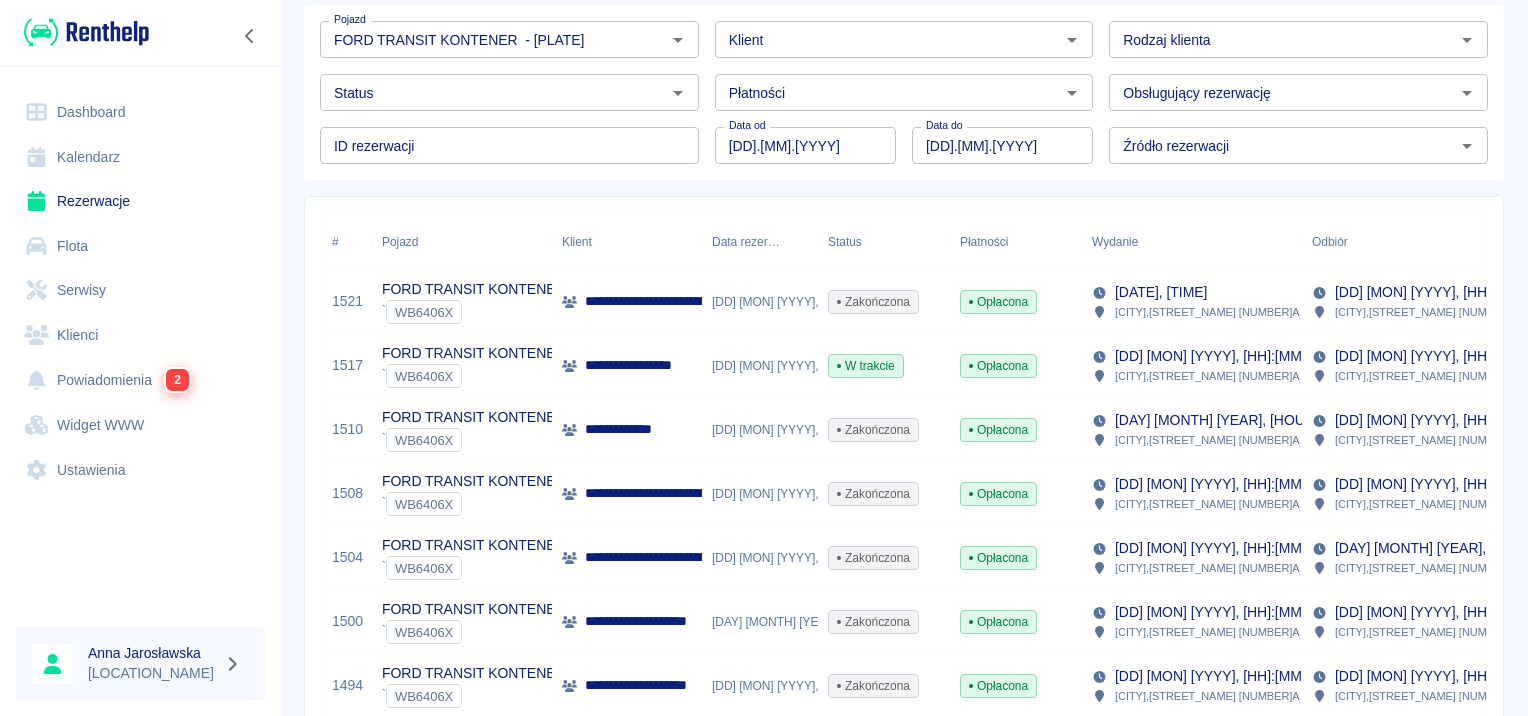 click on "**********" at bounding box center [627, 430] 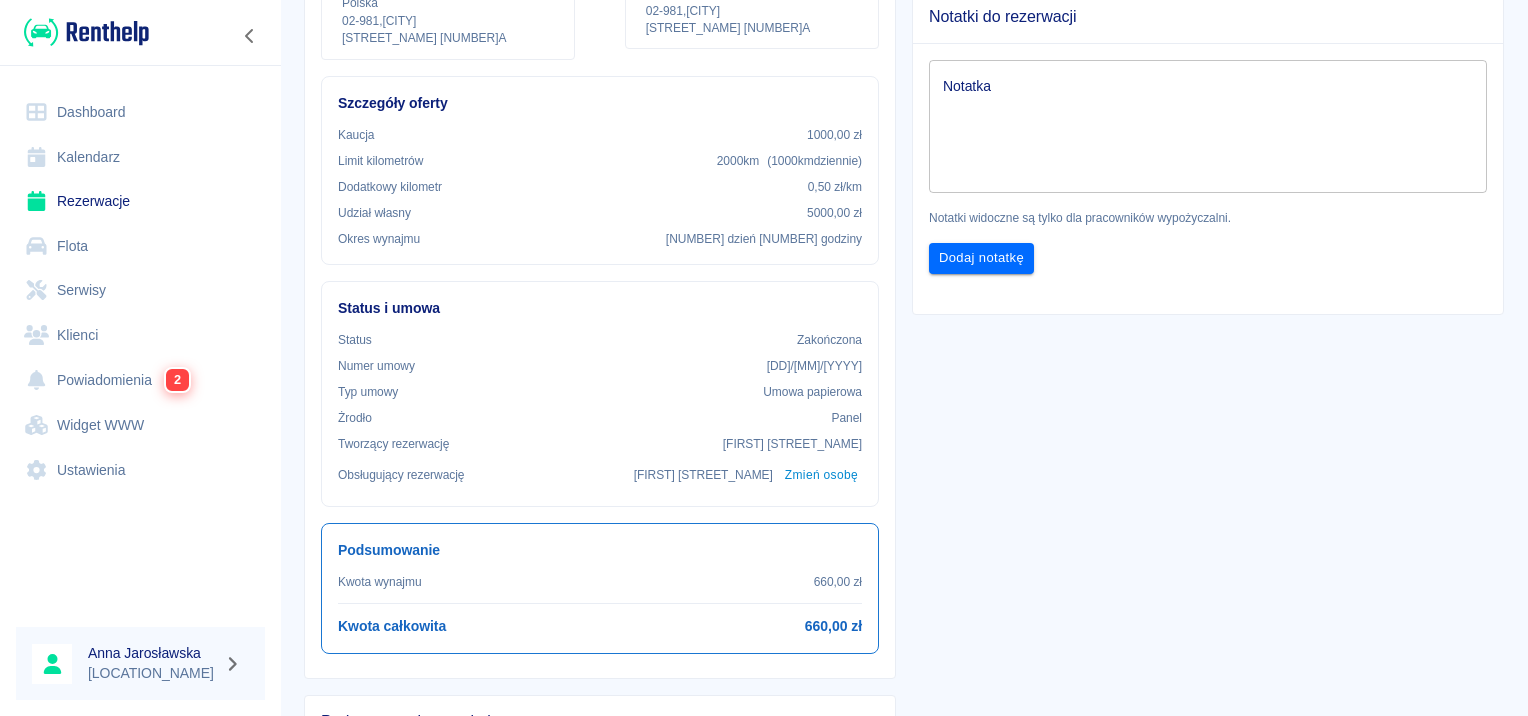 scroll, scrollTop: 400, scrollLeft: 0, axis: vertical 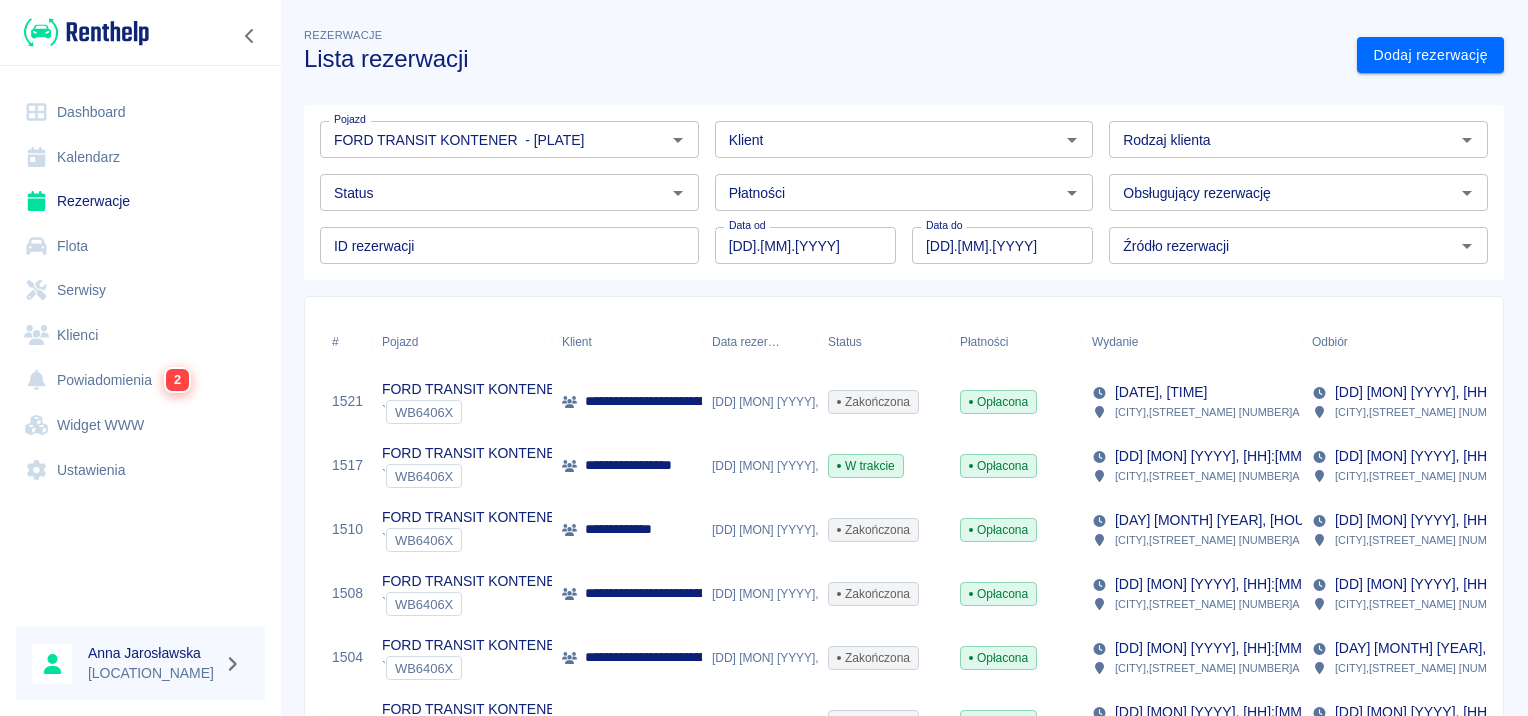 click on "**********" at bounding box center (643, 465) 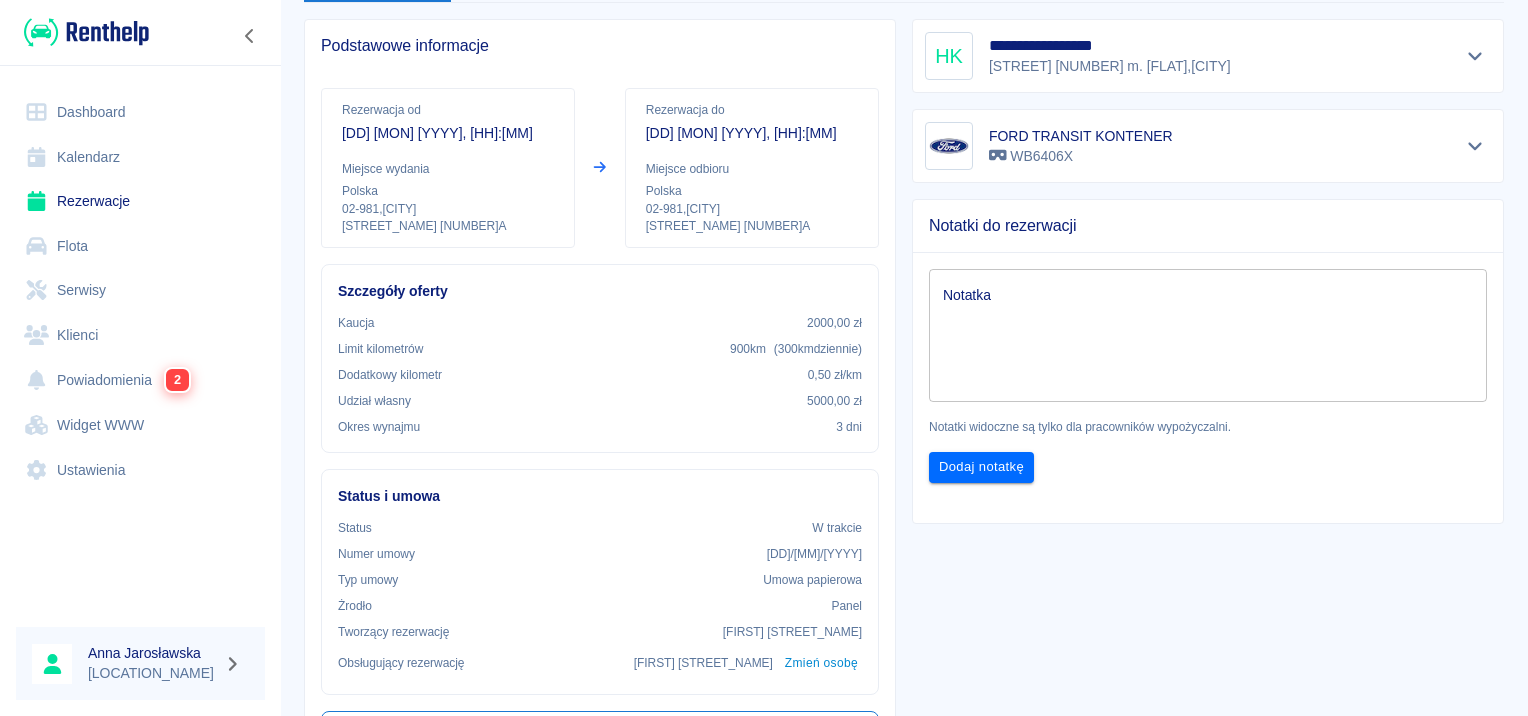 scroll, scrollTop: 500, scrollLeft: 0, axis: vertical 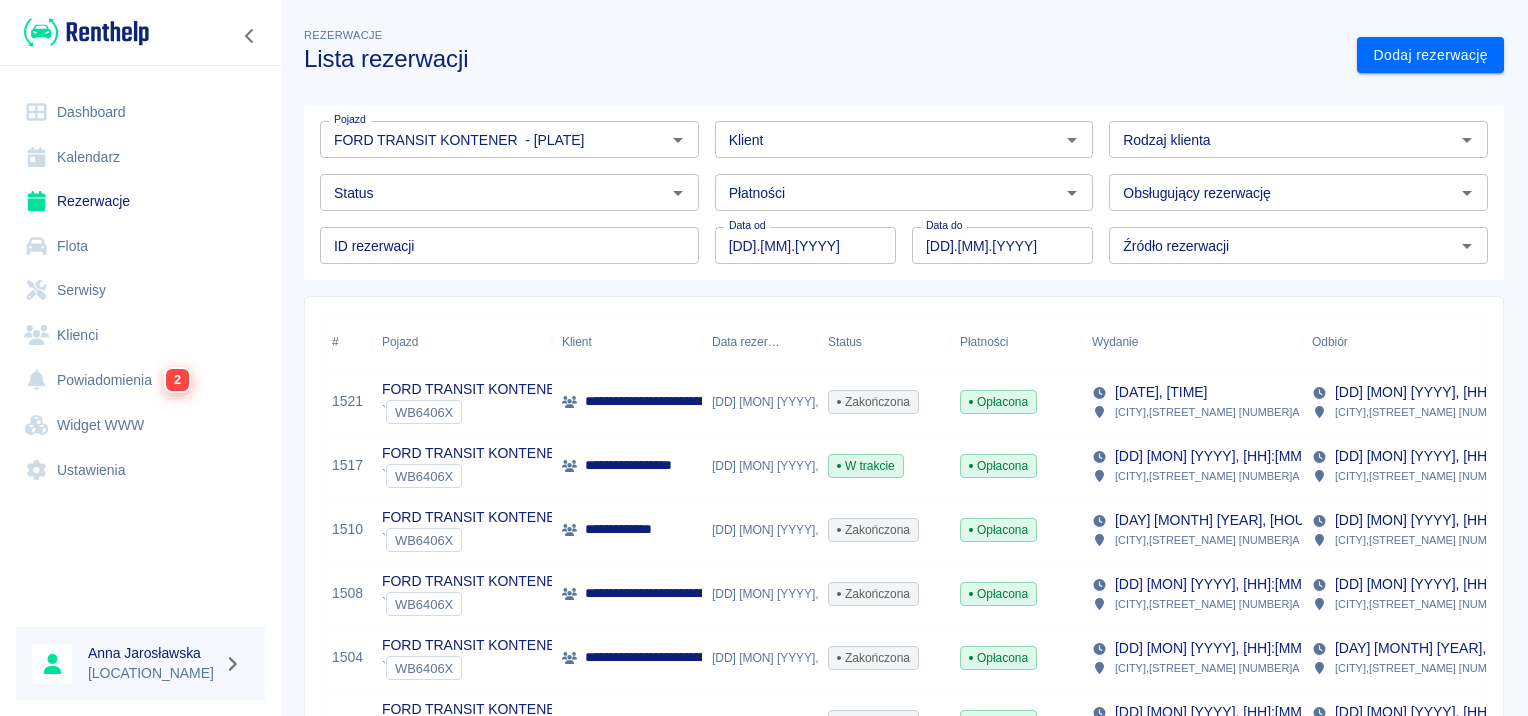 click on "**********" at bounding box center (786, 401) 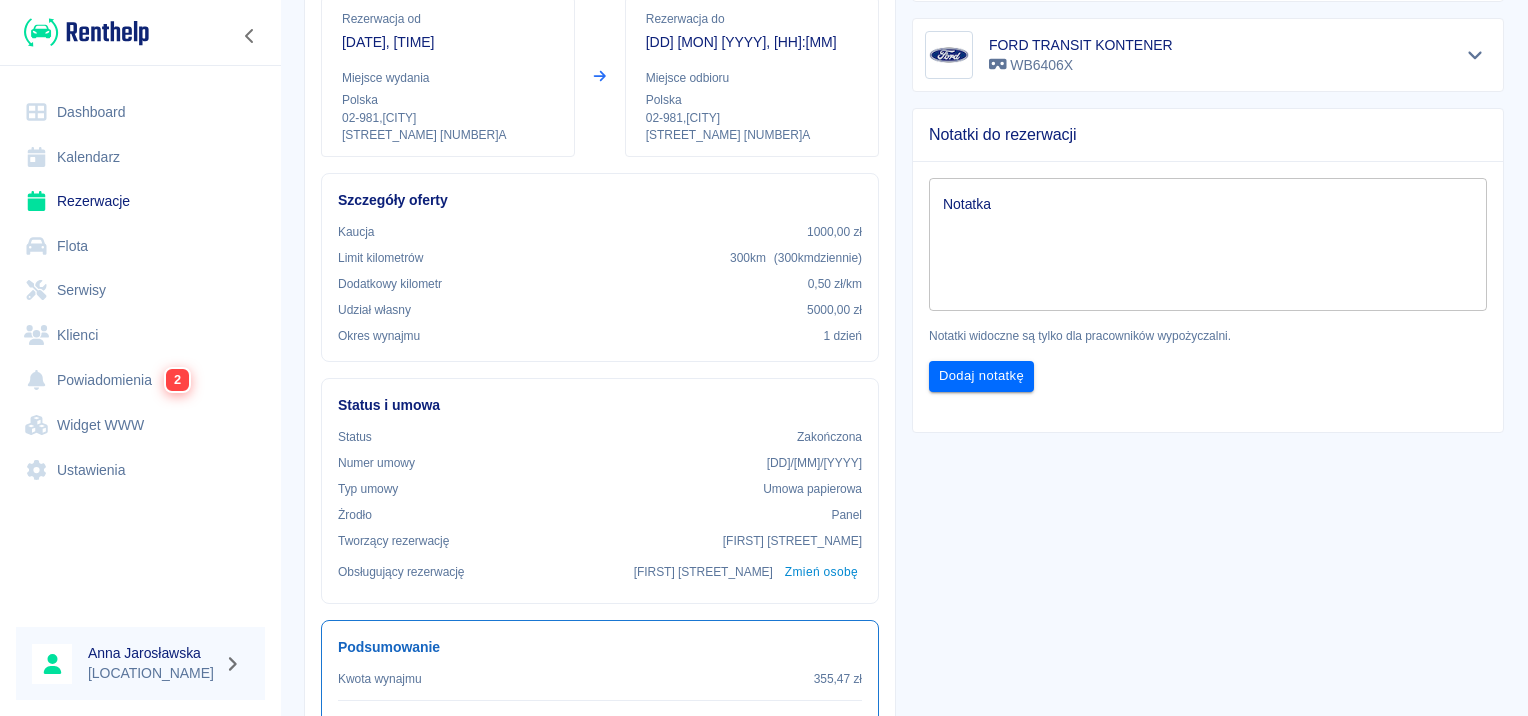 scroll, scrollTop: 500, scrollLeft: 0, axis: vertical 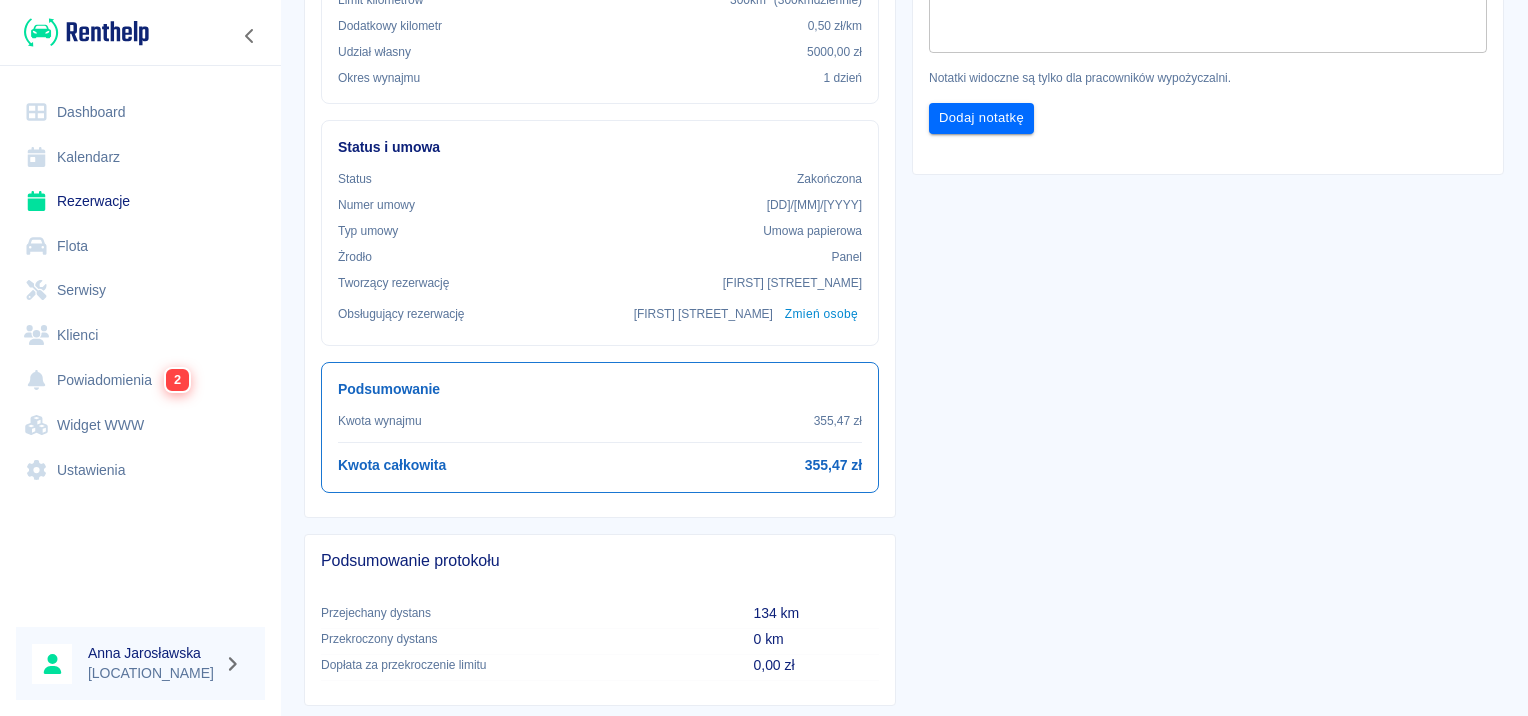 click on "Rezerwacje" at bounding box center (140, 201) 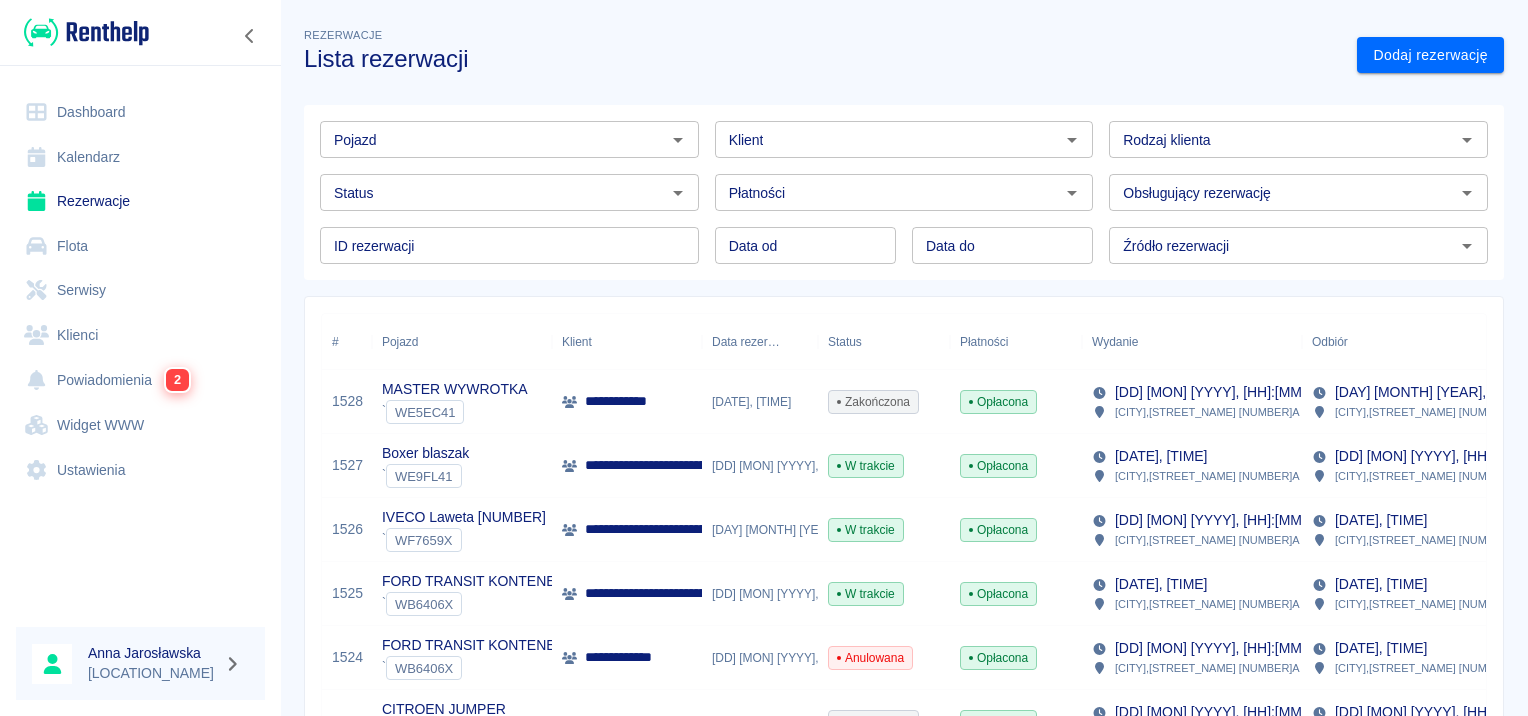 click on "Pojazd" at bounding box center [493, 139] 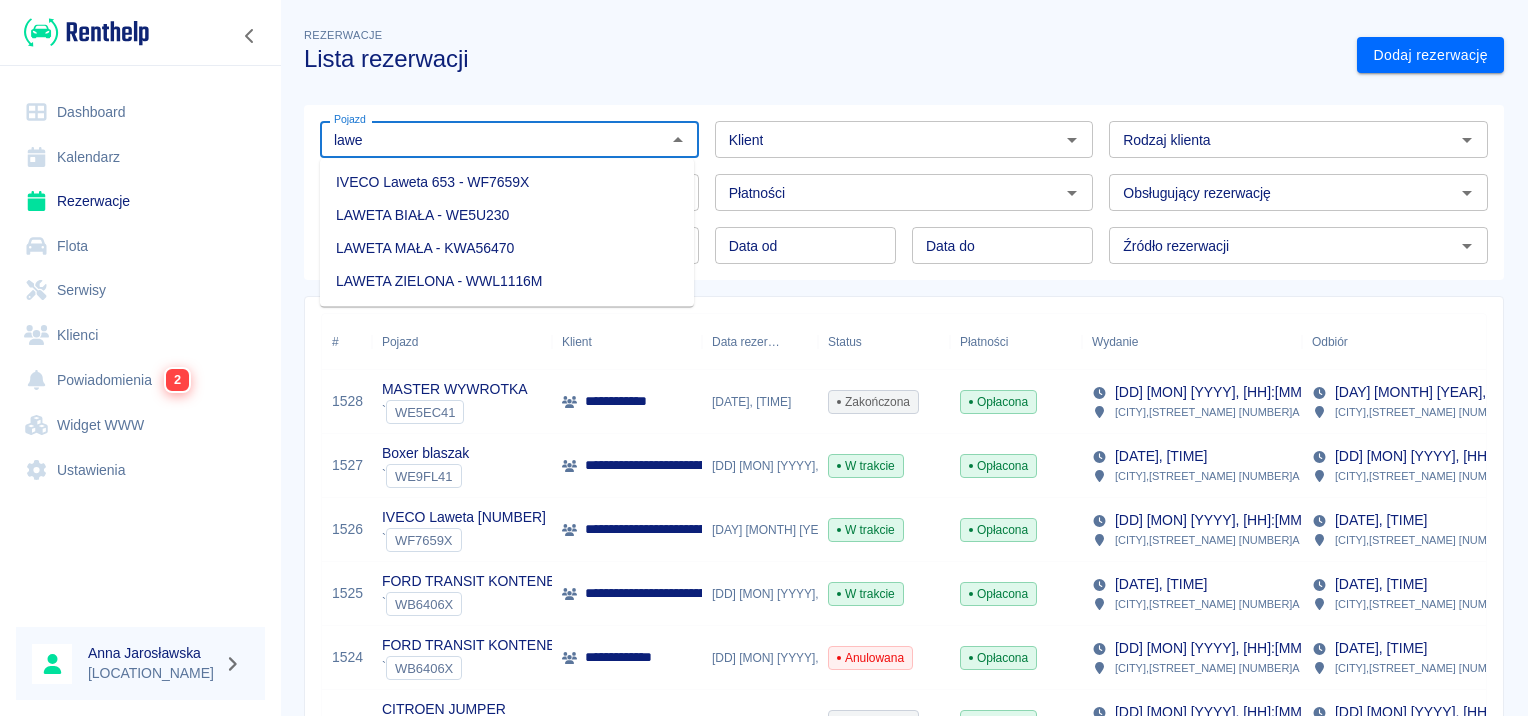 click on "IVECO Laweta 653 - WF7659X" at bounding box center (507, 182) 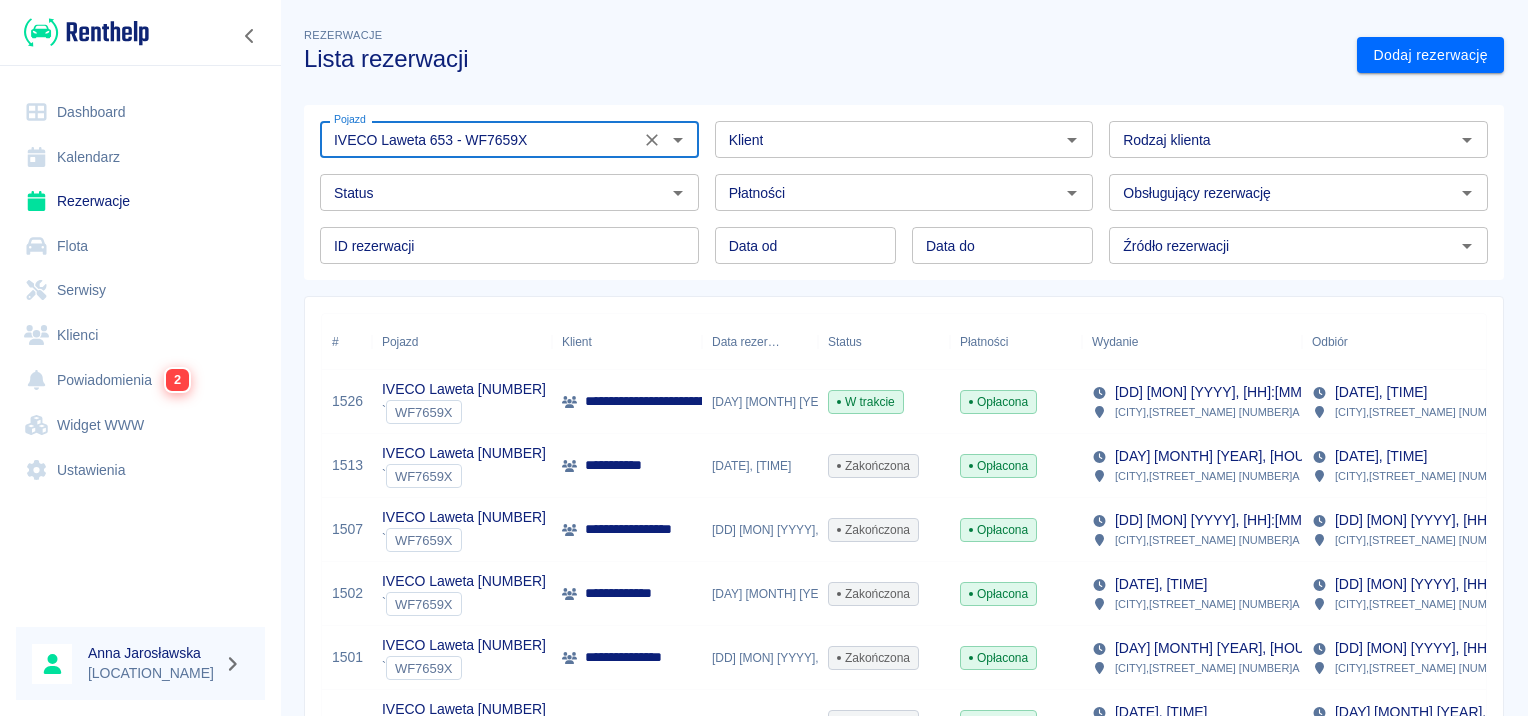 type on "IVECO Laweta 653 - WF7659X" 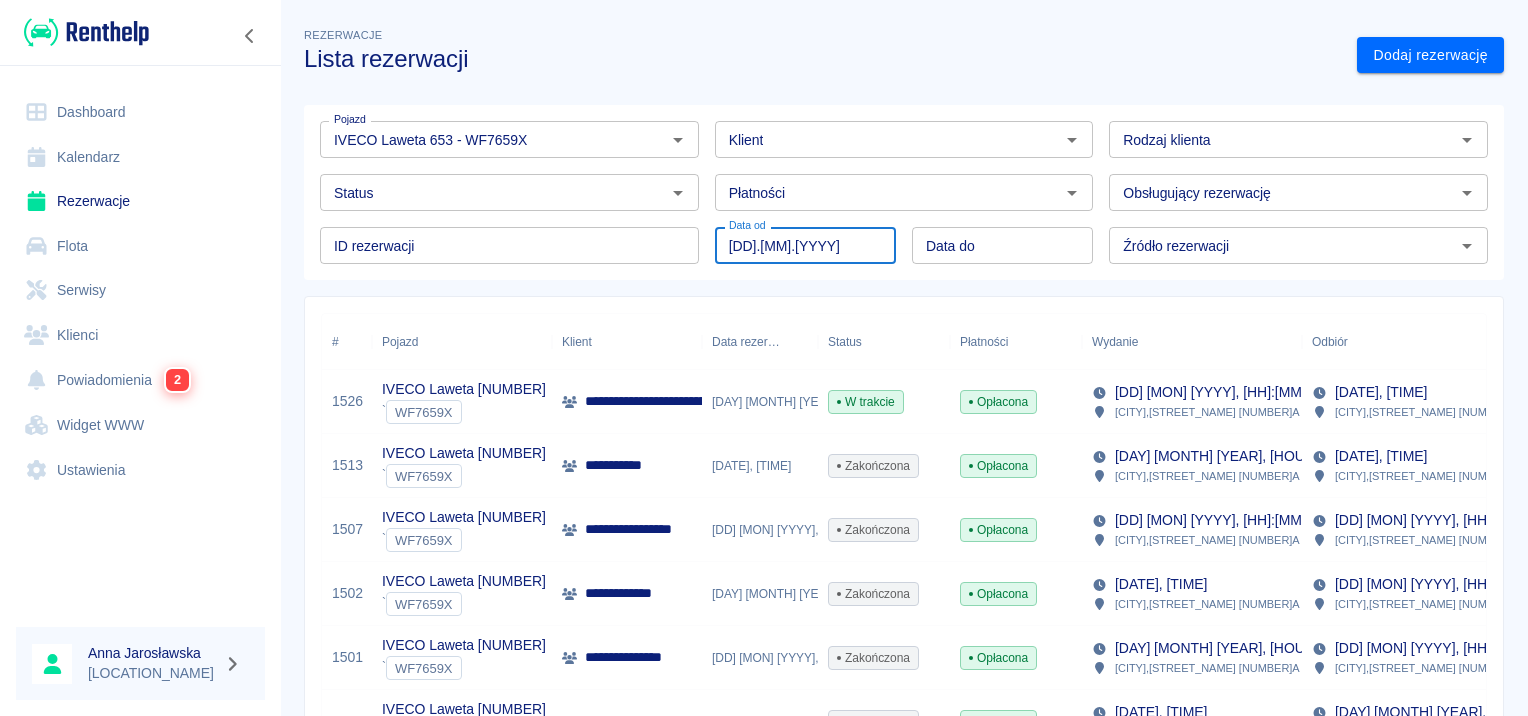 click on "Data od [DD].[MM].[YYYY] Data od" at bounding box center [805, 245] 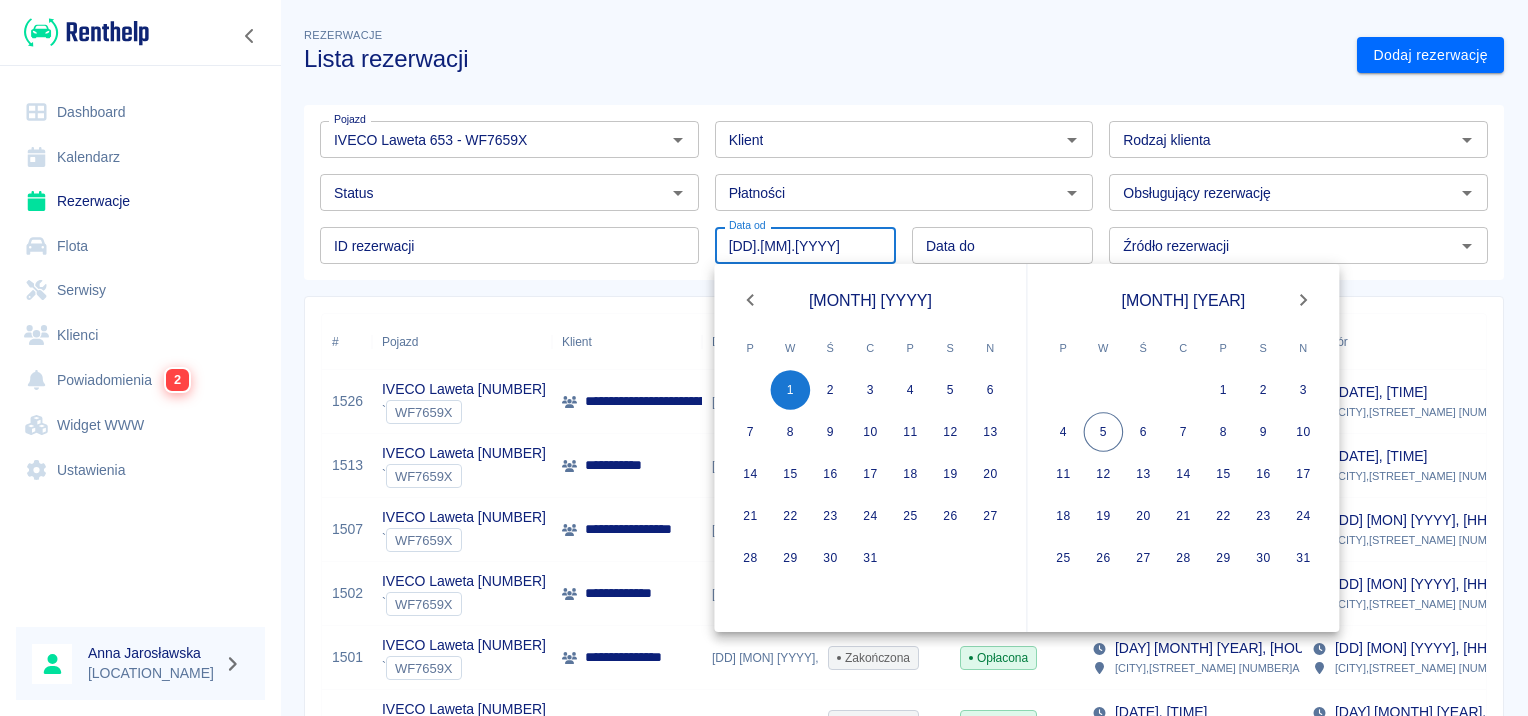 type on "[DD].[MM].[YYYY]" 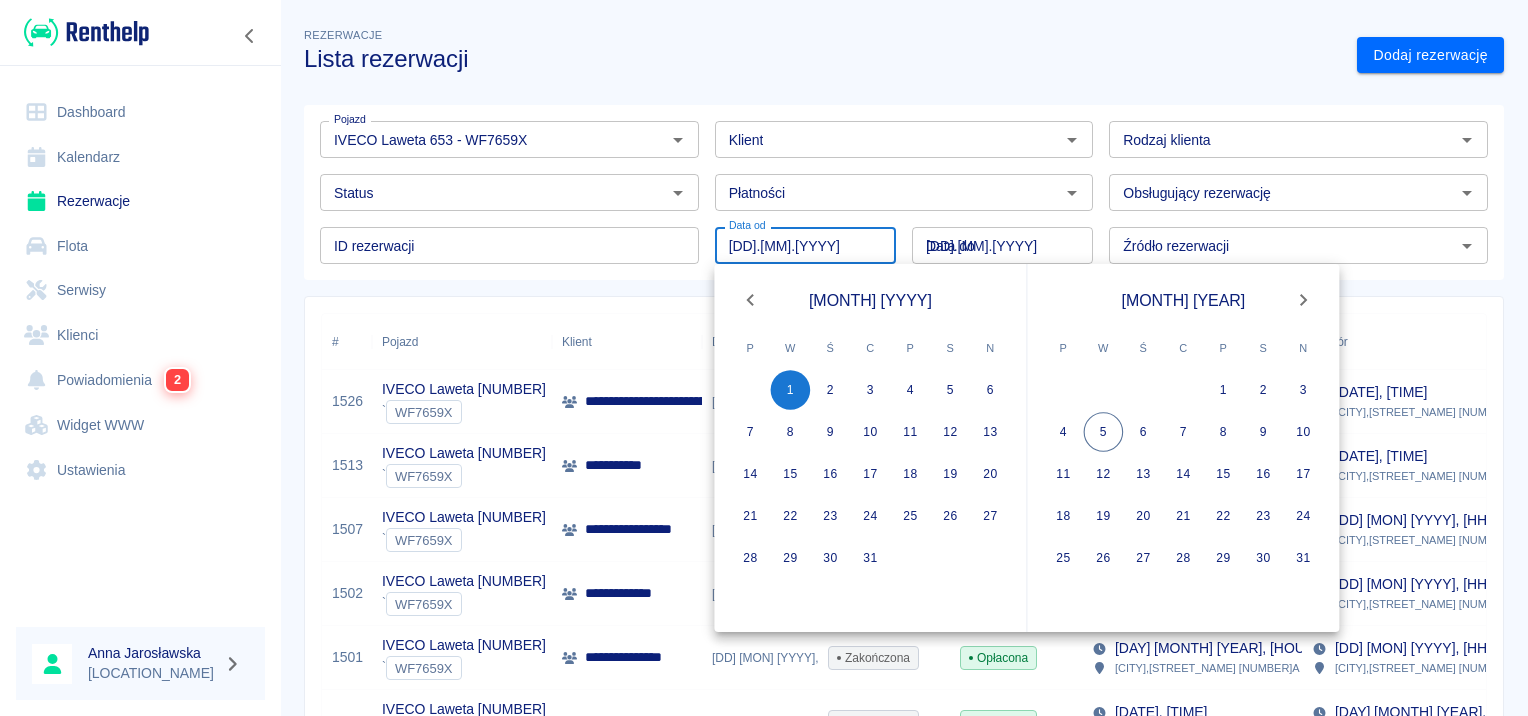 click on "[DD].[MM].[YYYY]" at bounding box center (1002, 245) 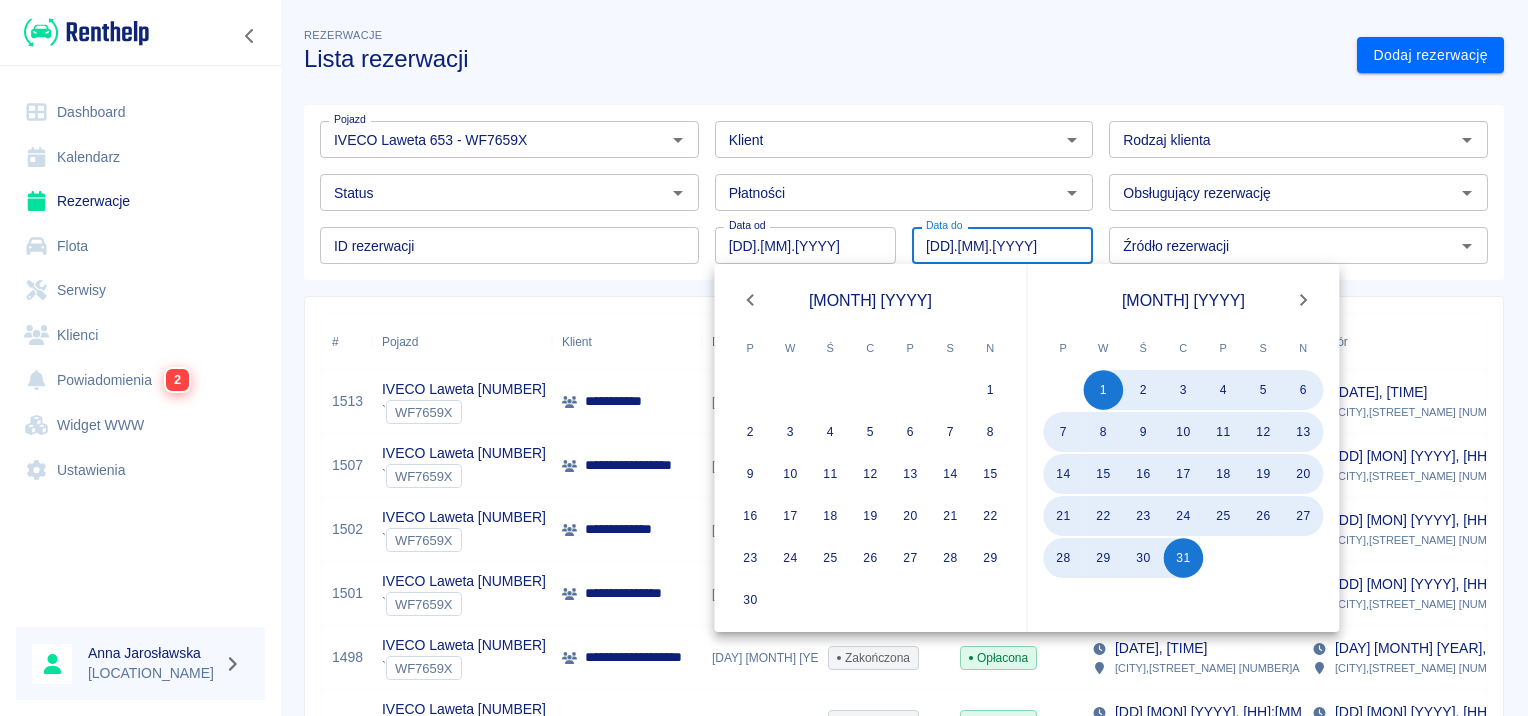 type on "[DD].[MM].[YYYY]" 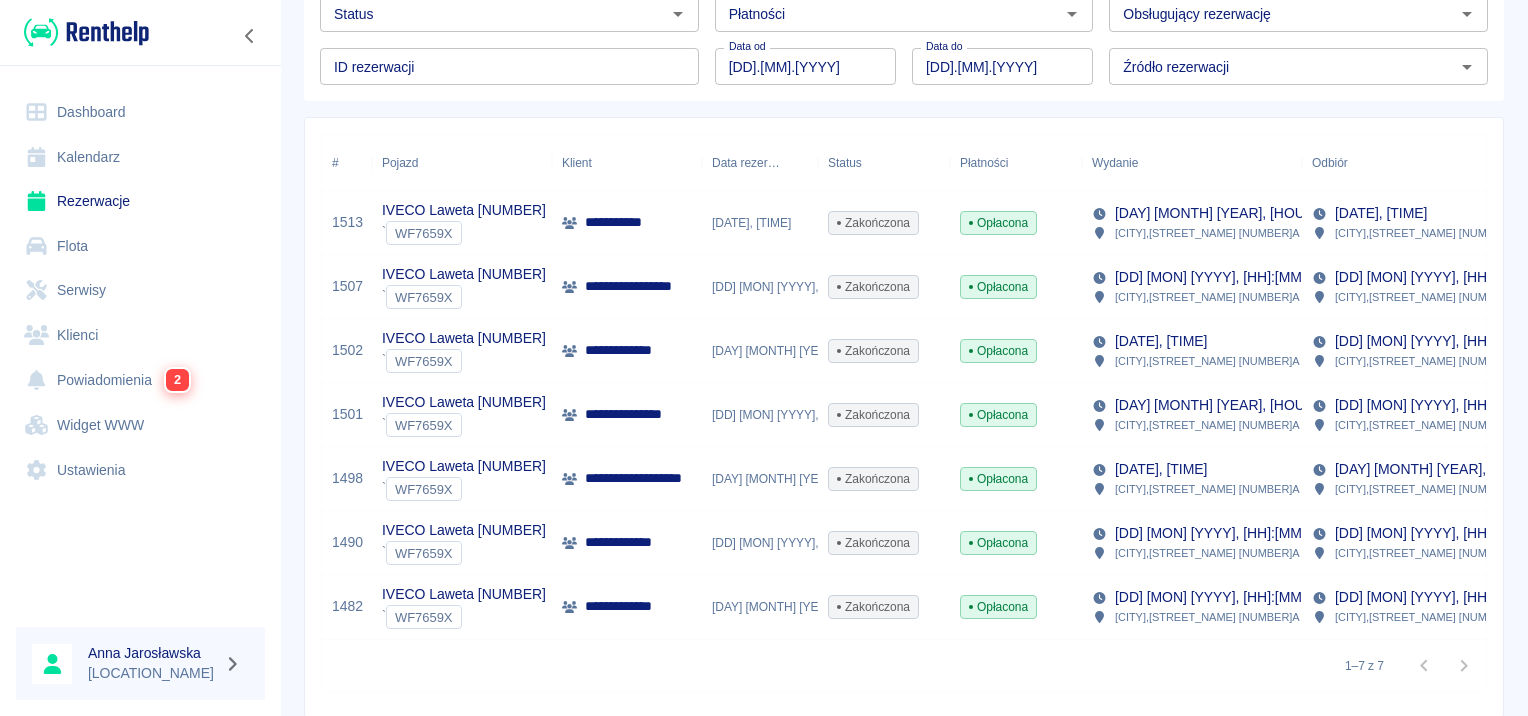 scroll, scrollTop: 253, scrollLeft: 0, axis: vertical 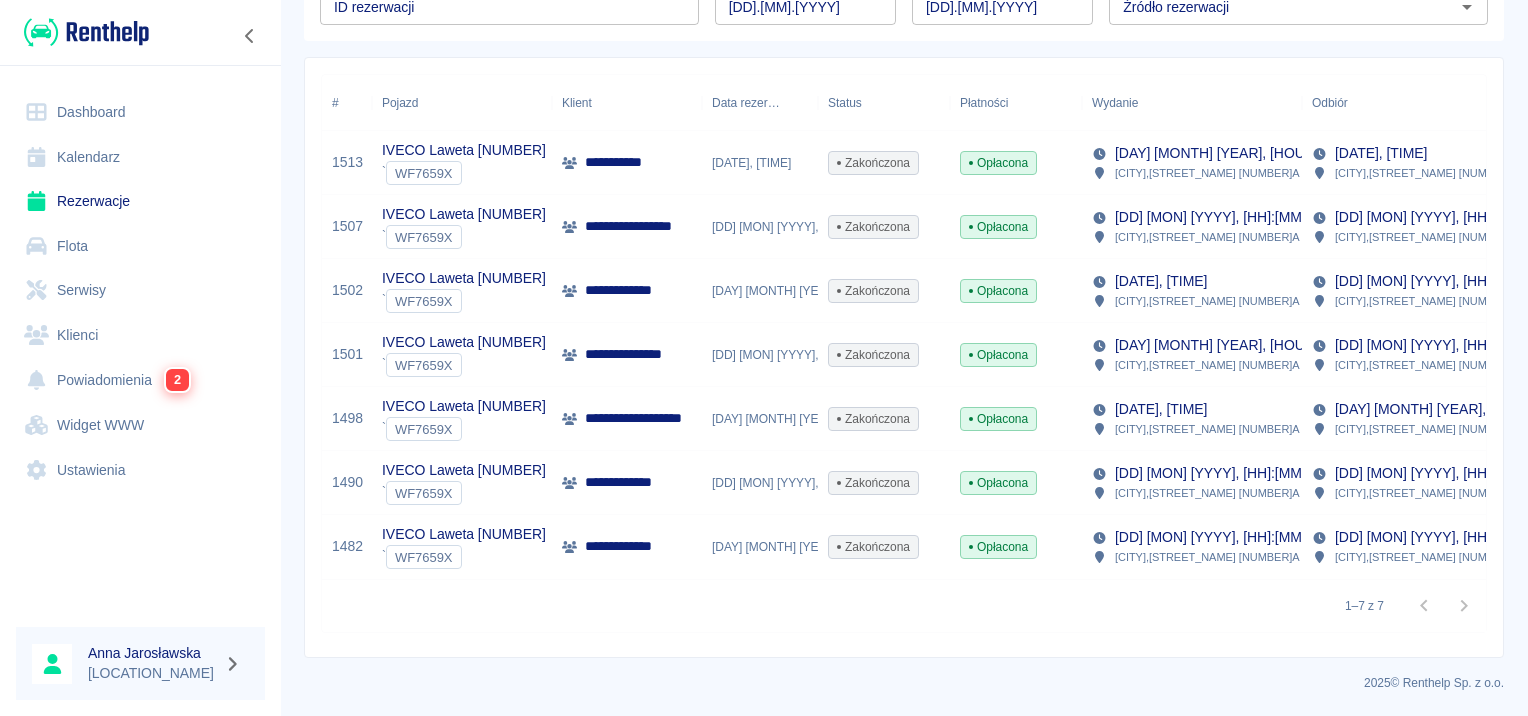 click on "**********" at bounding box center (627, 546) 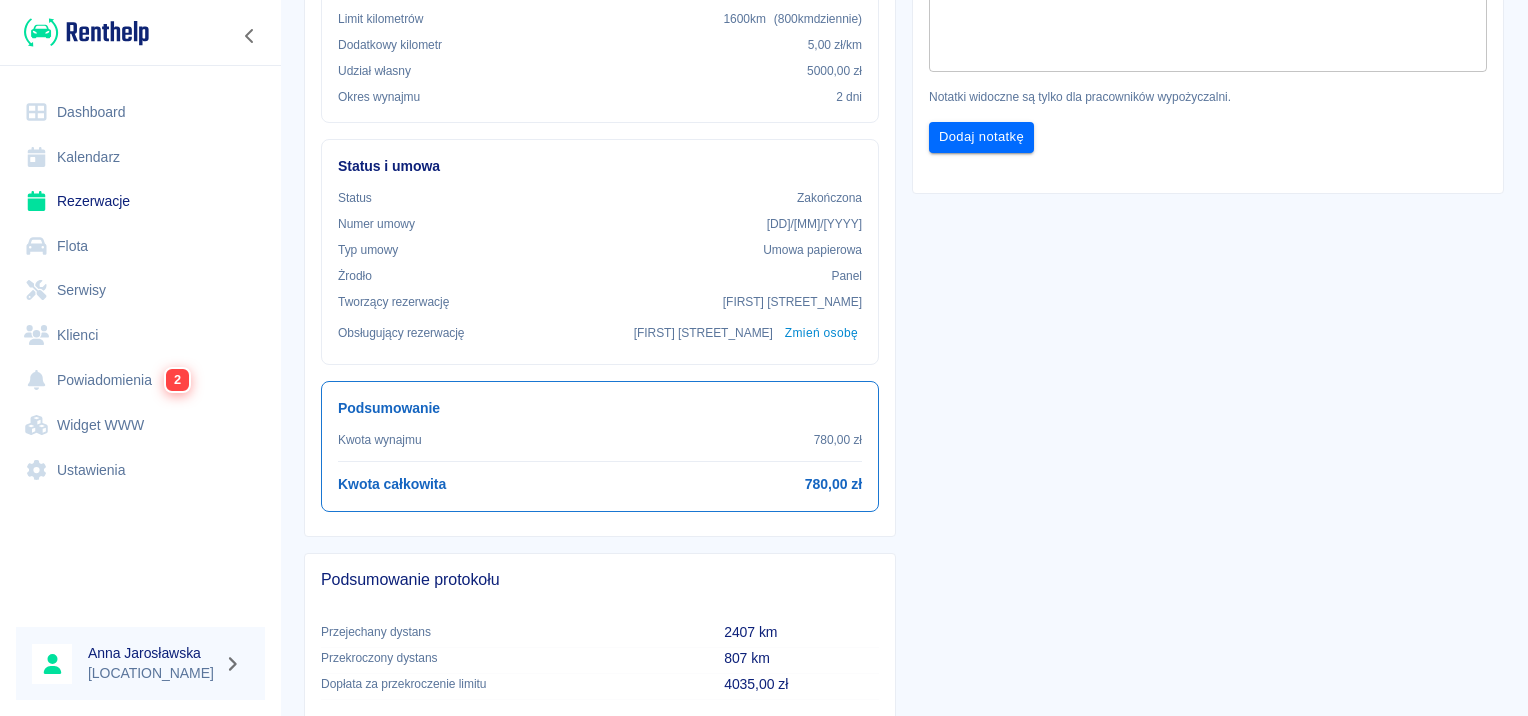 scroll, scrollTop: 500, scrollLeft: 0, axis: vertical 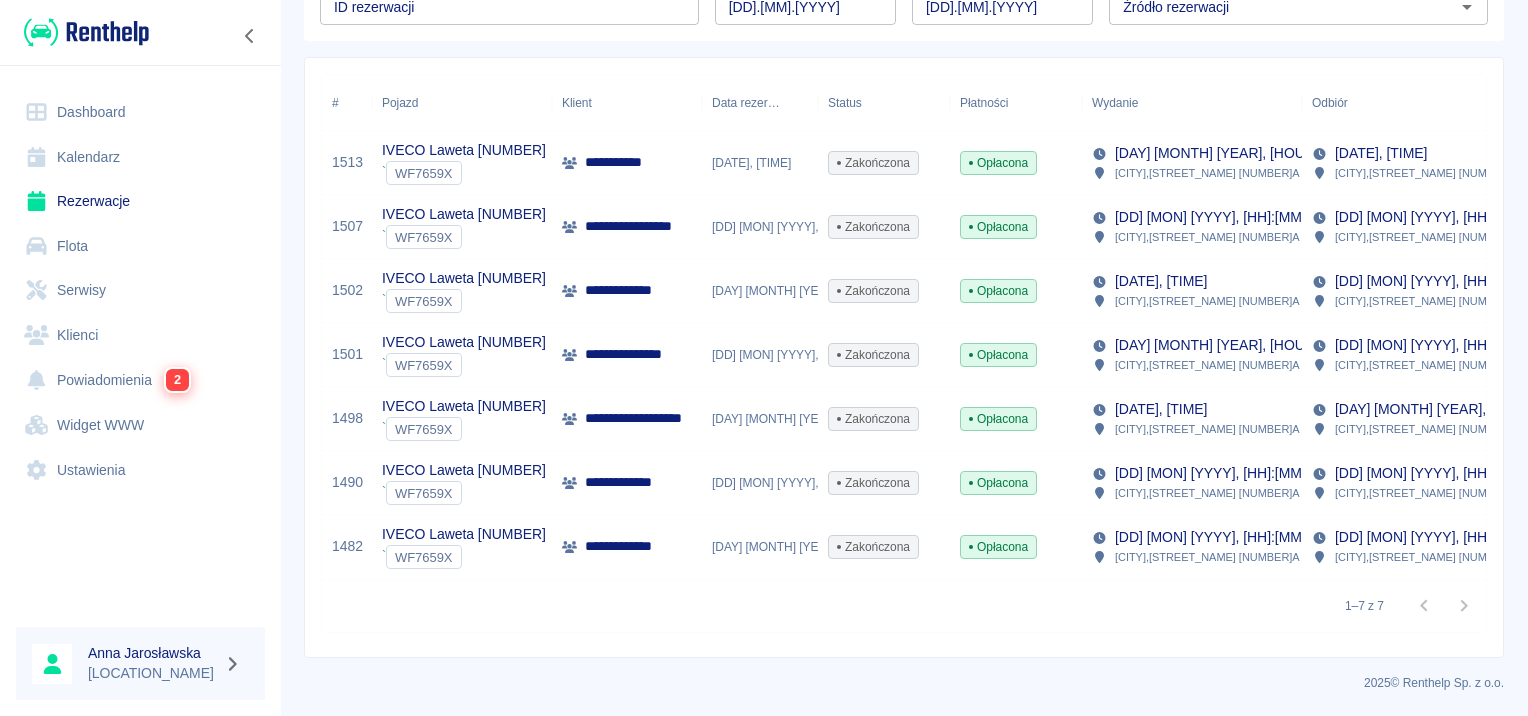 click on "**********" at bounding box center [627, 483] 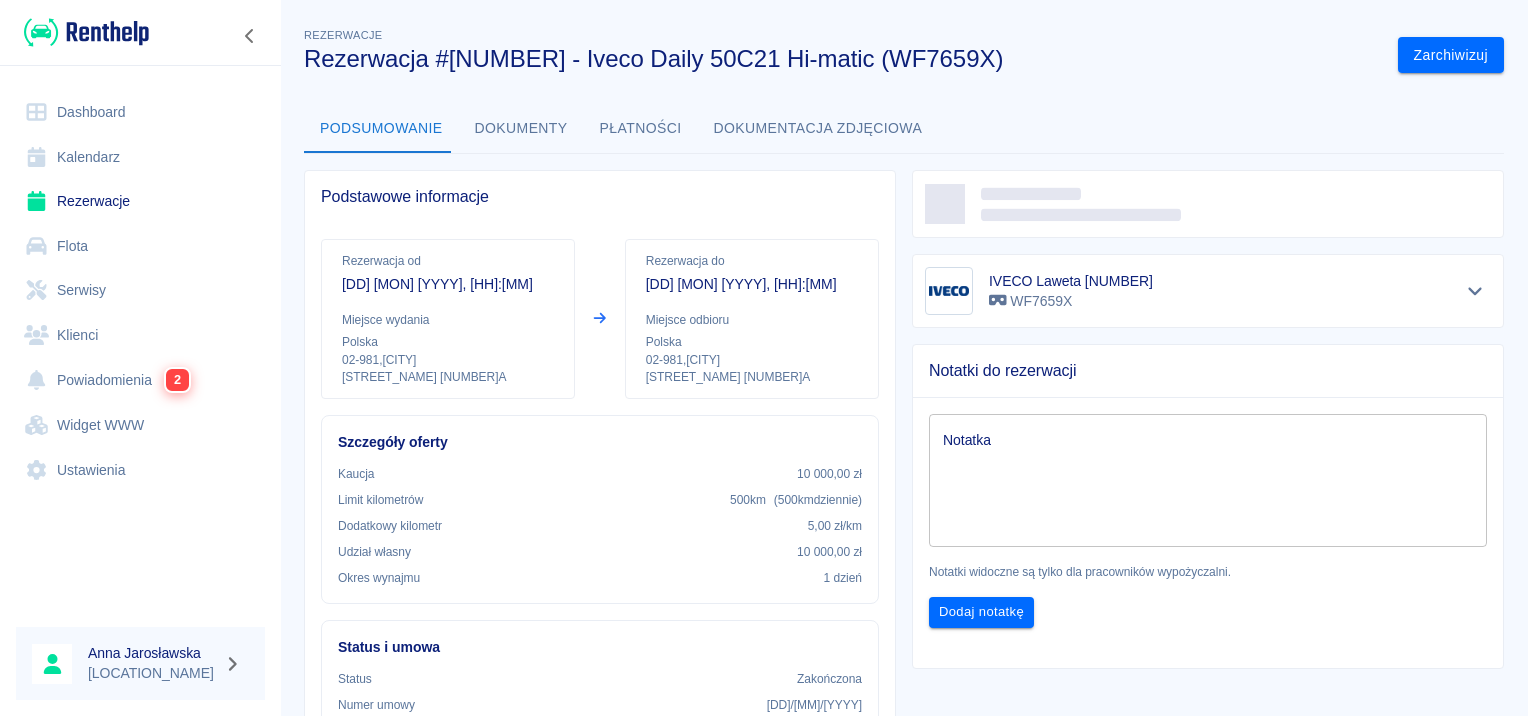 scroll, scrollTop: 500, scrollLeft: 0, axis: vertical 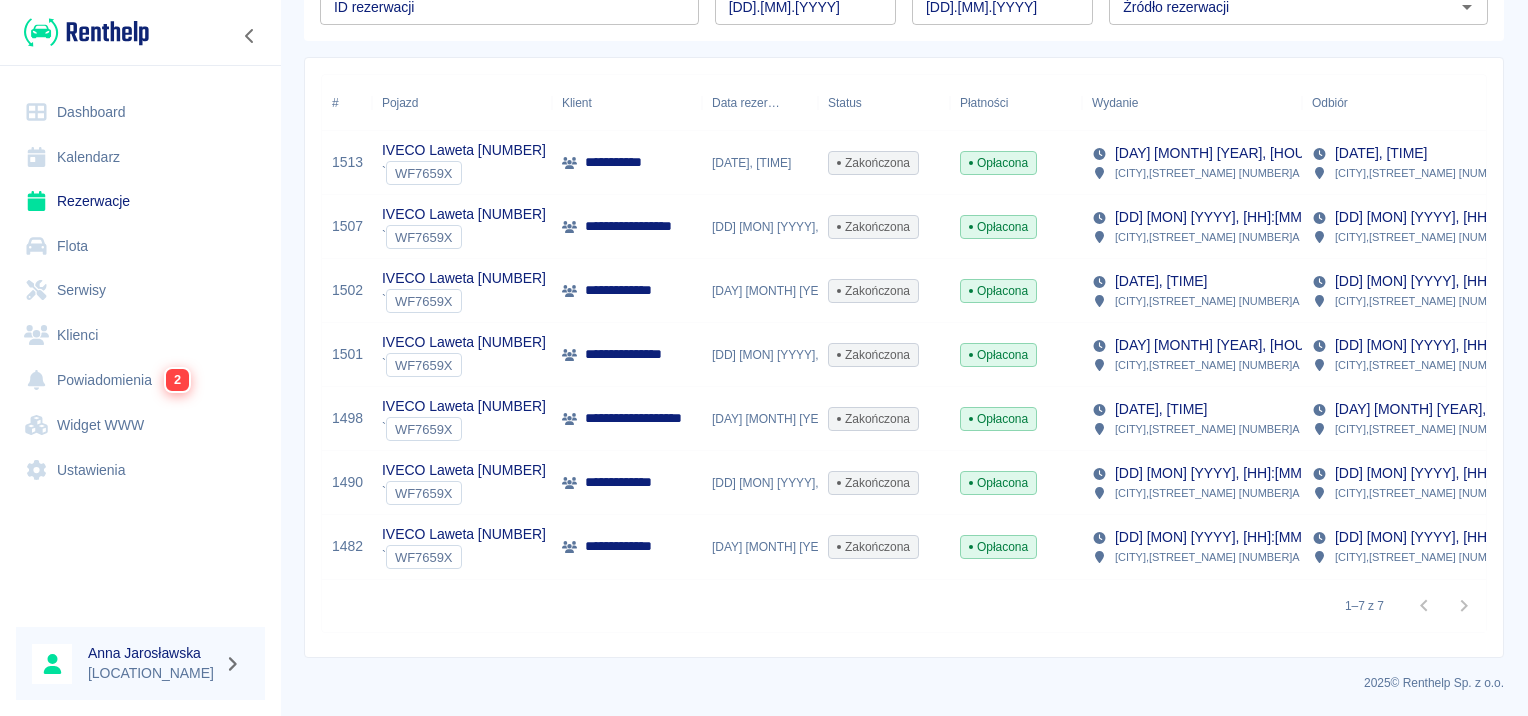 click on "**********" at bounding box center [647, 418] 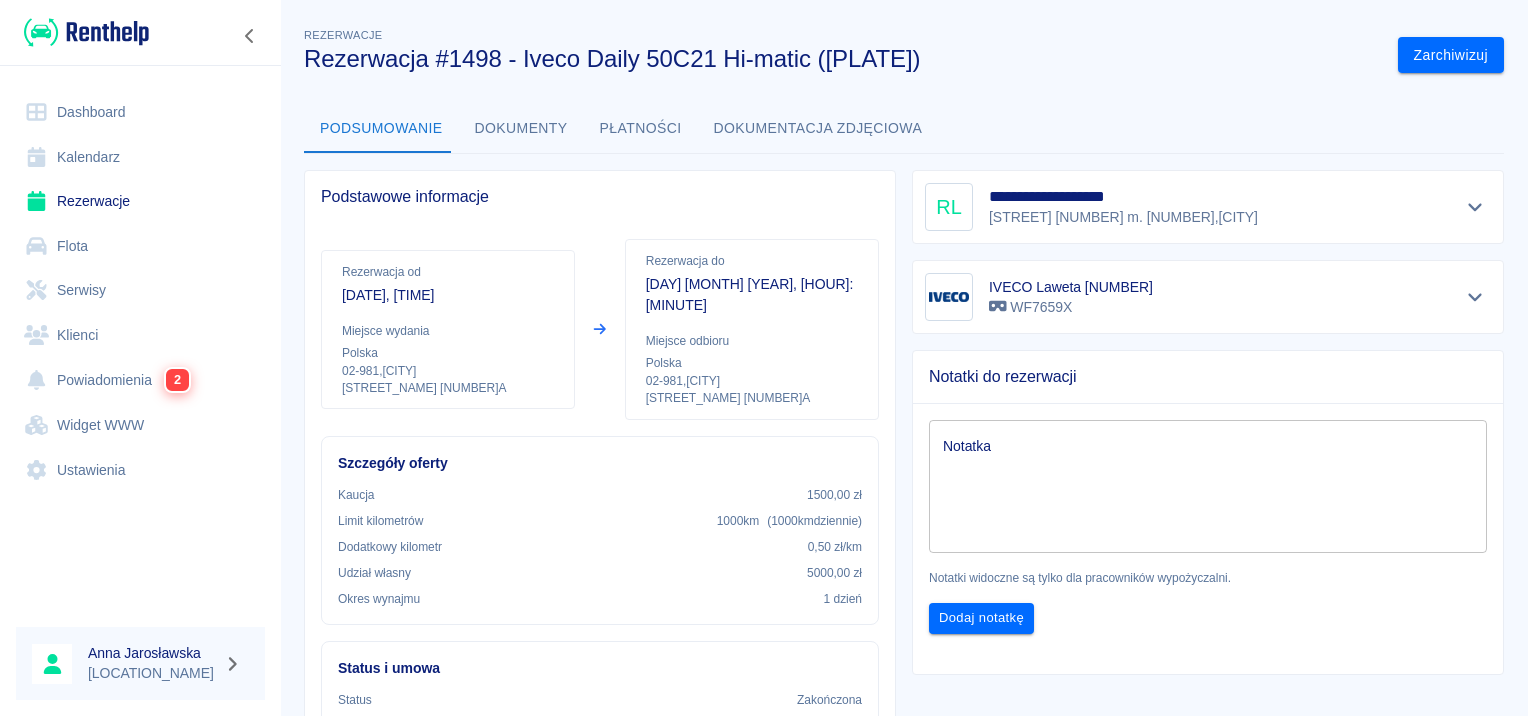 scroll, scrollTop: 500, scrollLeft: 0, axis: vertical 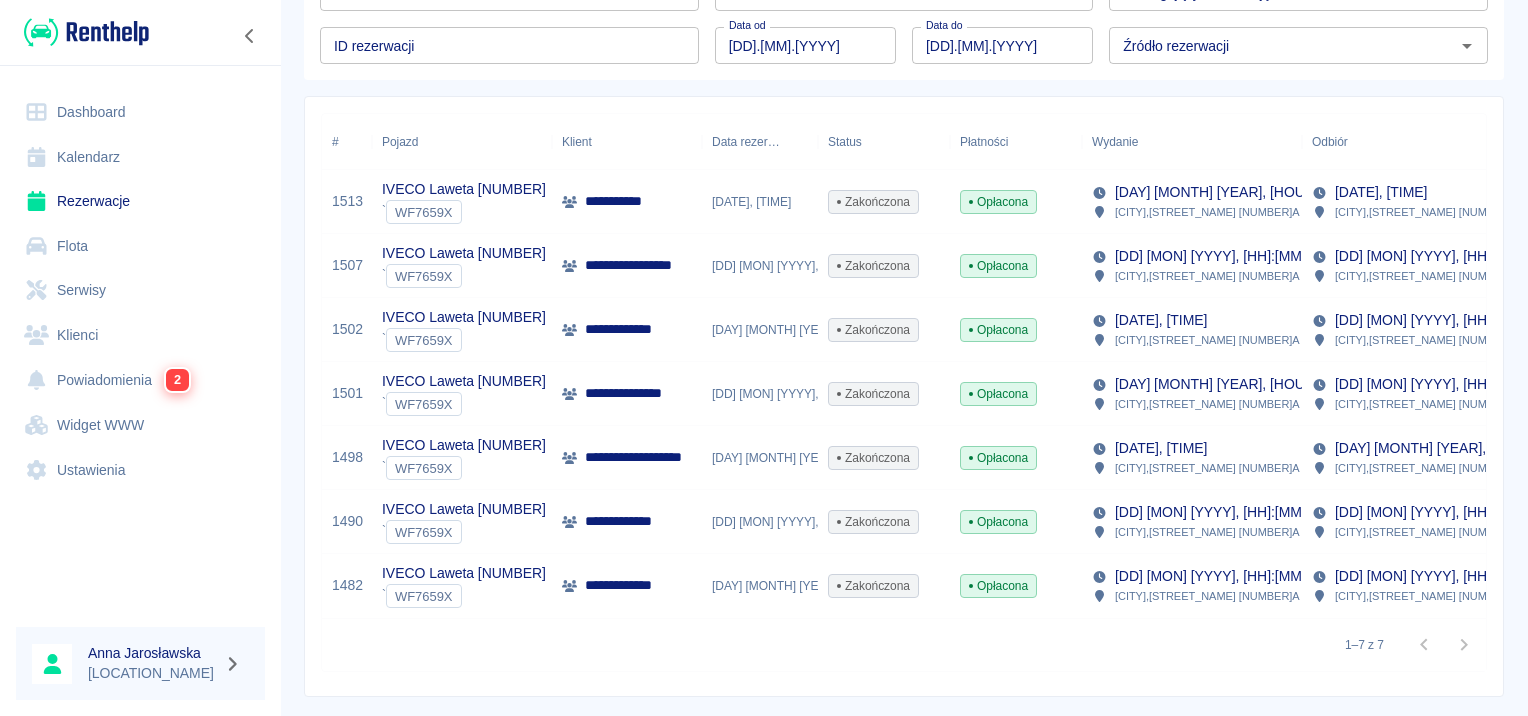 click on "**********" at bounding box center (633, 393) 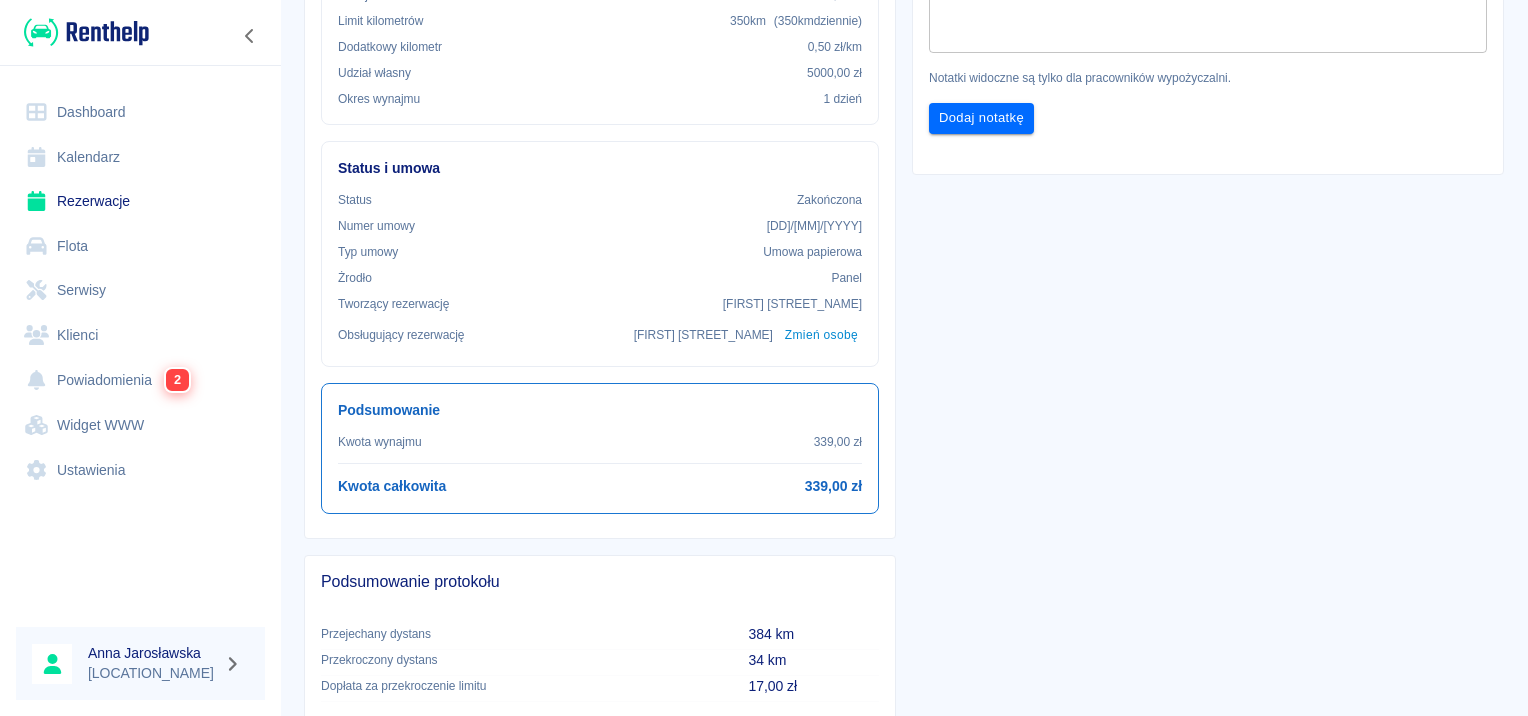 scroll, scrollTop: 900, scrollLeft: 0, axis: vertical 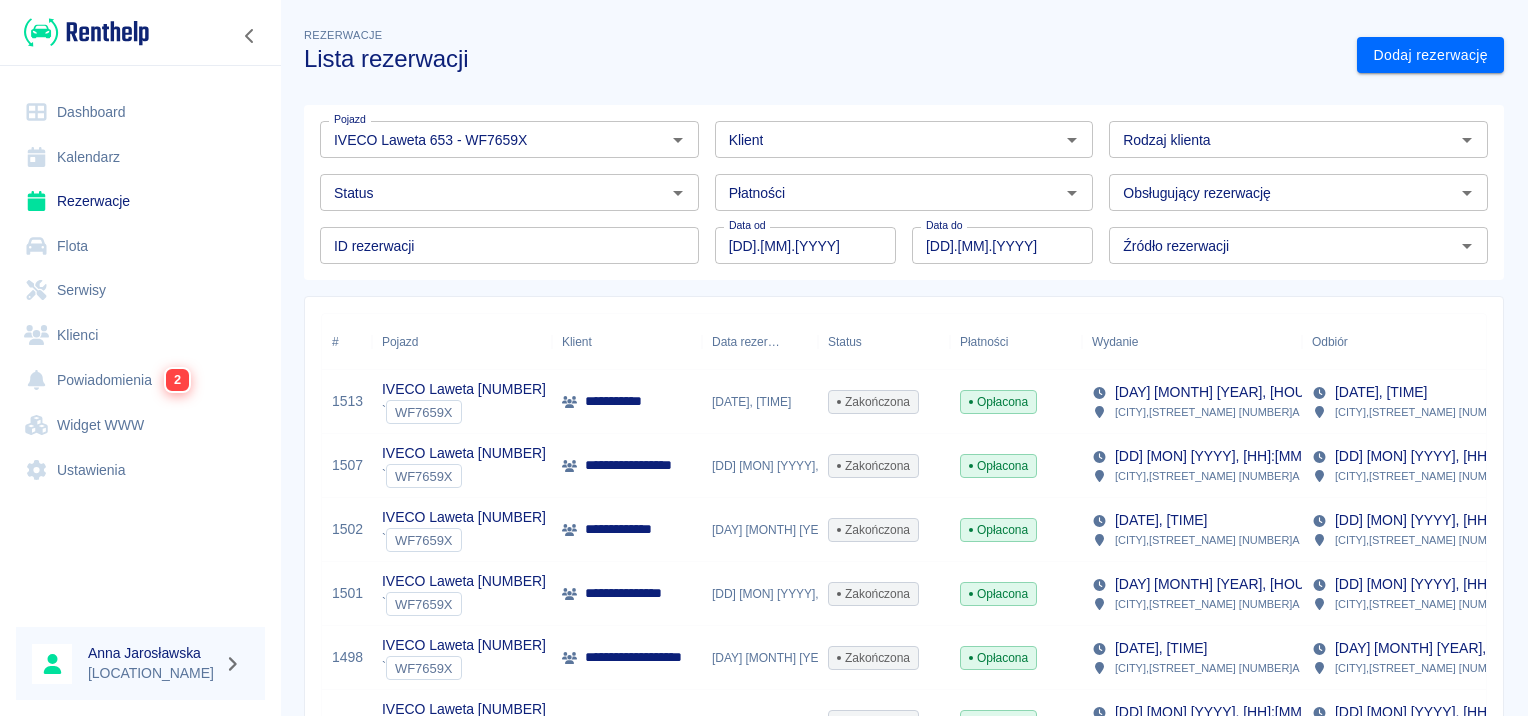 click on "**********" at bounding box center [628, 529] 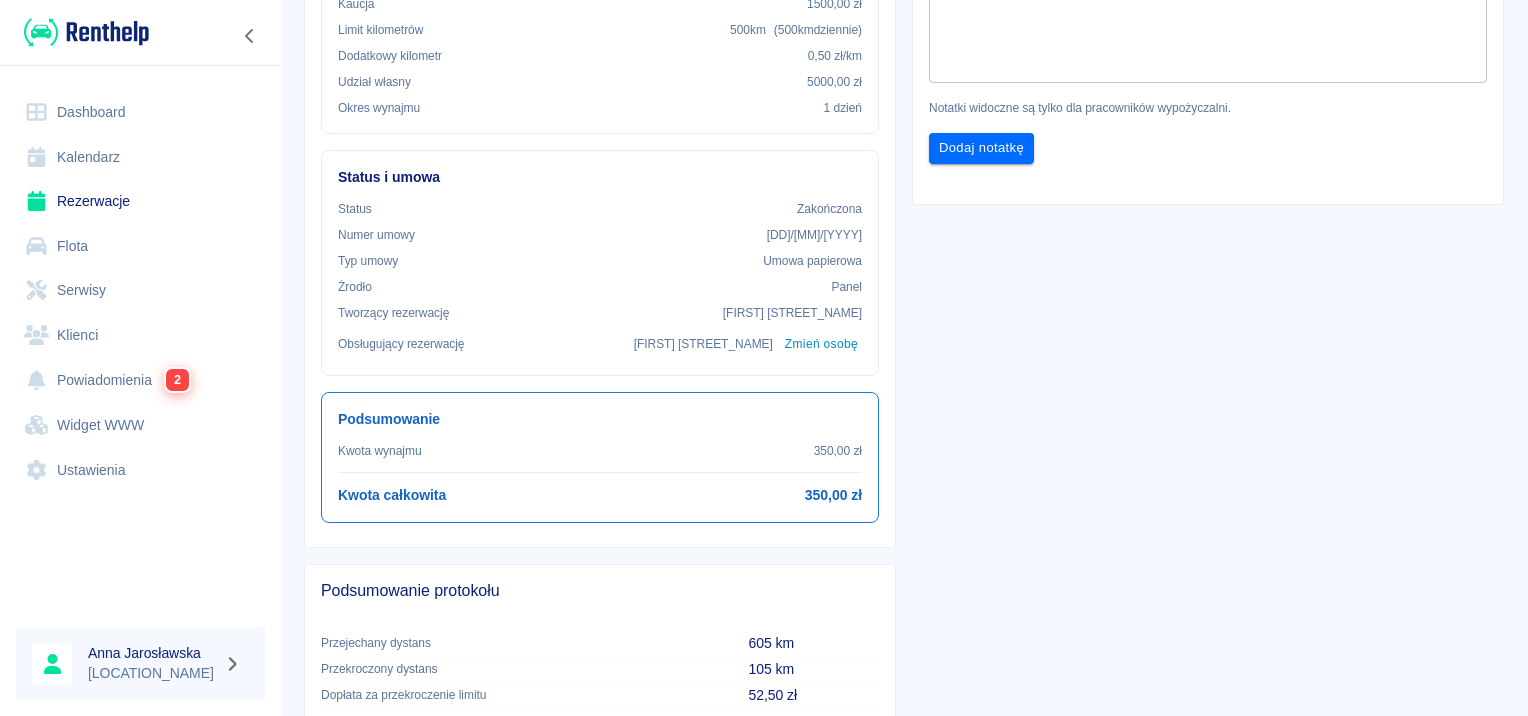 scroll, scrollTop: 500, scrollLeft: 0, axis: vertical 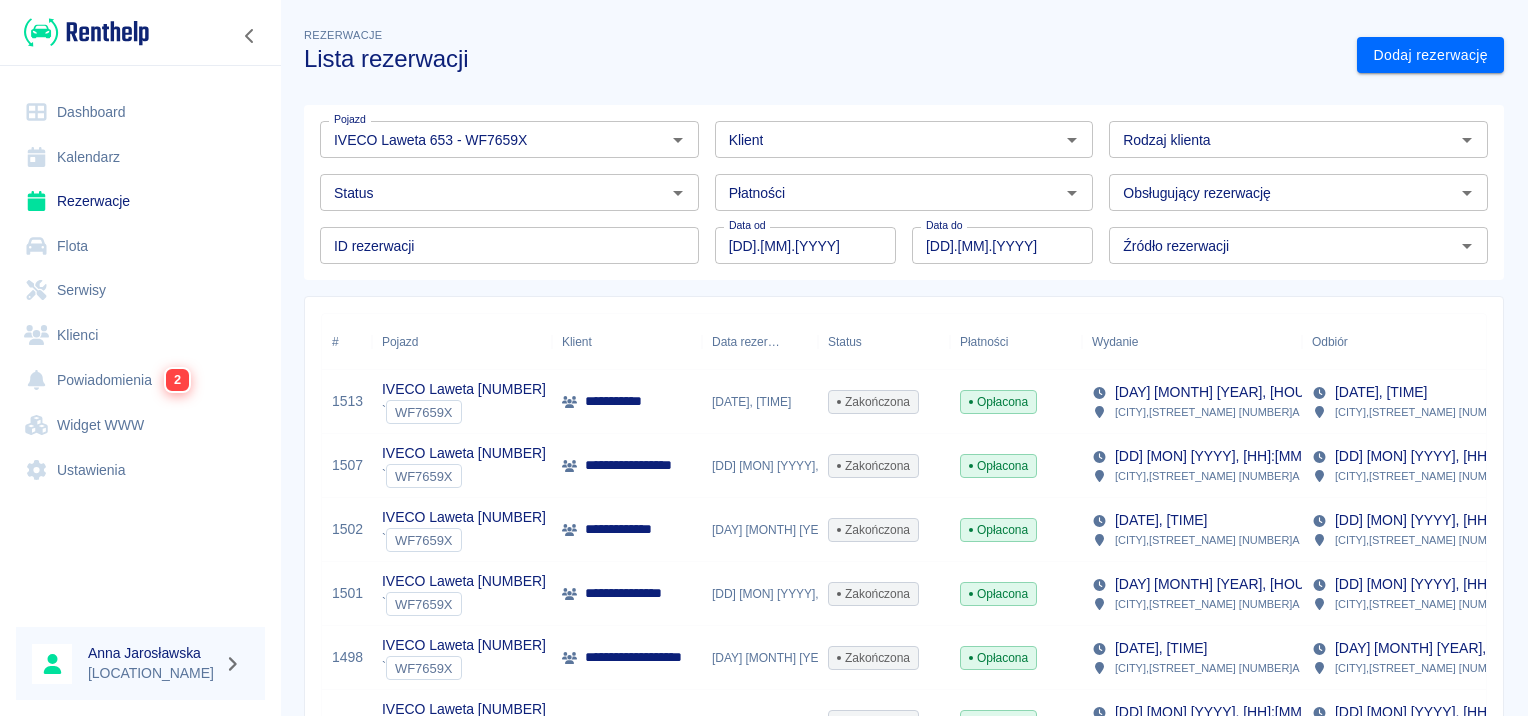 click on "**********" at bounding box center (633, 465) 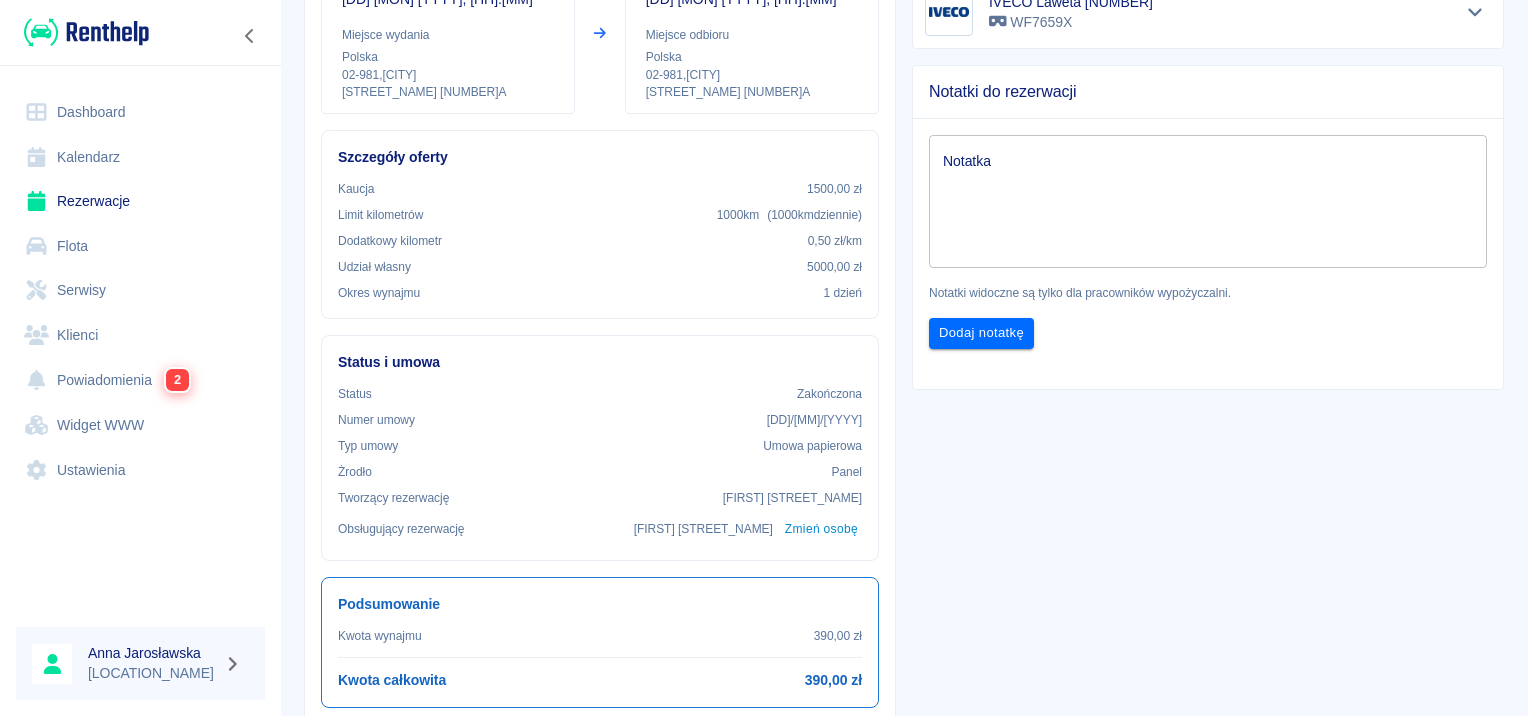 scroll, scrollTop: 500, scrollLeft: 0, axis: vertical 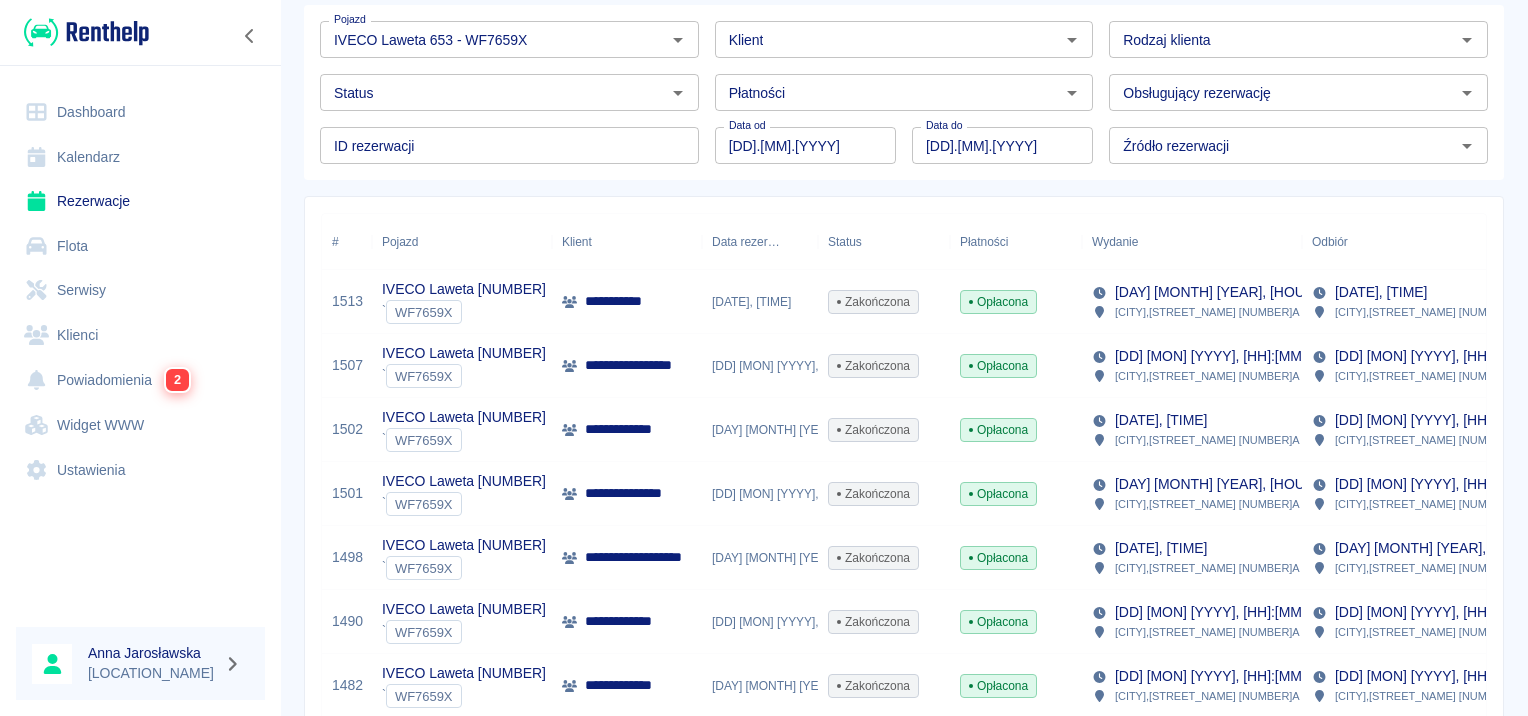 click on "**********" at bounding box center (622, 301) 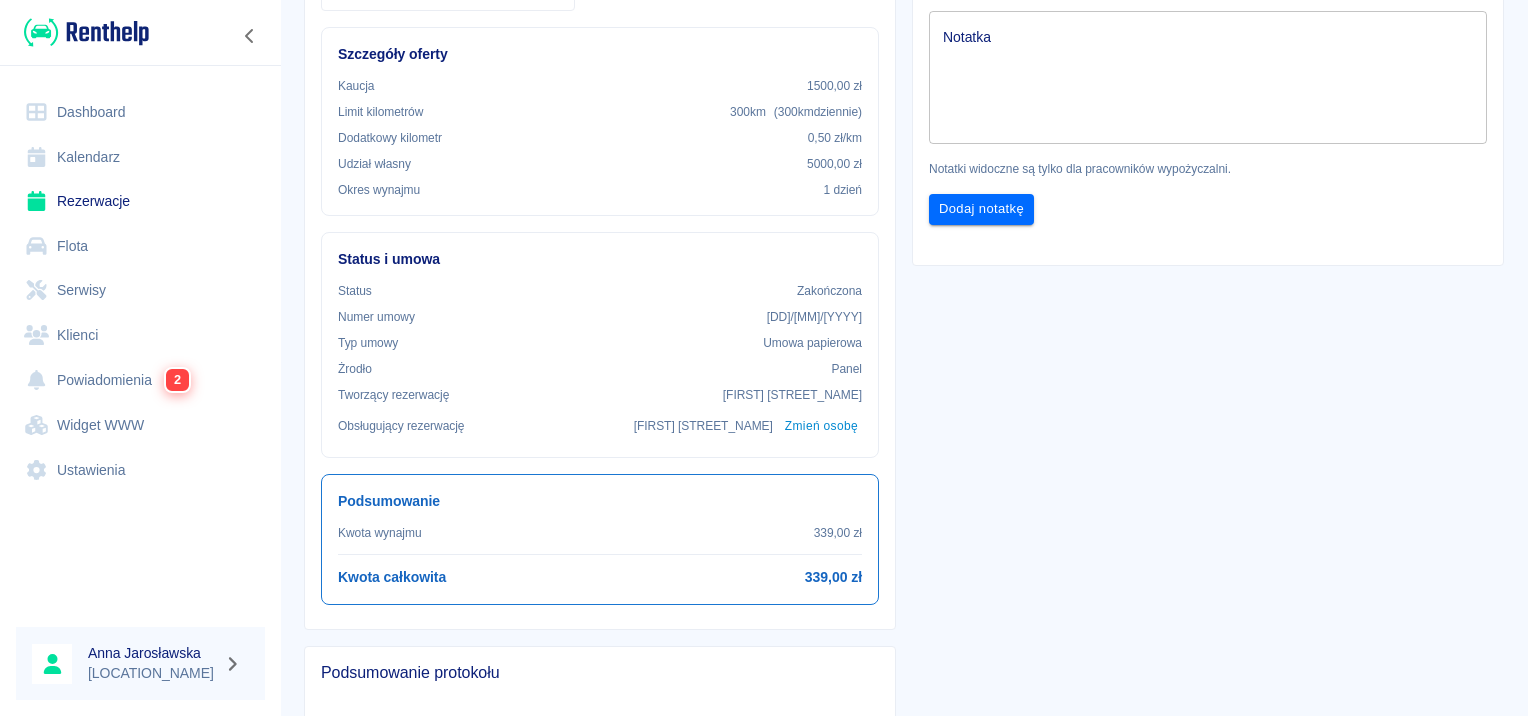 scroll, scrollTop: 500, scrollLeft: 0, axis: vertical 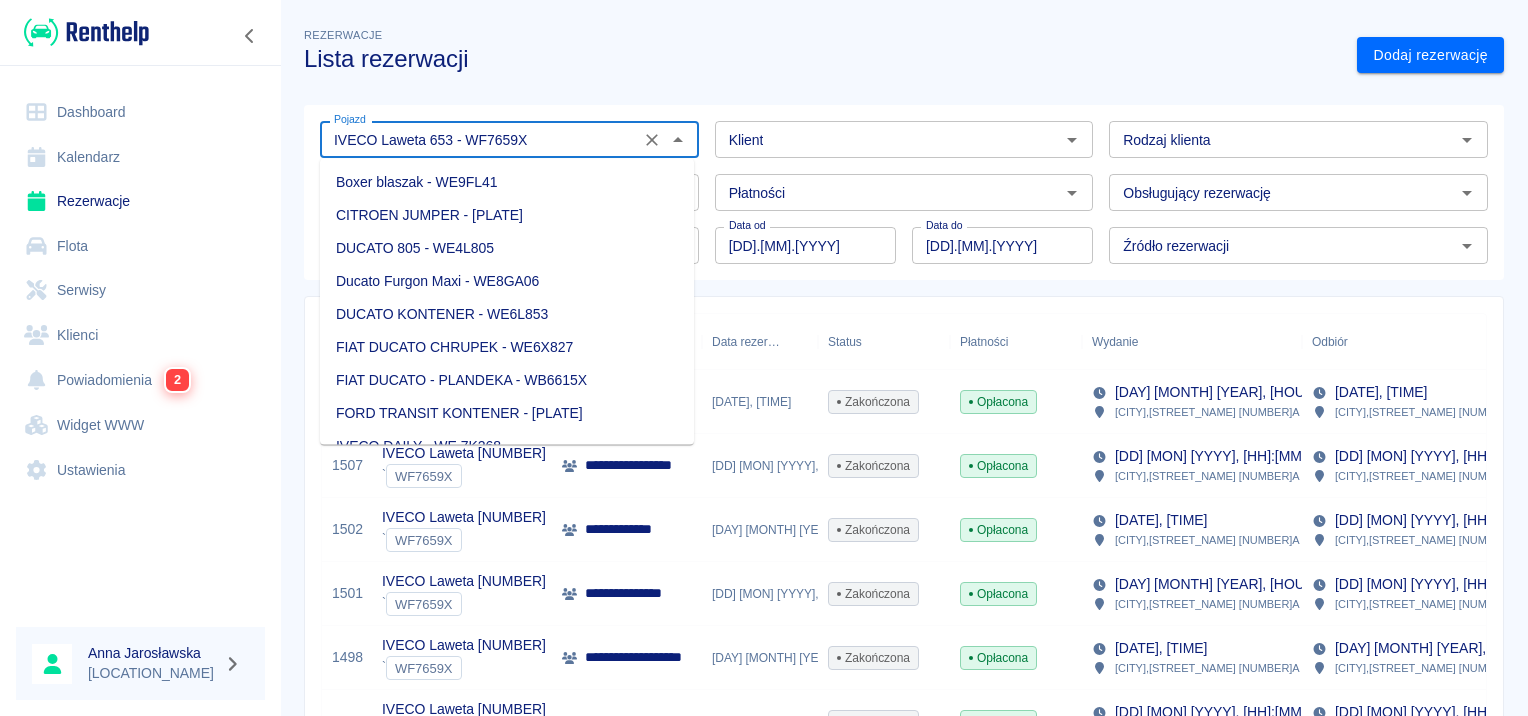 click on "IVECO Laweta 653 - WF7659X" at bounding box center [480, 139] 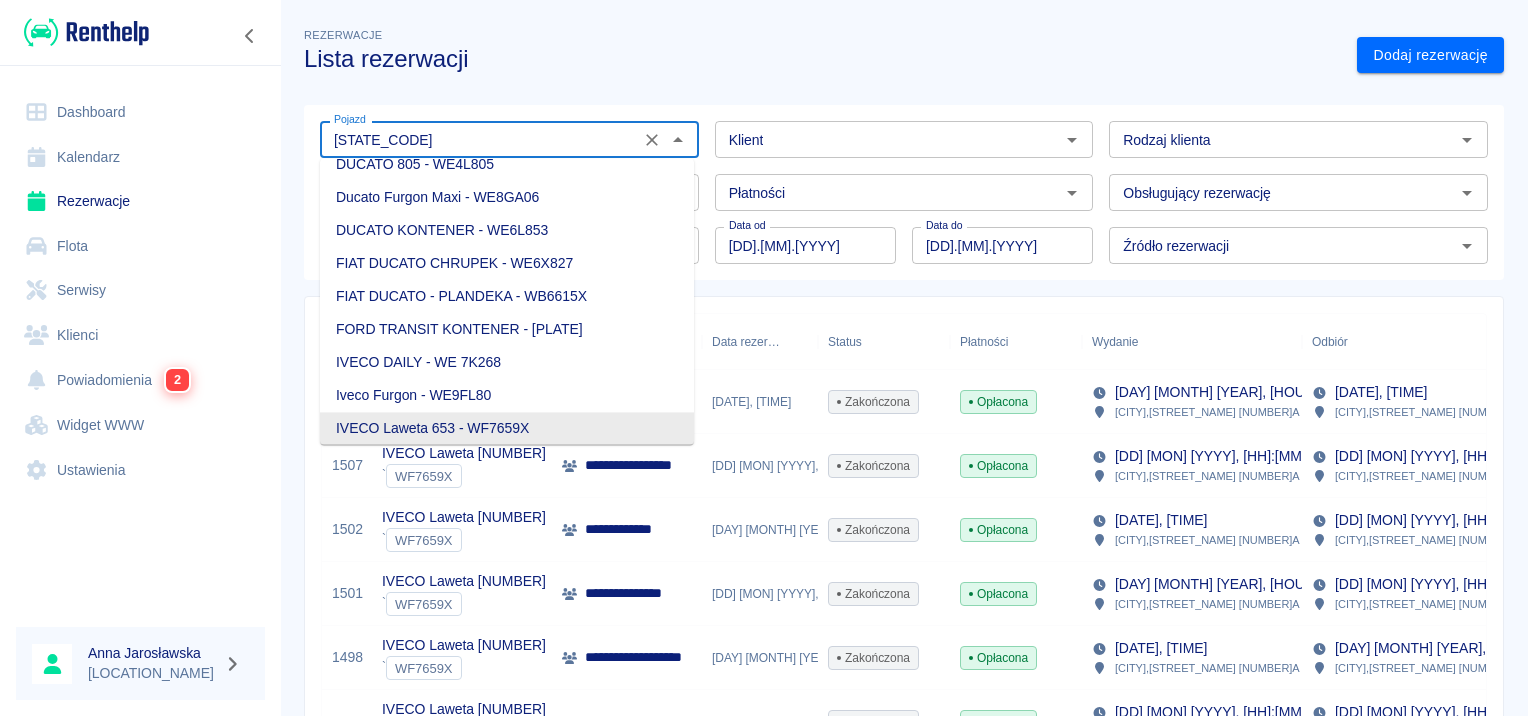 scroll, scrollTop: 0, scrollLeft: 0, axis: both 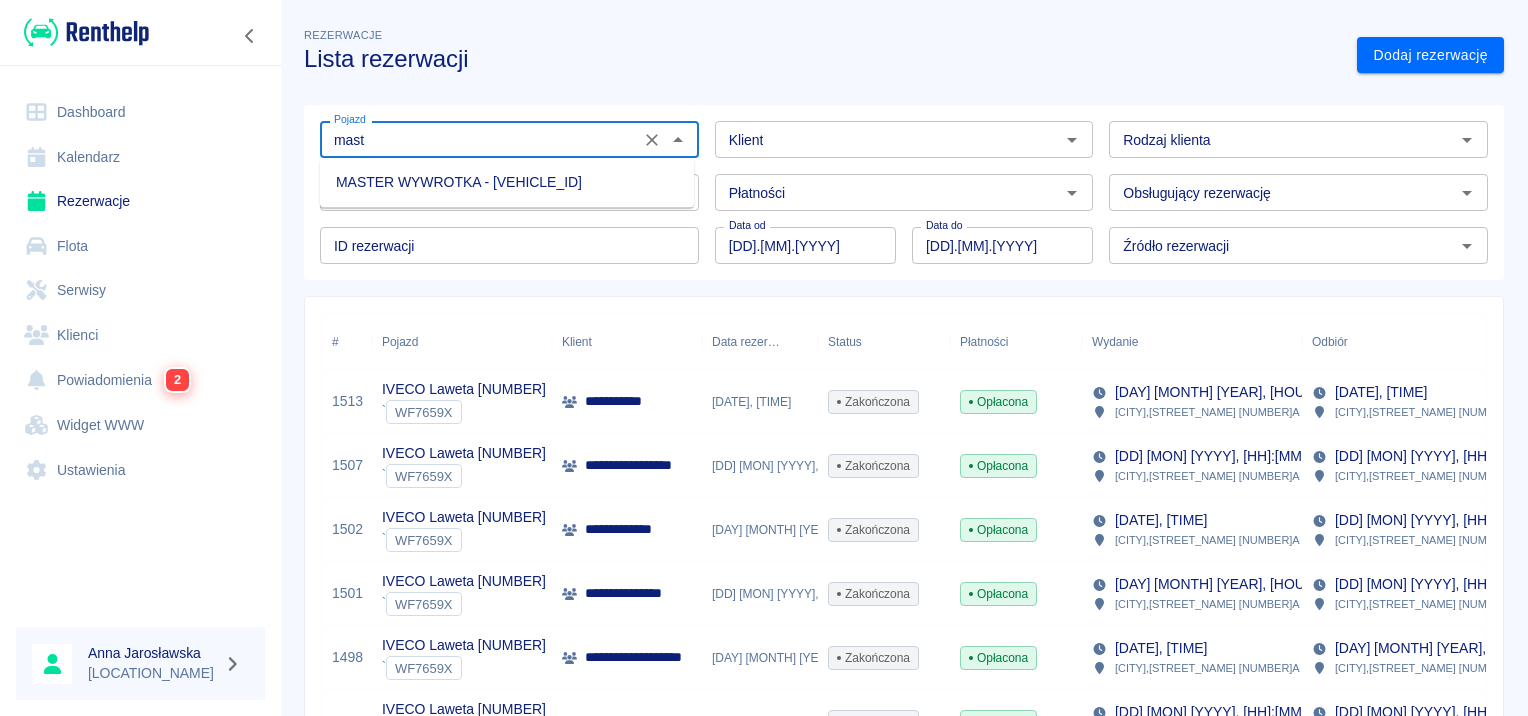 click on "MASTER WYWROTKA - [VEHICLE_ID]" at bounding box center [507, 182] 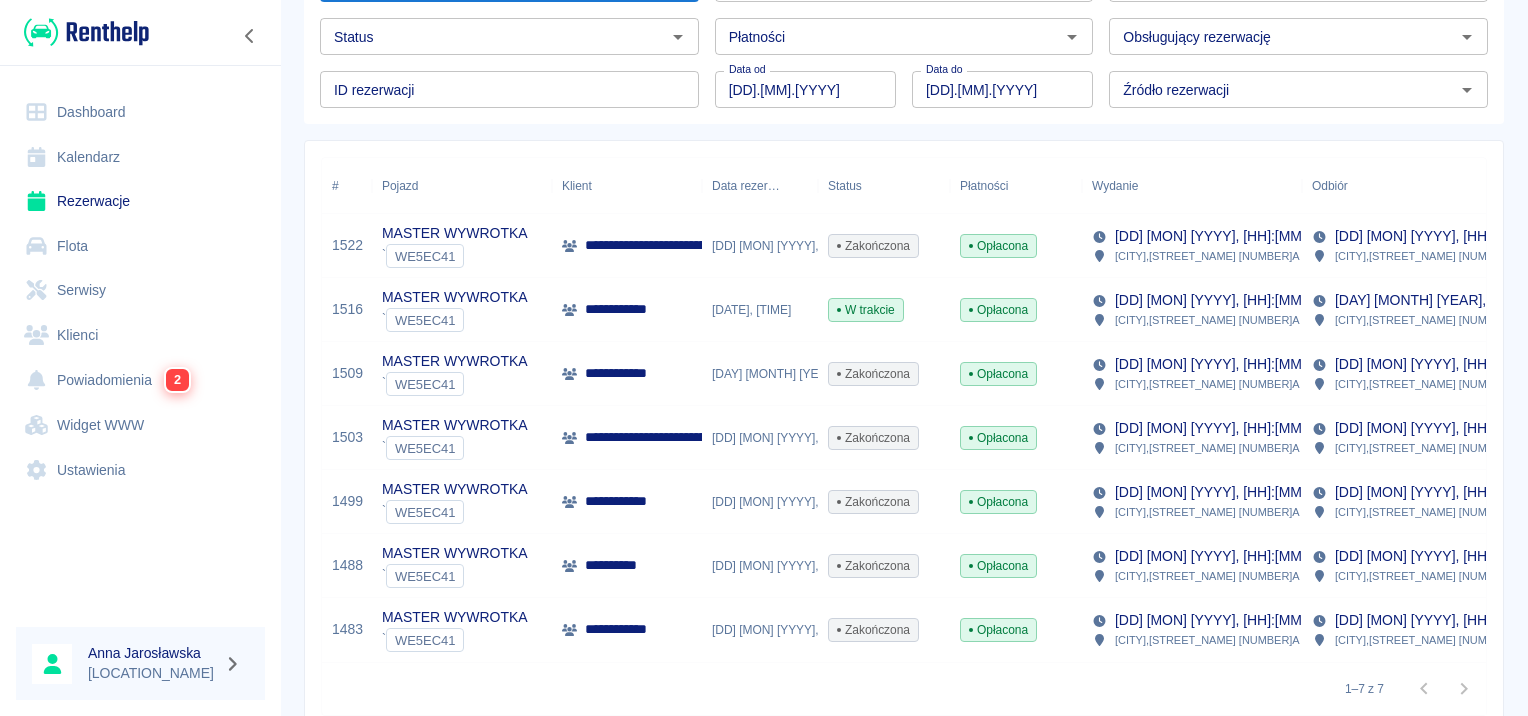 scroll, scrollTop: 253, scrollLeft: 0, axis: vertical 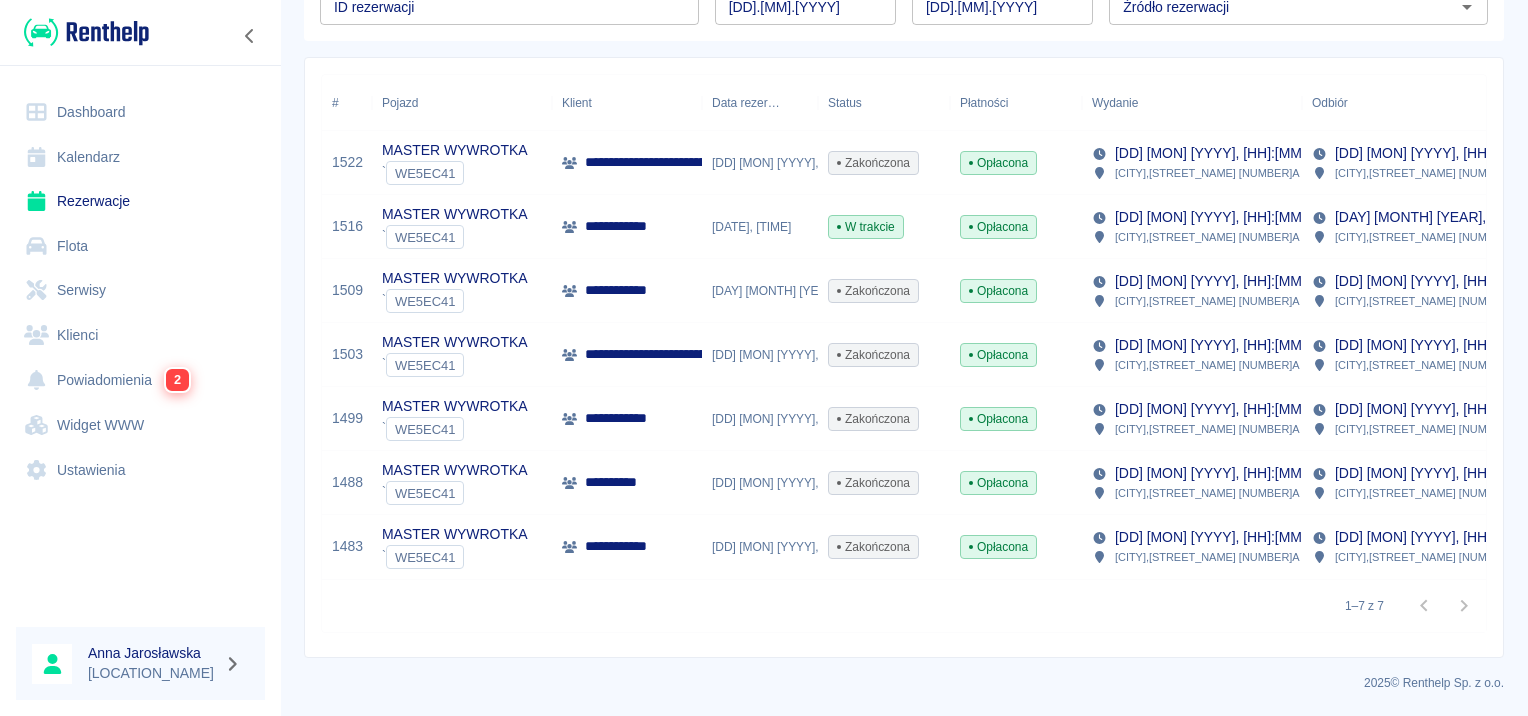 type on "MASTER WYWROTKA - [VEHICLE_ID]" 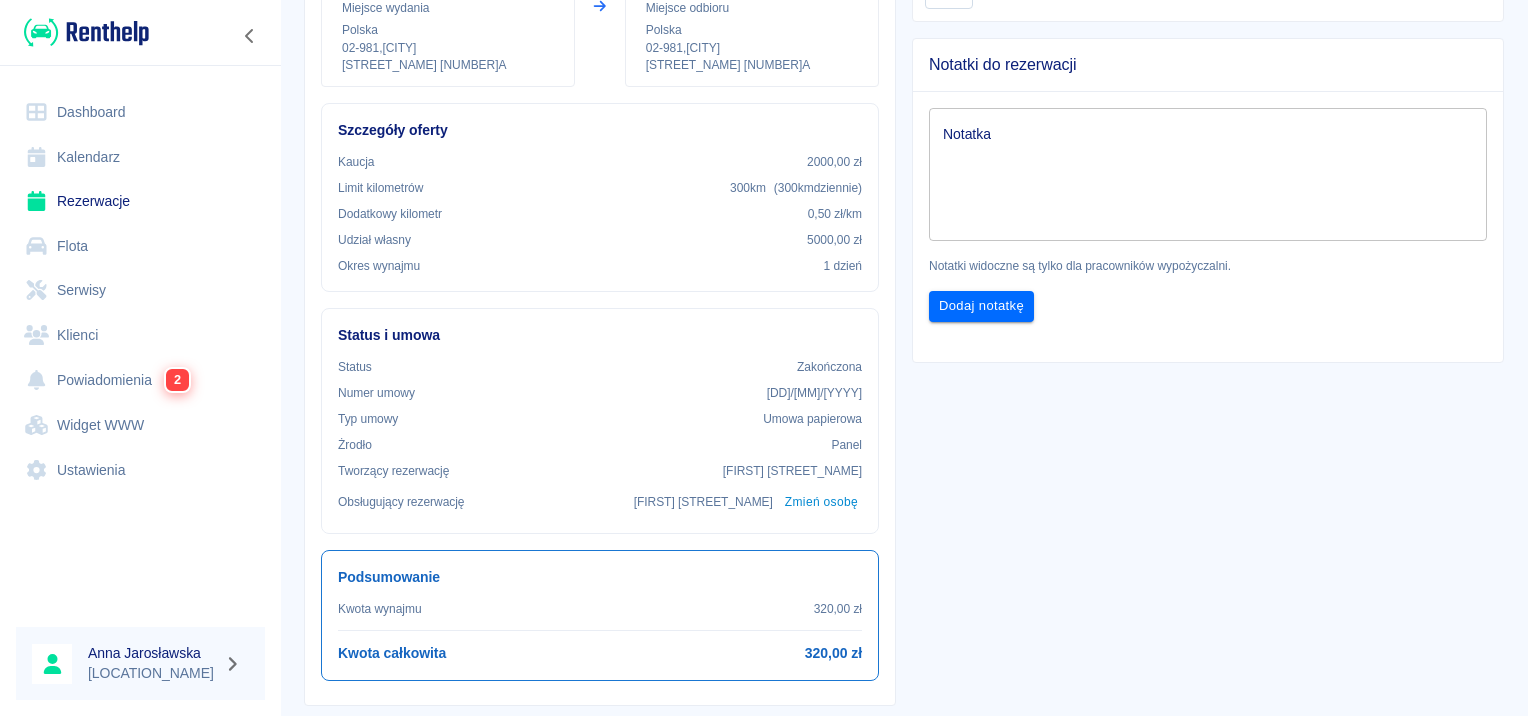 scroll, scrollTop: 500, scrollLeft: 0, axis: vertical 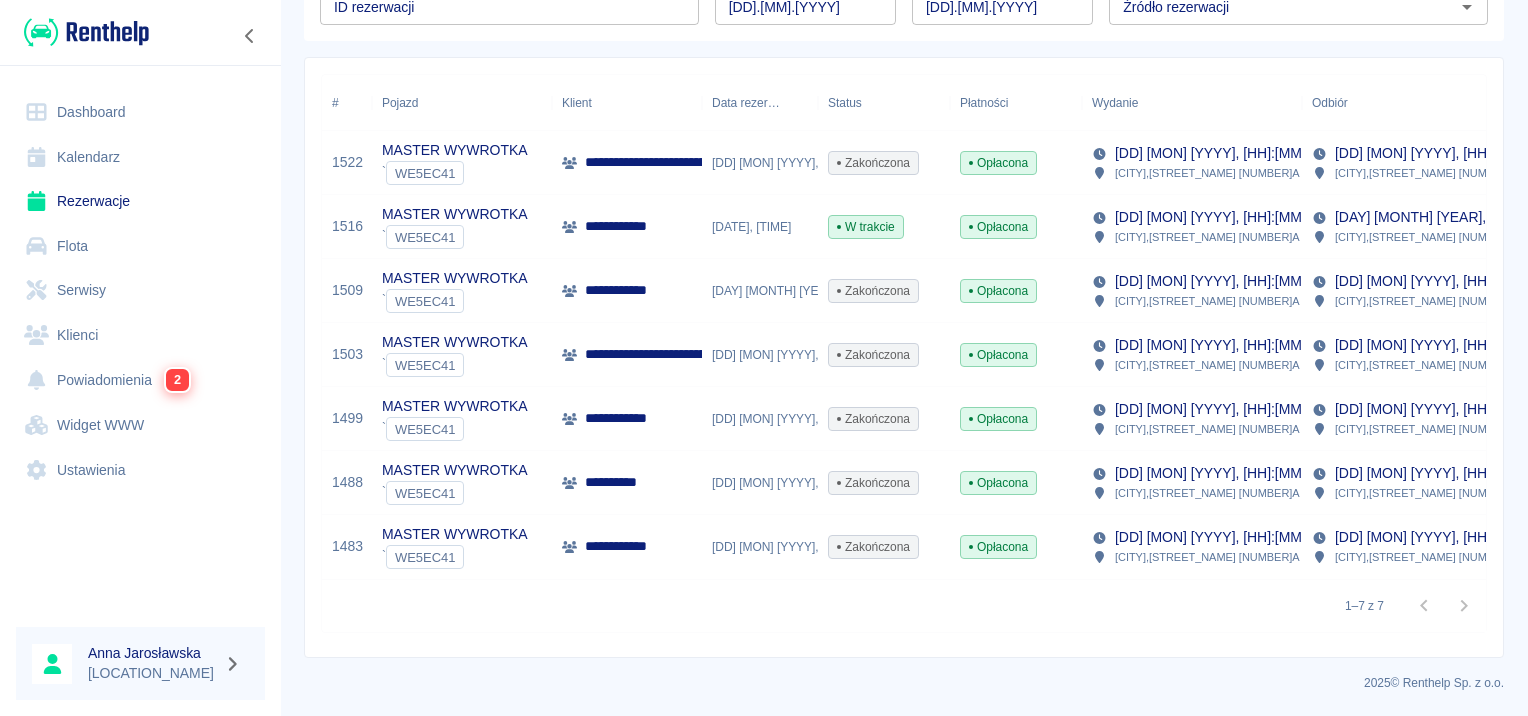 click on "**********" at bounding box center (616, 482) 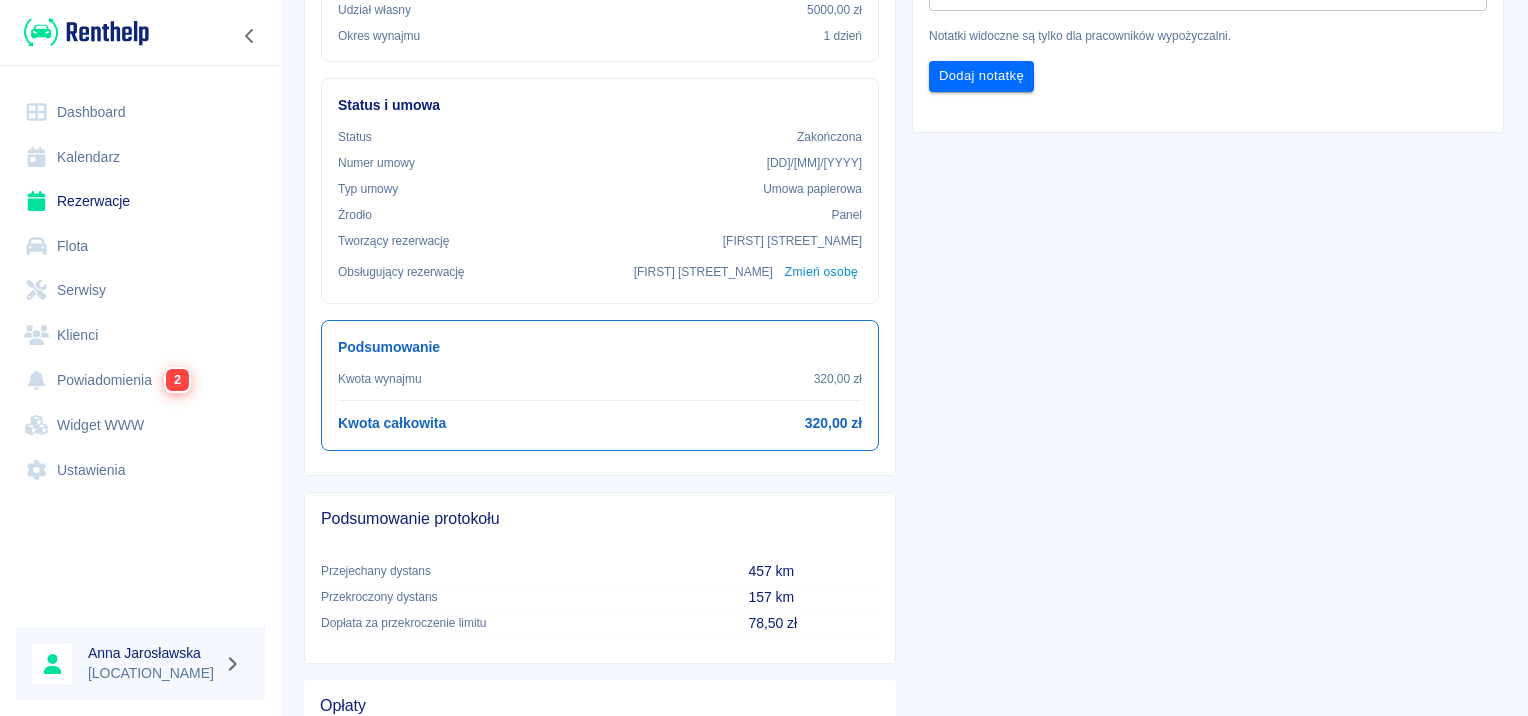scroll, scrollTop: 600, scrollLeft: 0, axis: vertical 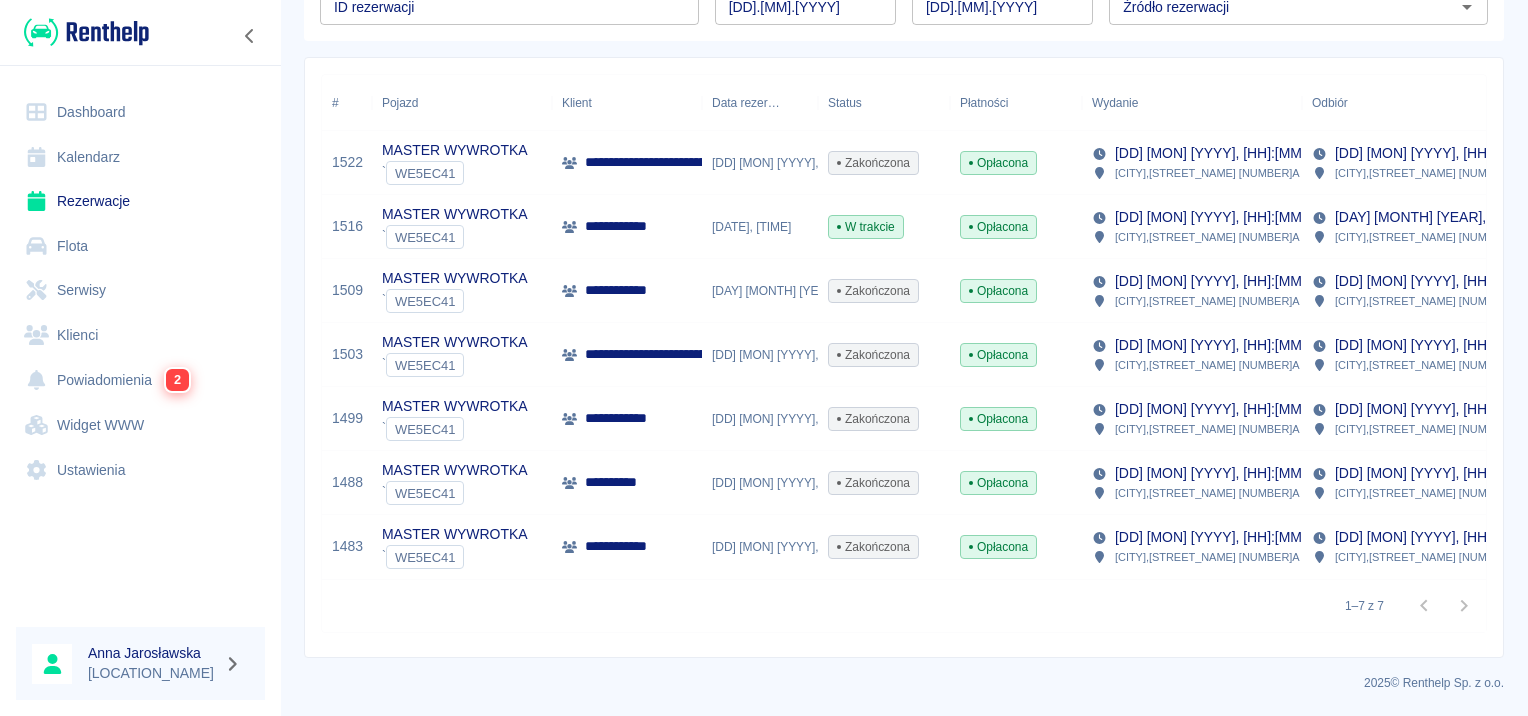 click on "**********" at bounding box center (629, 418) 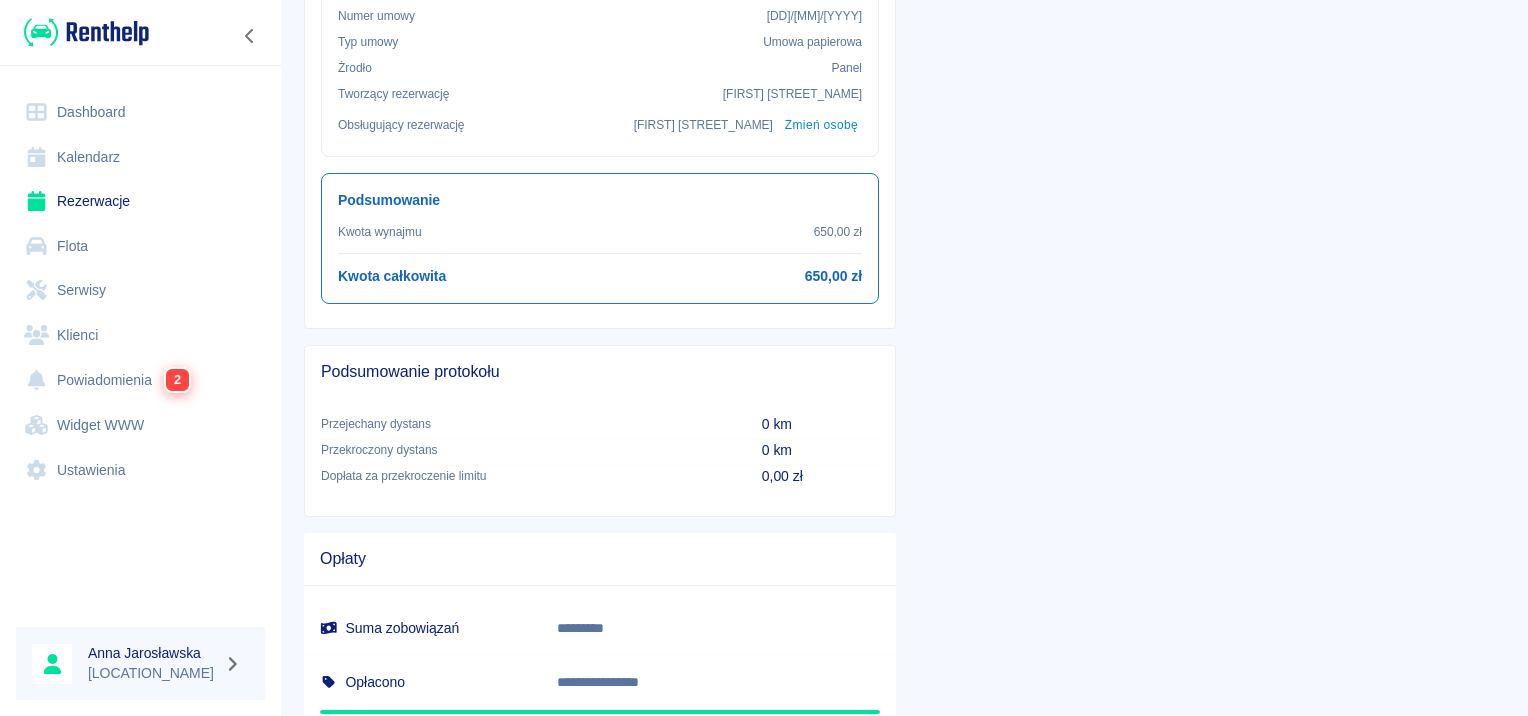 scroll, scrollTop: 700, scrollLeft: 0, axis: vertical 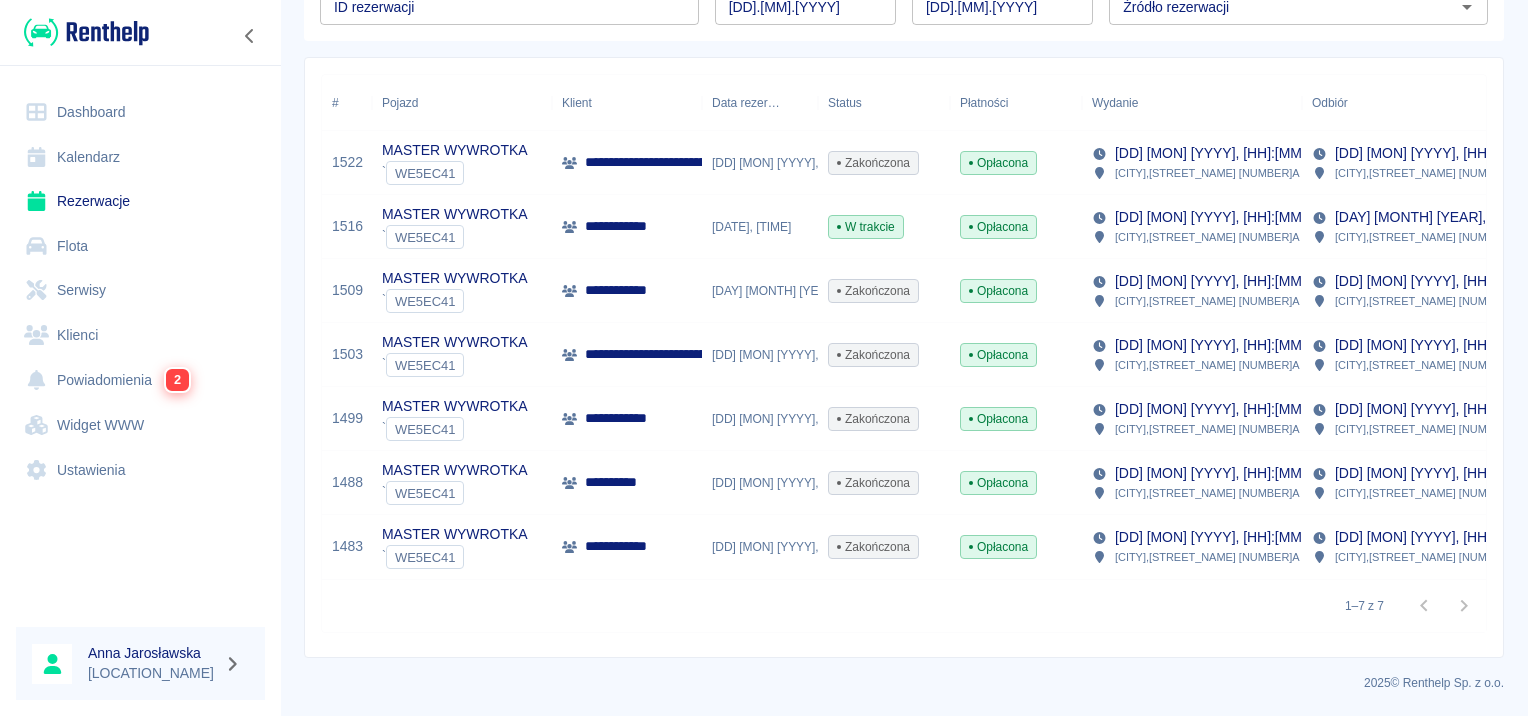 click on "**********" at bounding box center [768, 354] 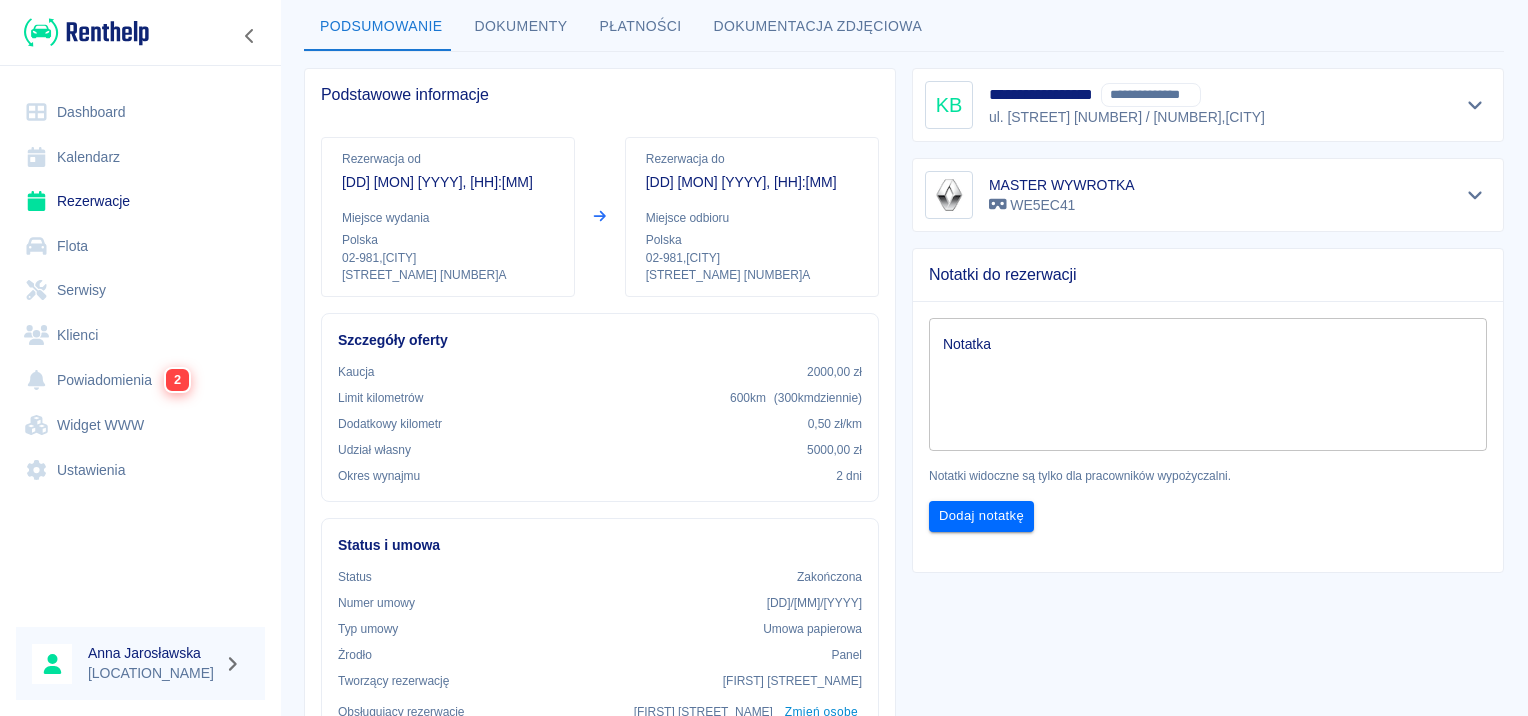 scroll, scrollTop: 0, scrollLeft: 0, axis: both 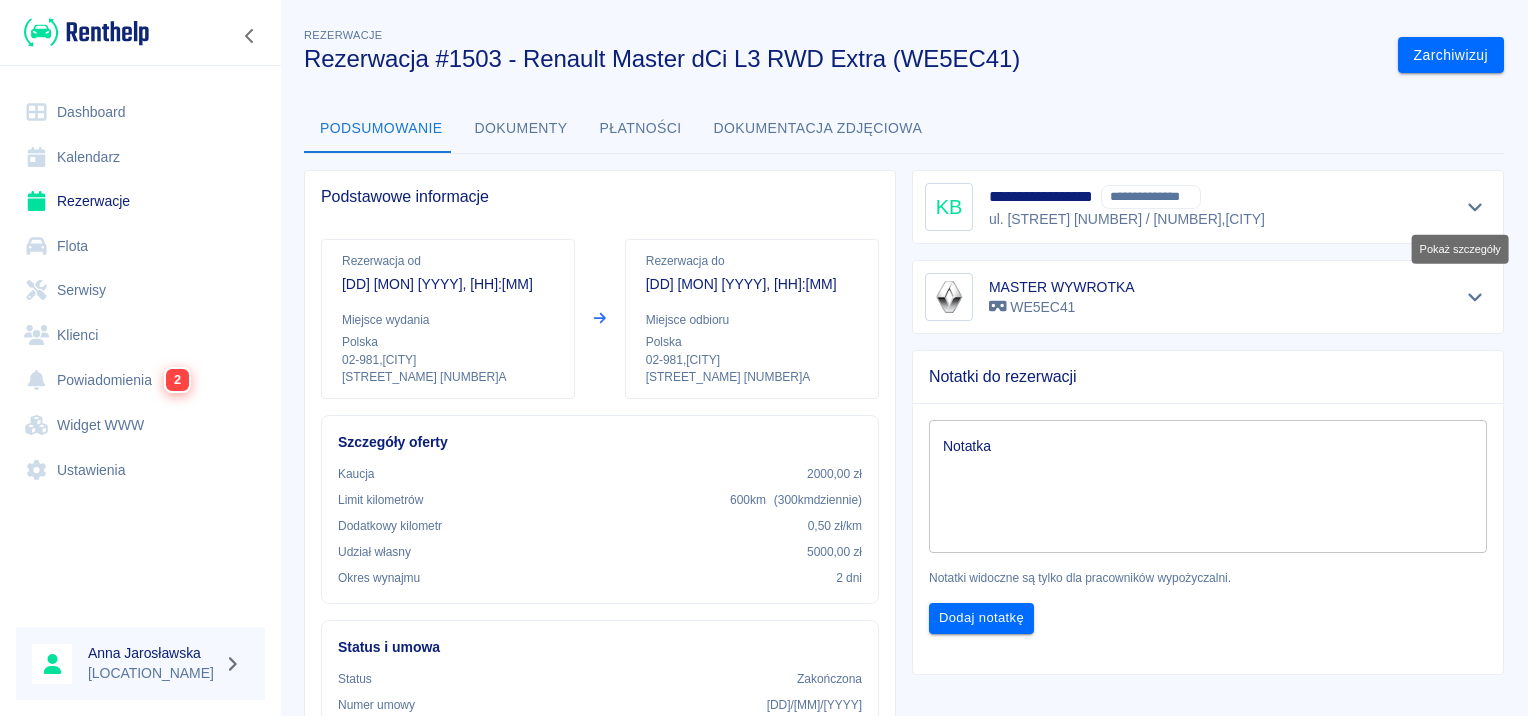 click 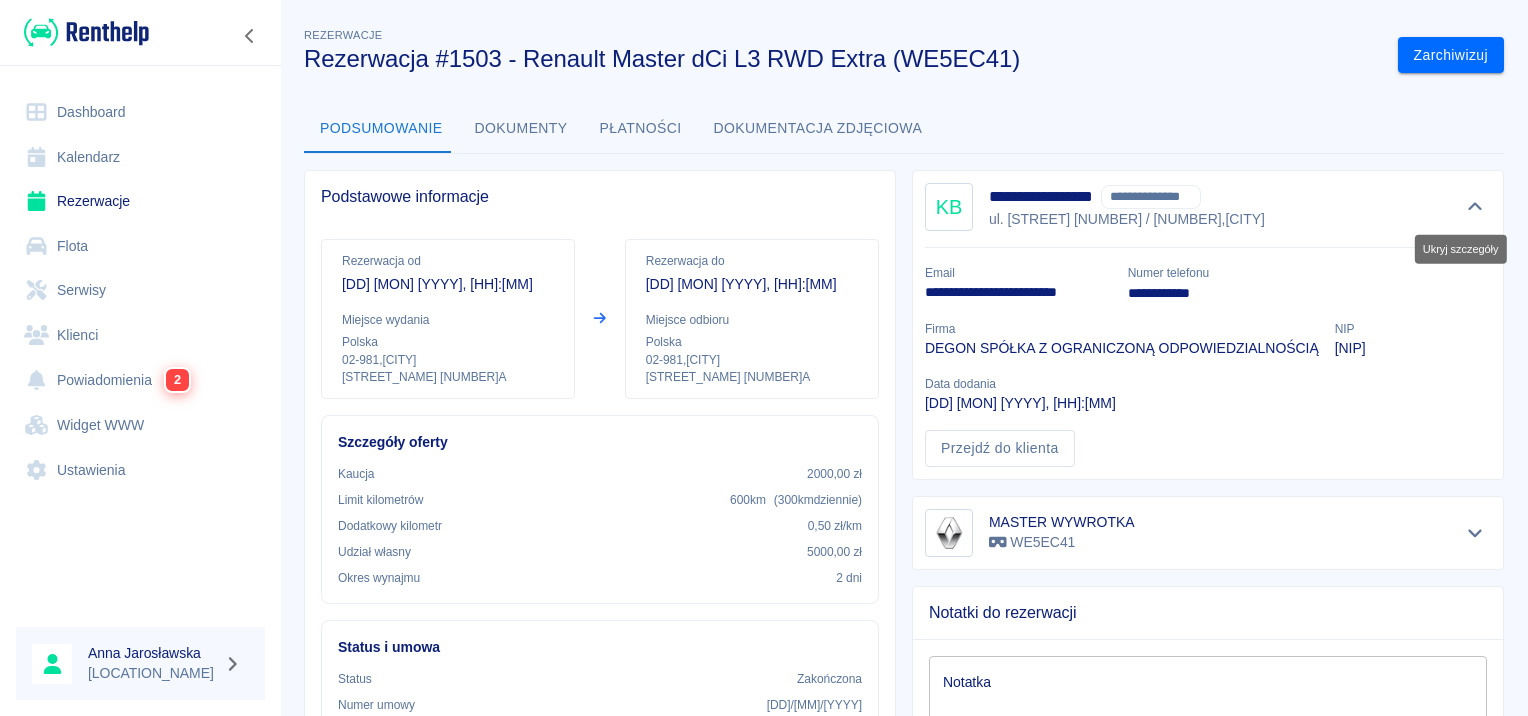click 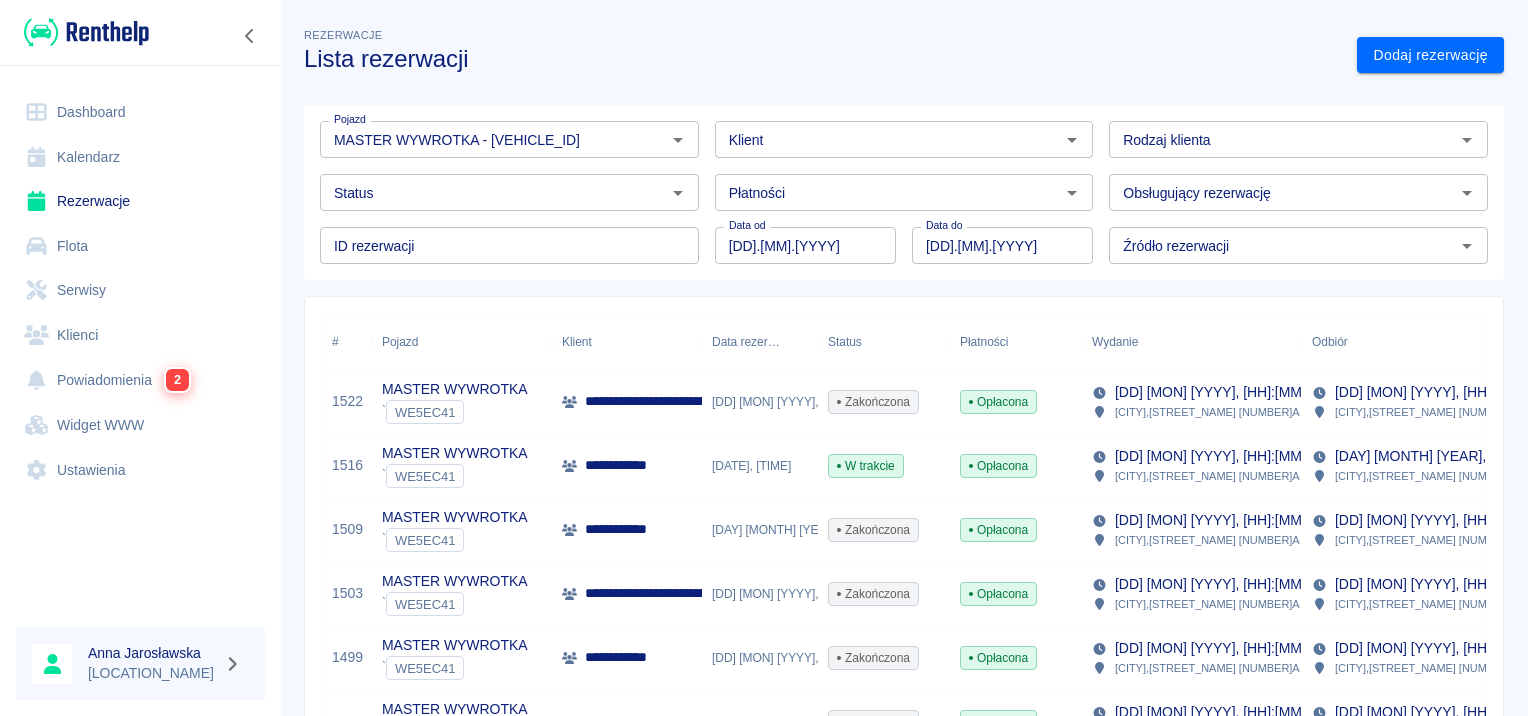 click on "**********" at bounding box center (629, 529) 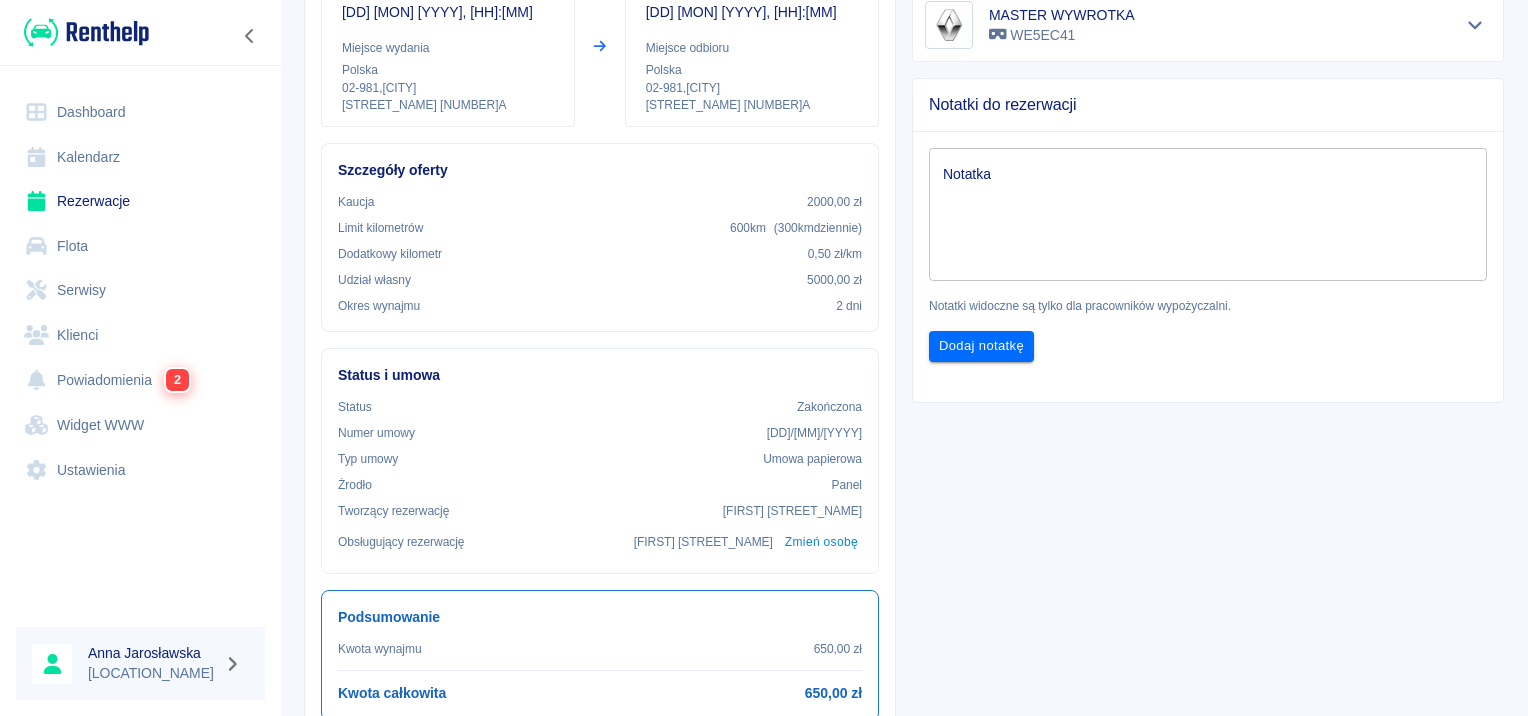 scroll, scrollTop: 572, scrollLeft: 0, axis: vertical 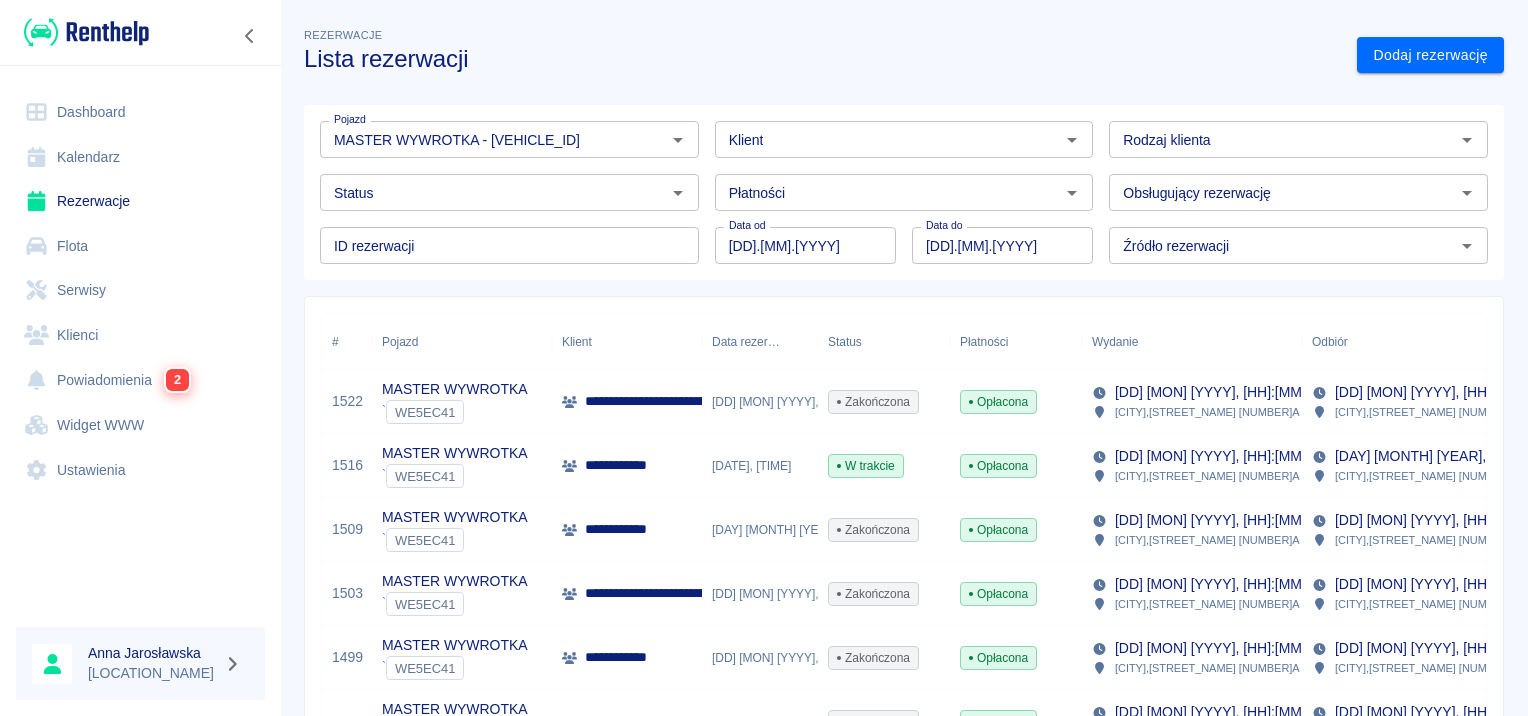 click on "**********" at bounding box center [629, 465] 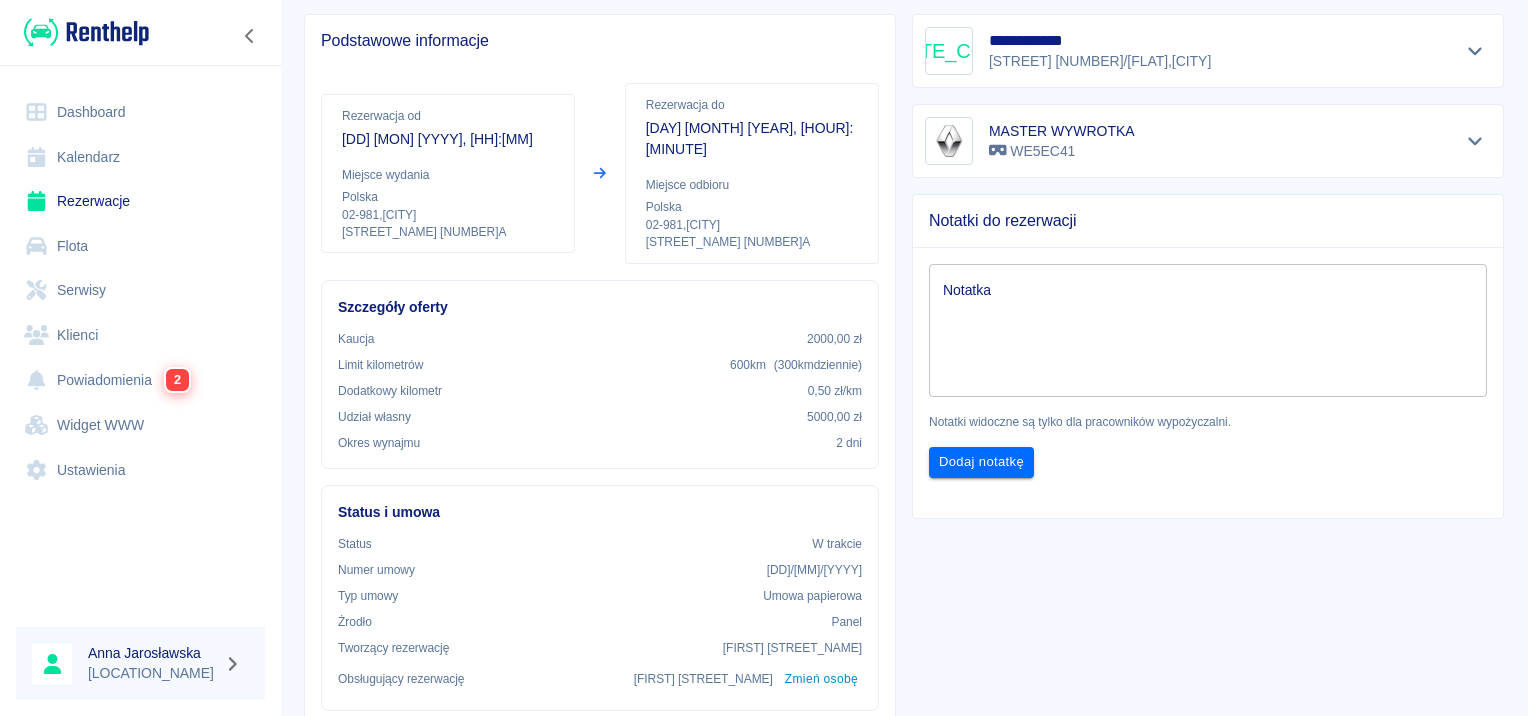 scroll, scrollTop: 500, scrollLeft: 0, axis: vertical 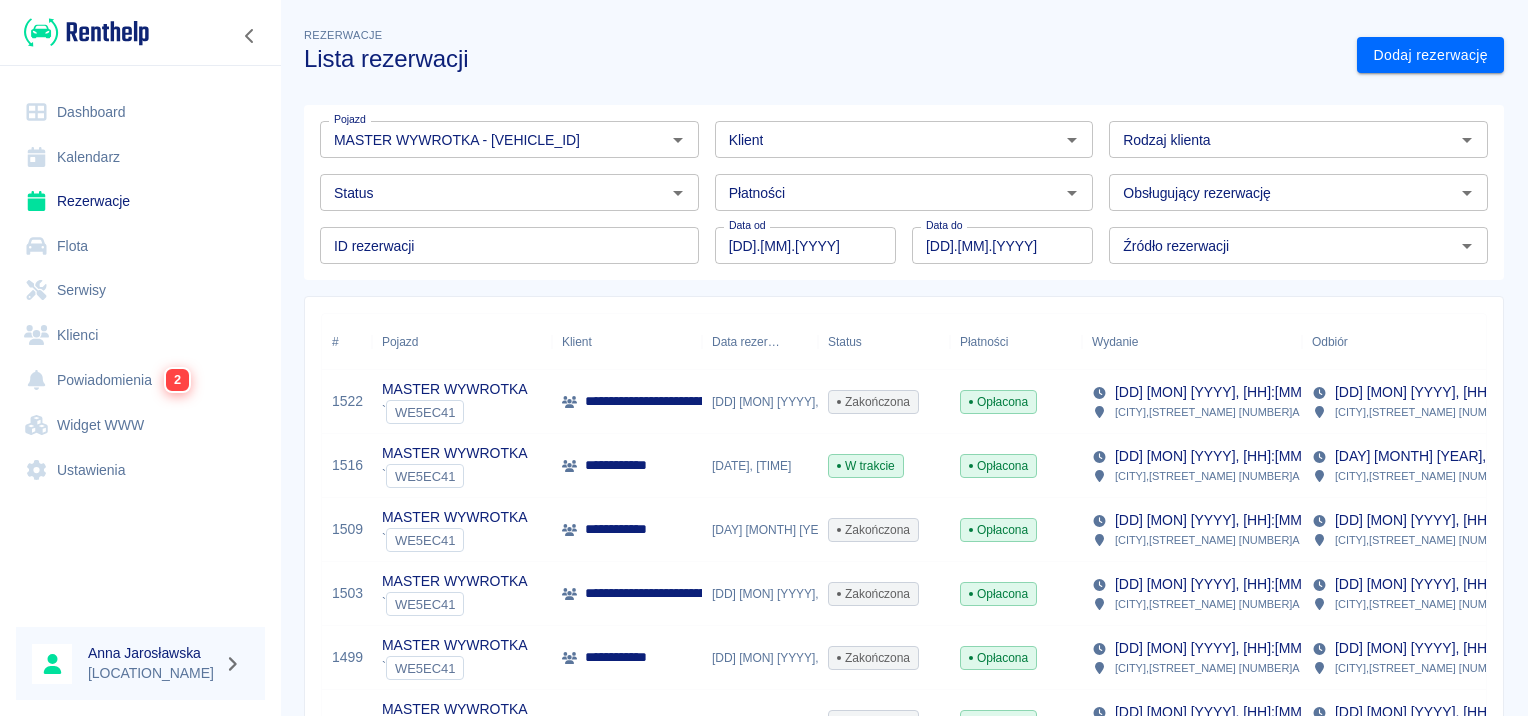 click on "**********" at bounding box center [708, 401] 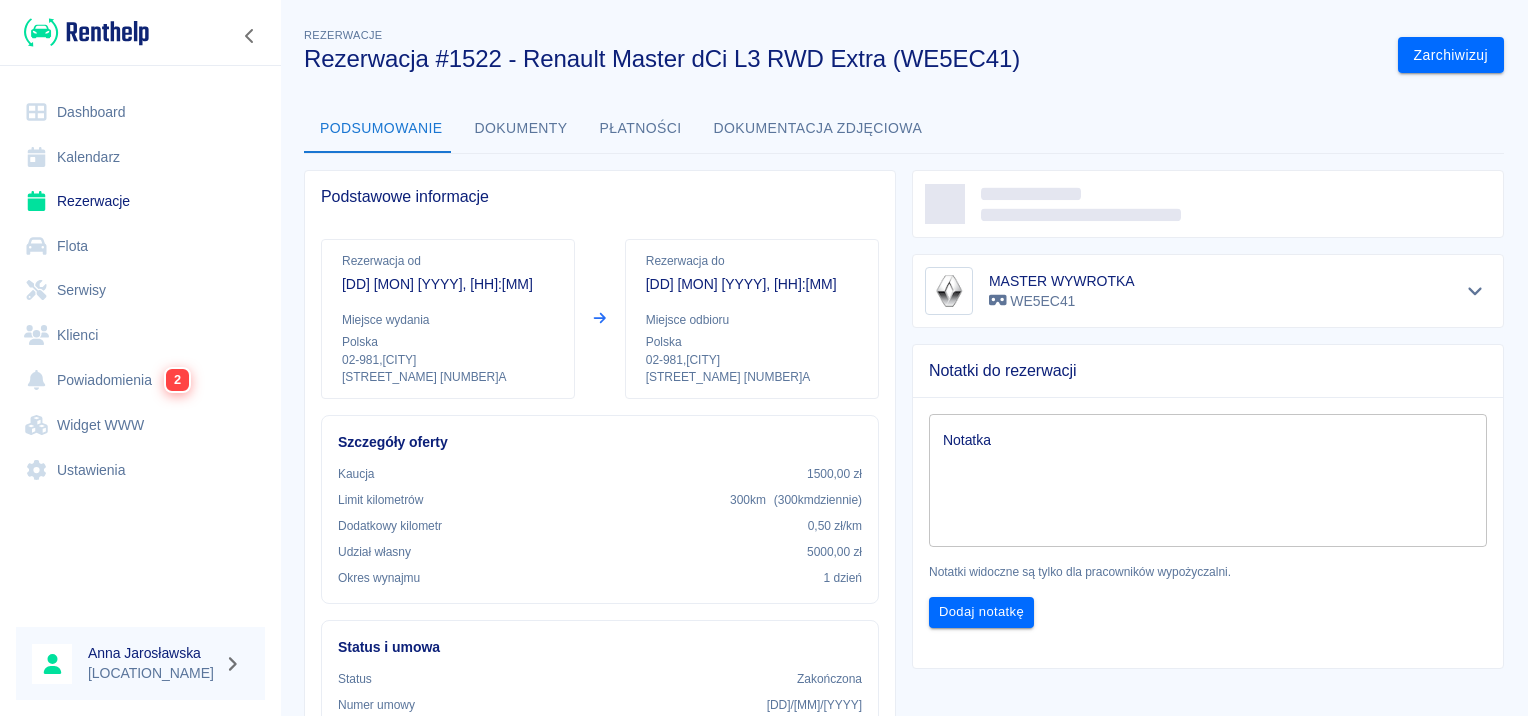 scroll, scrollTop: 600, scrollLeft: 0, axis: vertical 